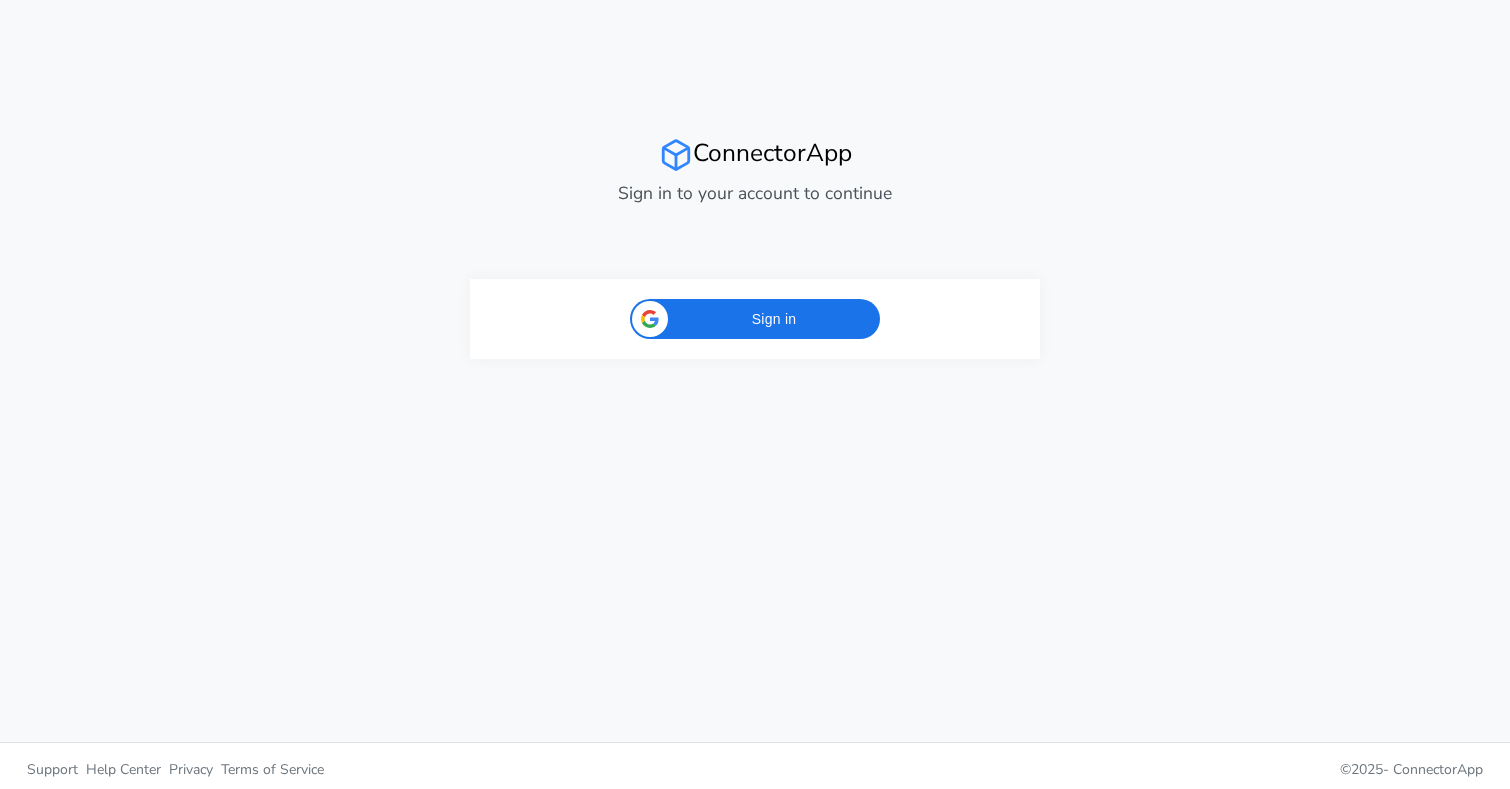 scroll, scrollTop: 0, scrollLeft: 0, axis: both 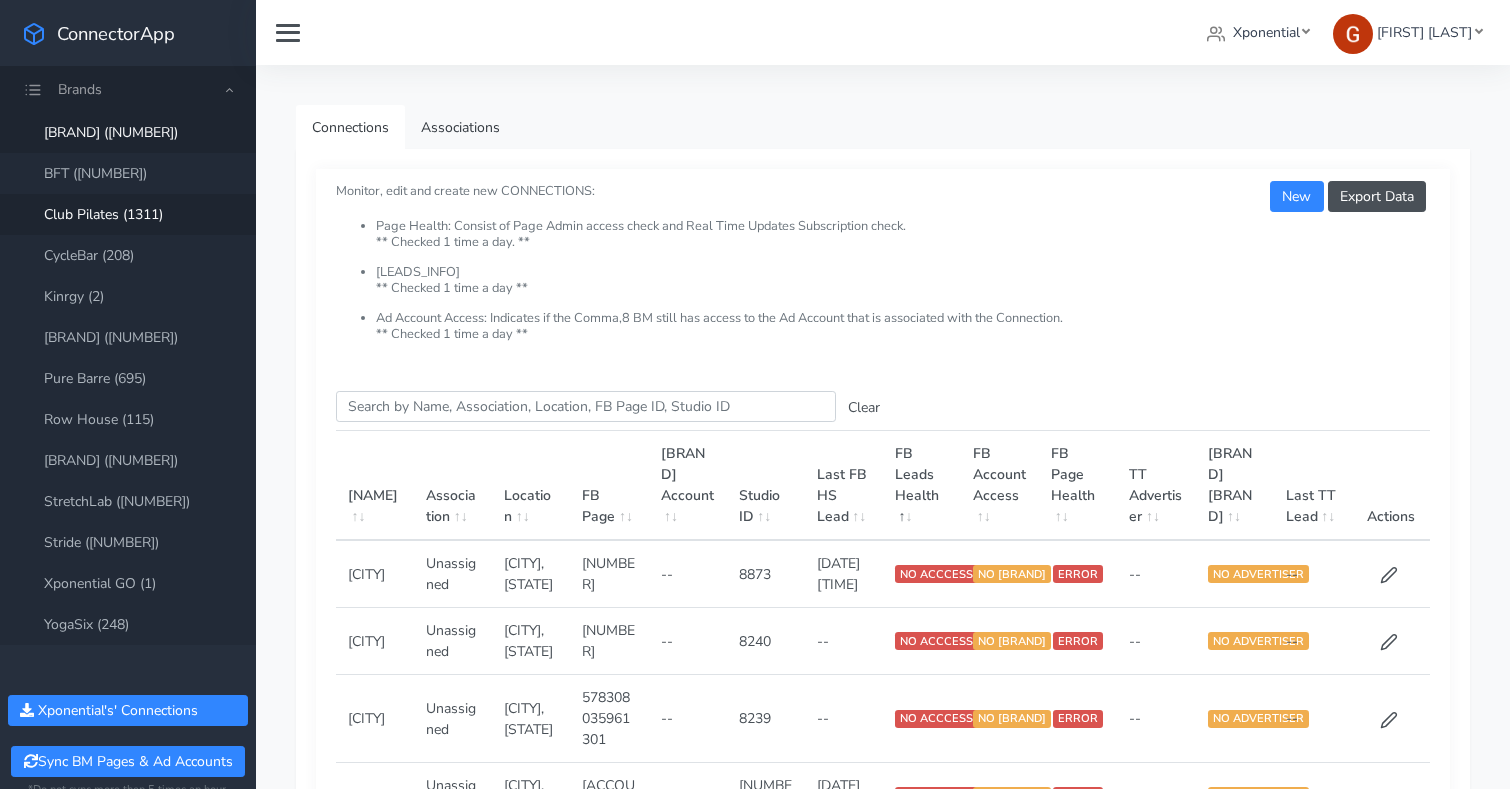 click on "Club Pilates (1311)" at bounding box center (128, 214) 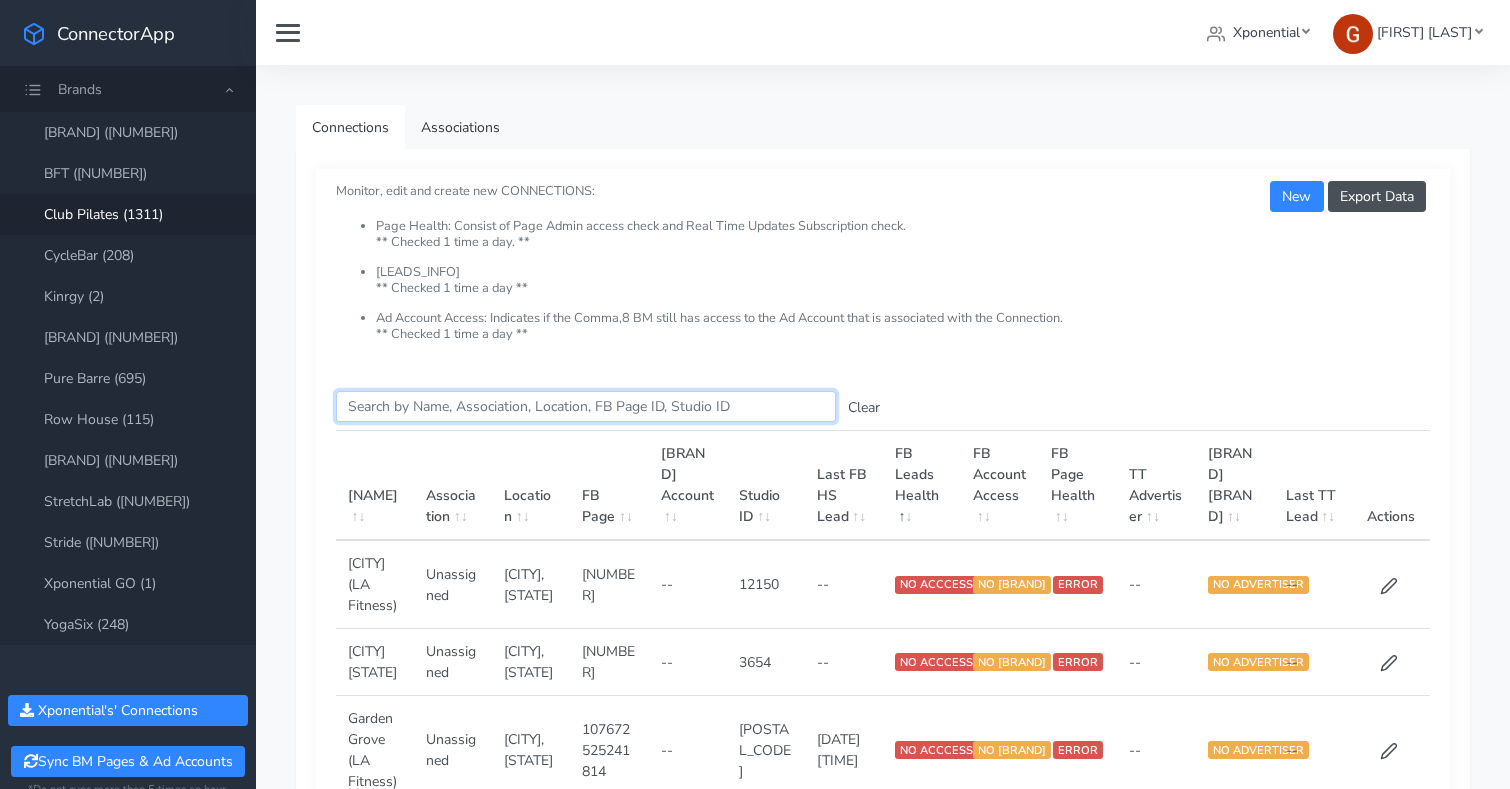click on "Search this table" at bounding box center (586, 406) 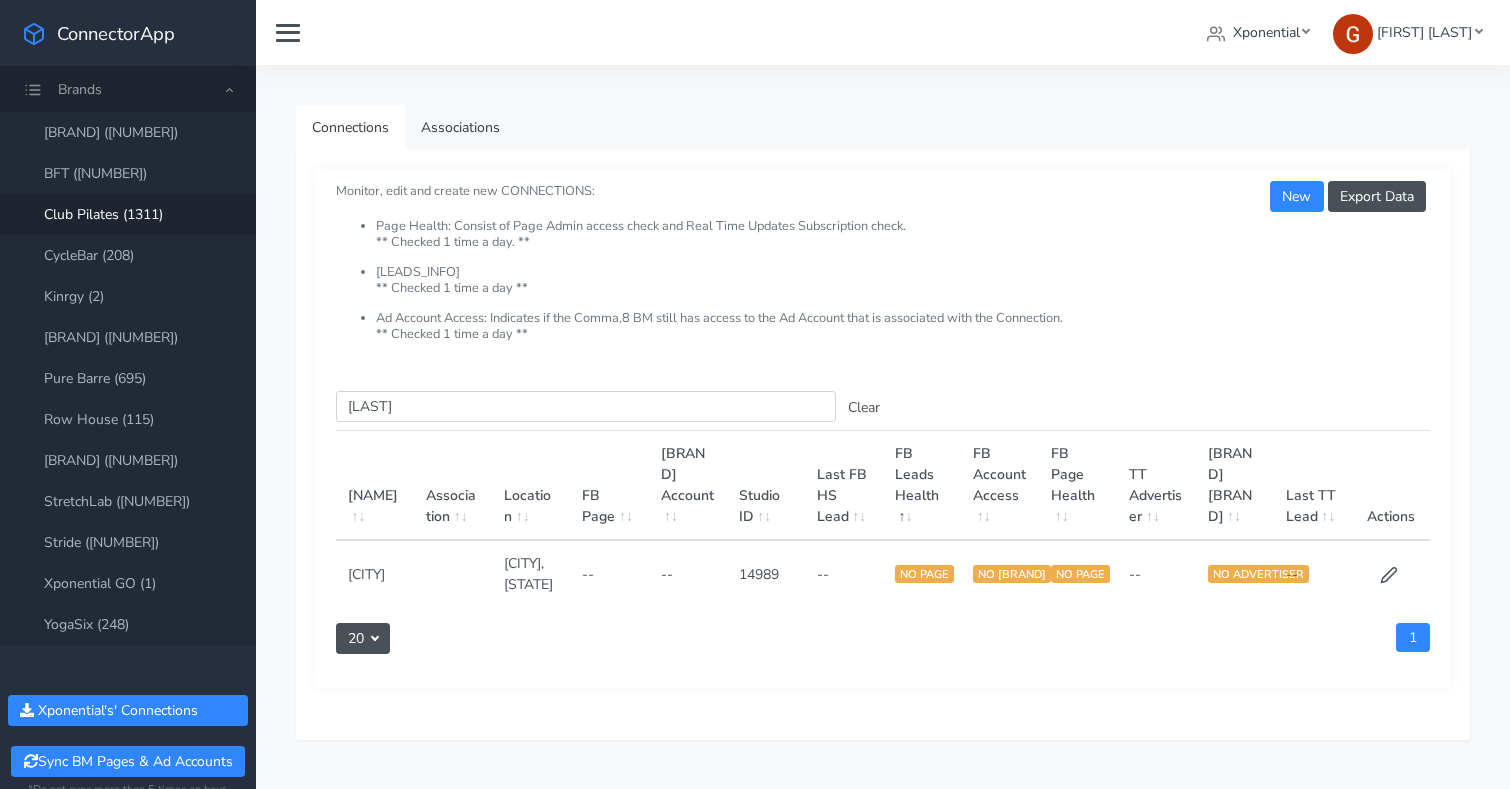 click on "14989" at bounding box center [766, 573] 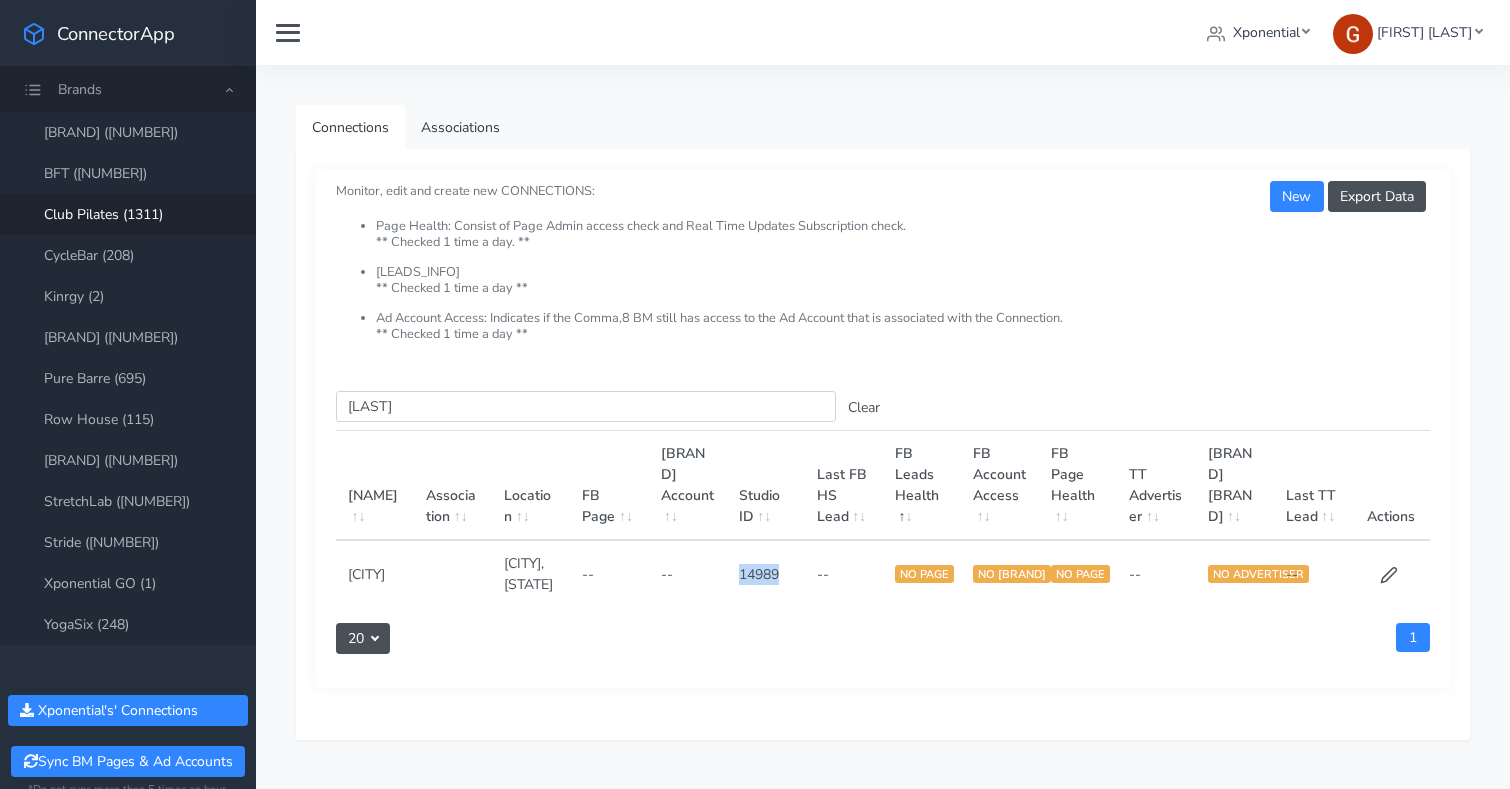 click on "14989" at bounding box center [766, 573] 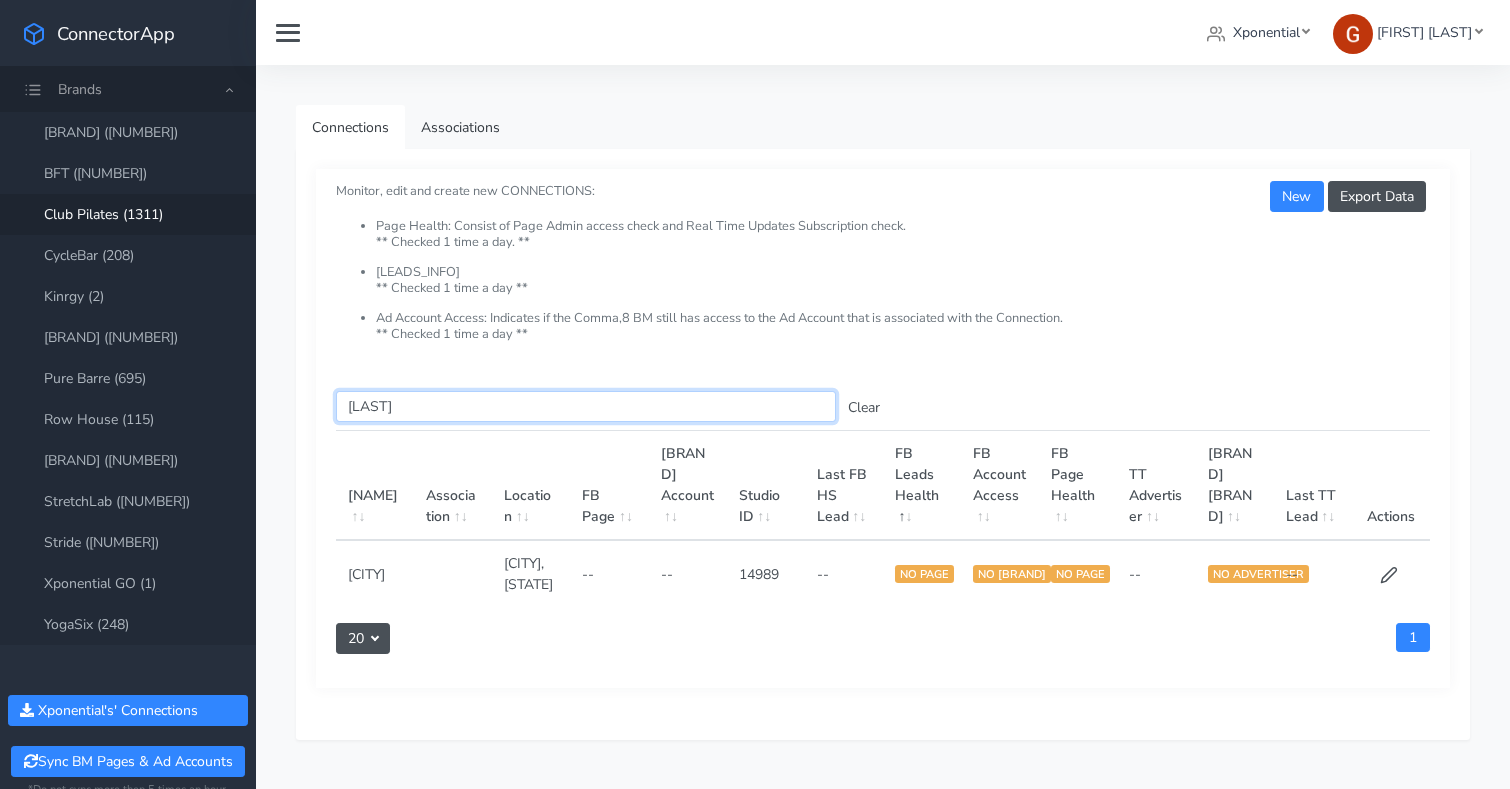 click on "[LAST]" at bounding box center (586, 406) 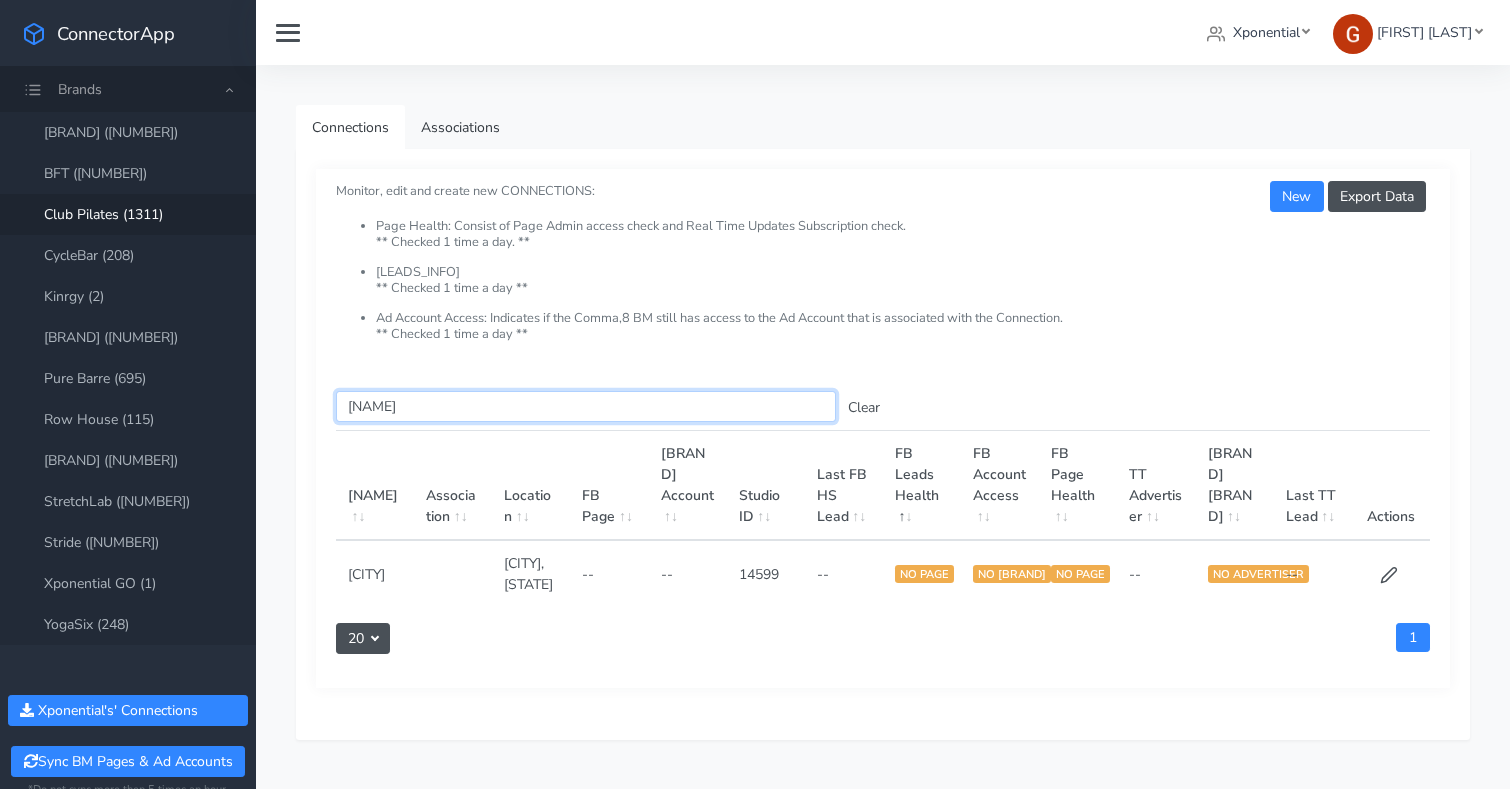 type on "[NAME]" 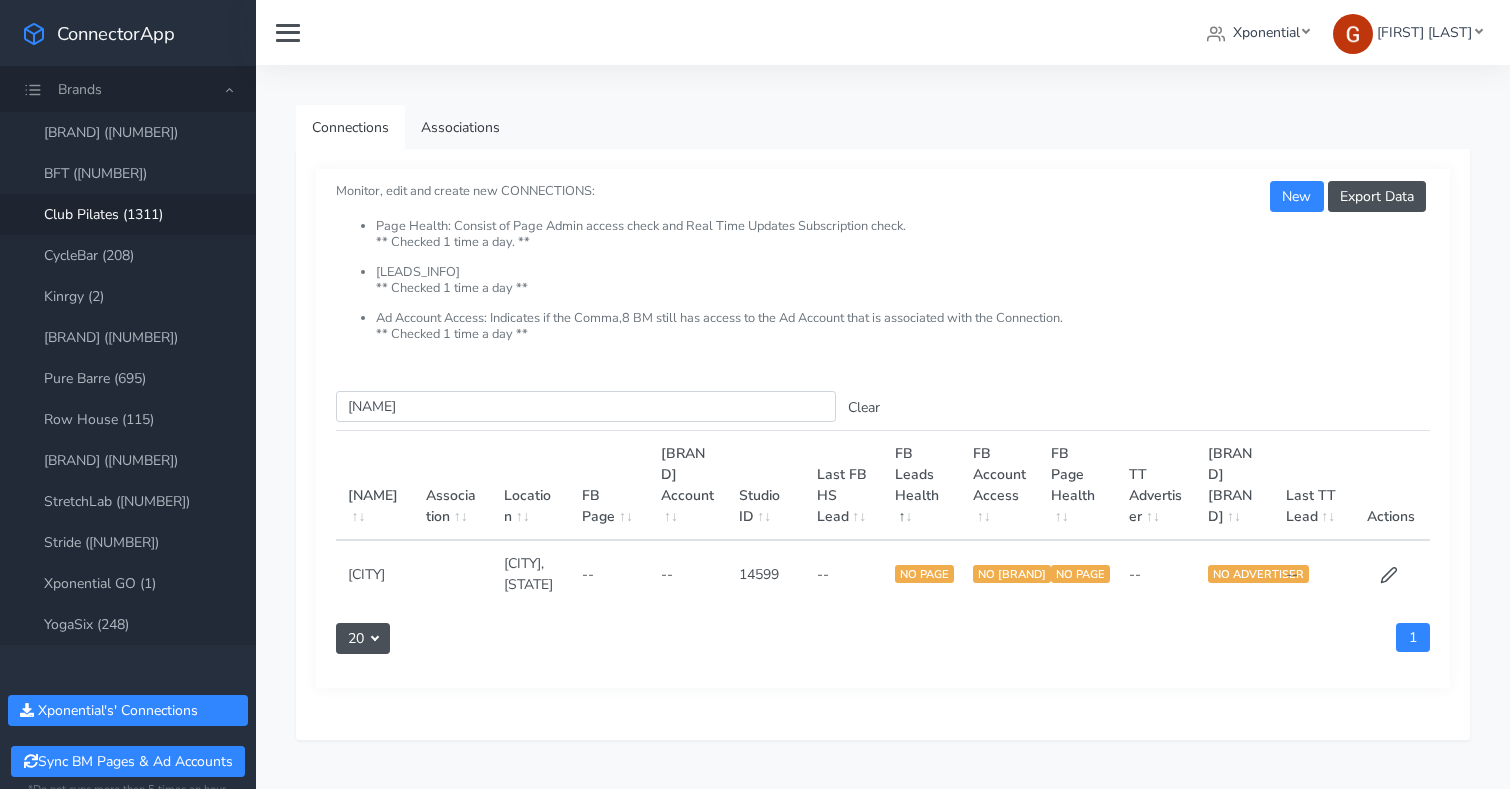 click on "14599" at bounding box center [766, 573] 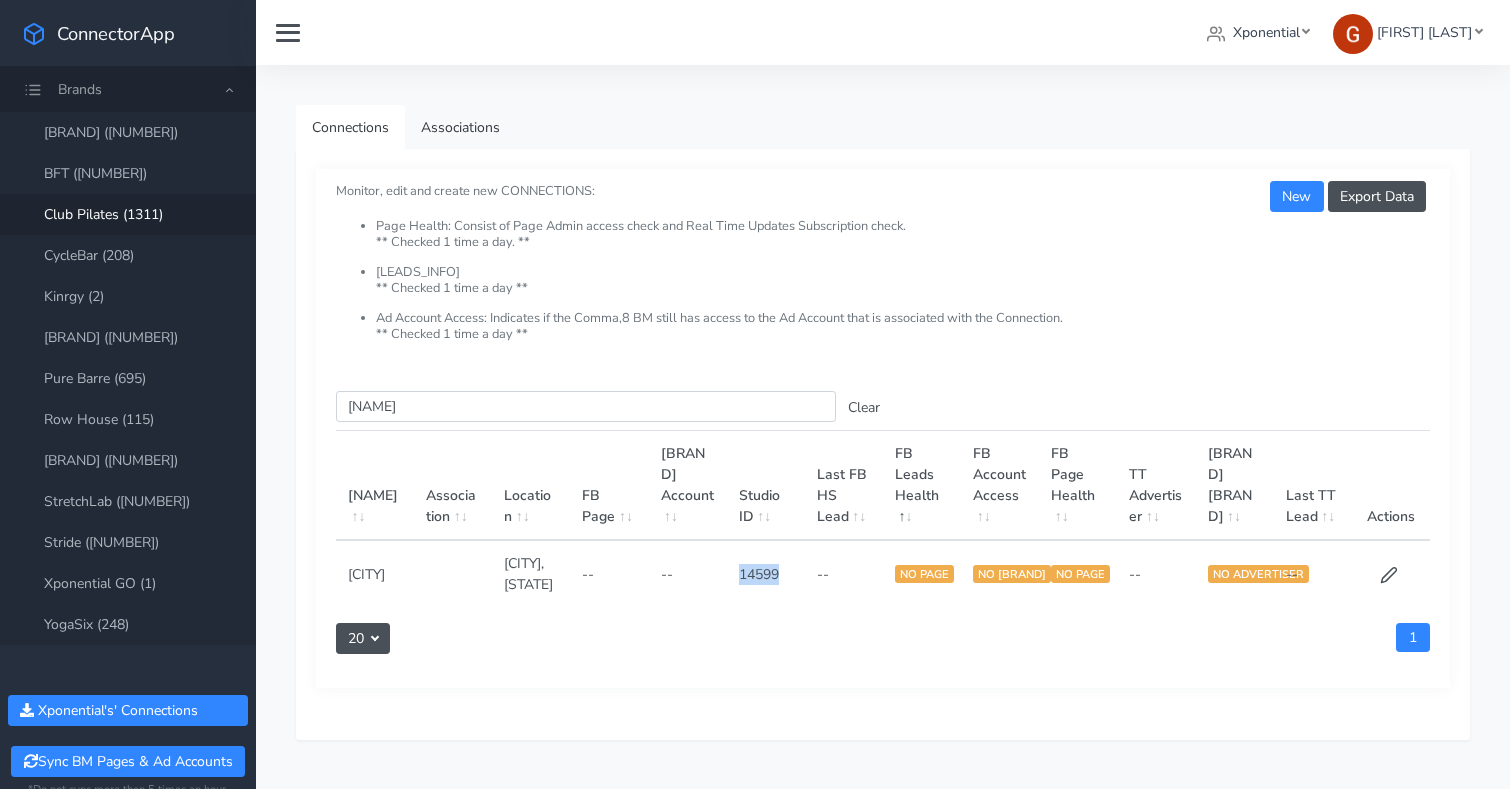 click on "14599" at bounding box center [766, 573] 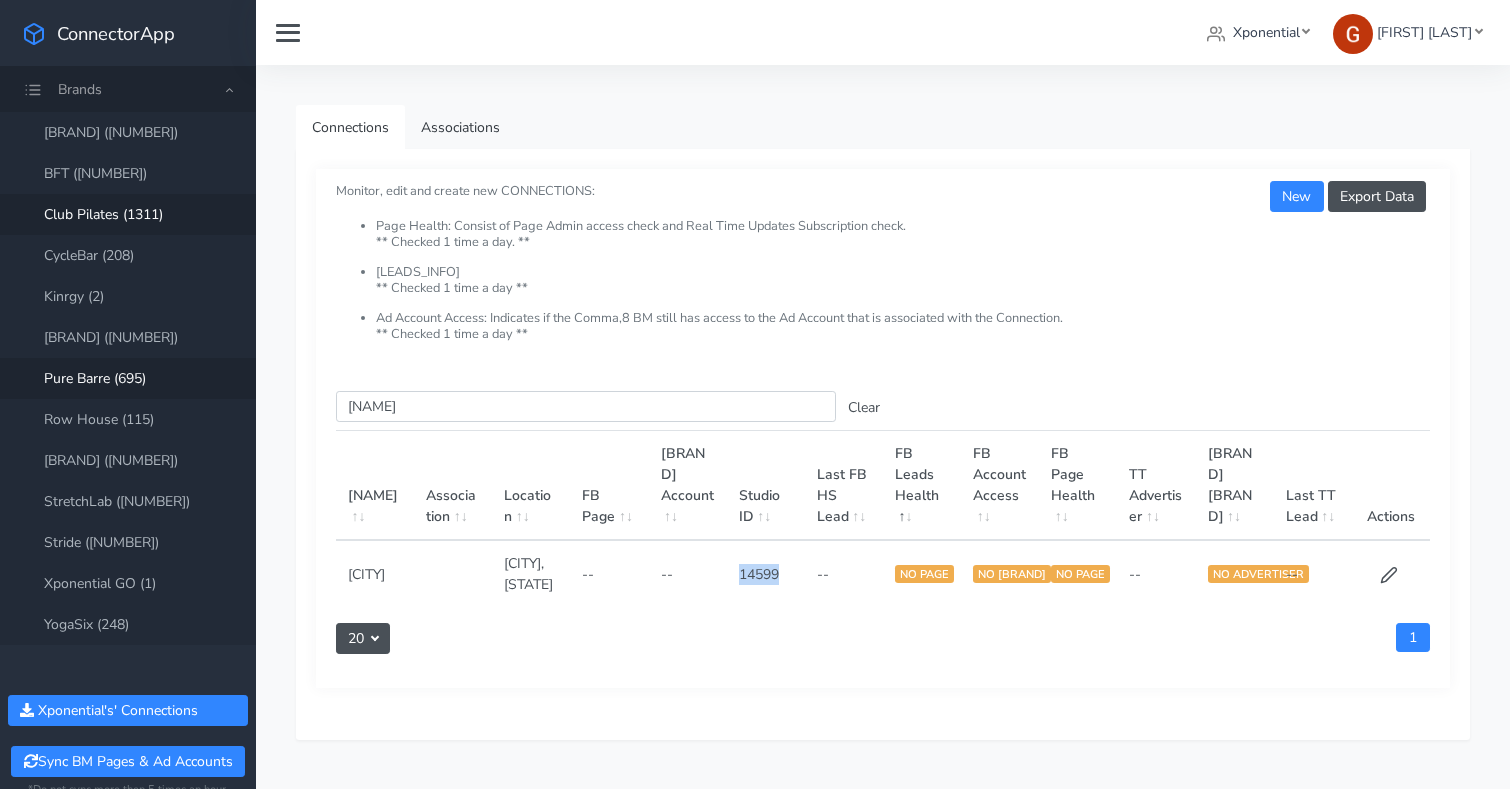 click on "Pure Barre (695)" at bounding box center (128, 378) 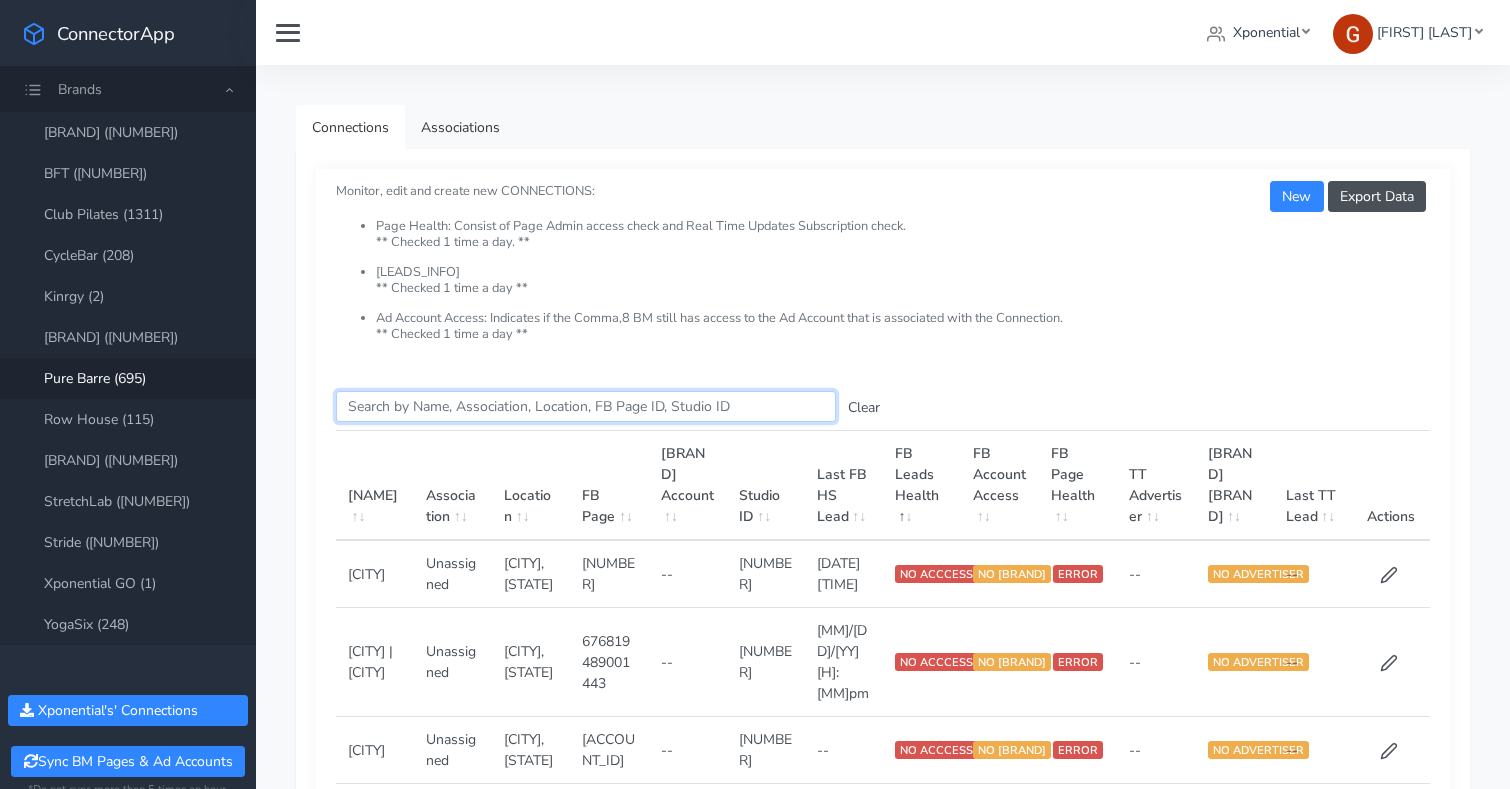 click on "Search this table" at bounding box center [586, 406] 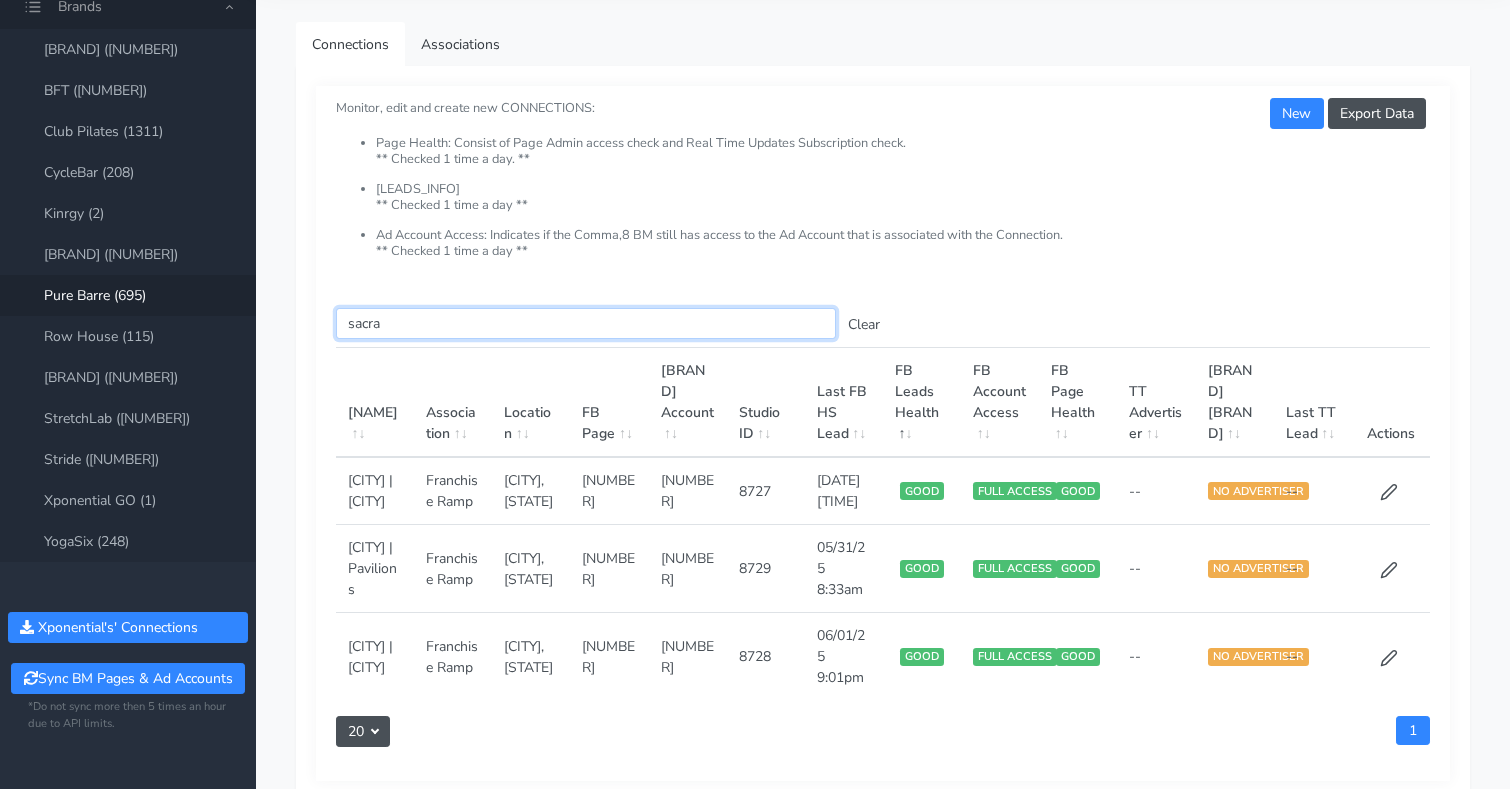 scroll, scrollTop: 93, scrollLeft: 0, axis: vertical 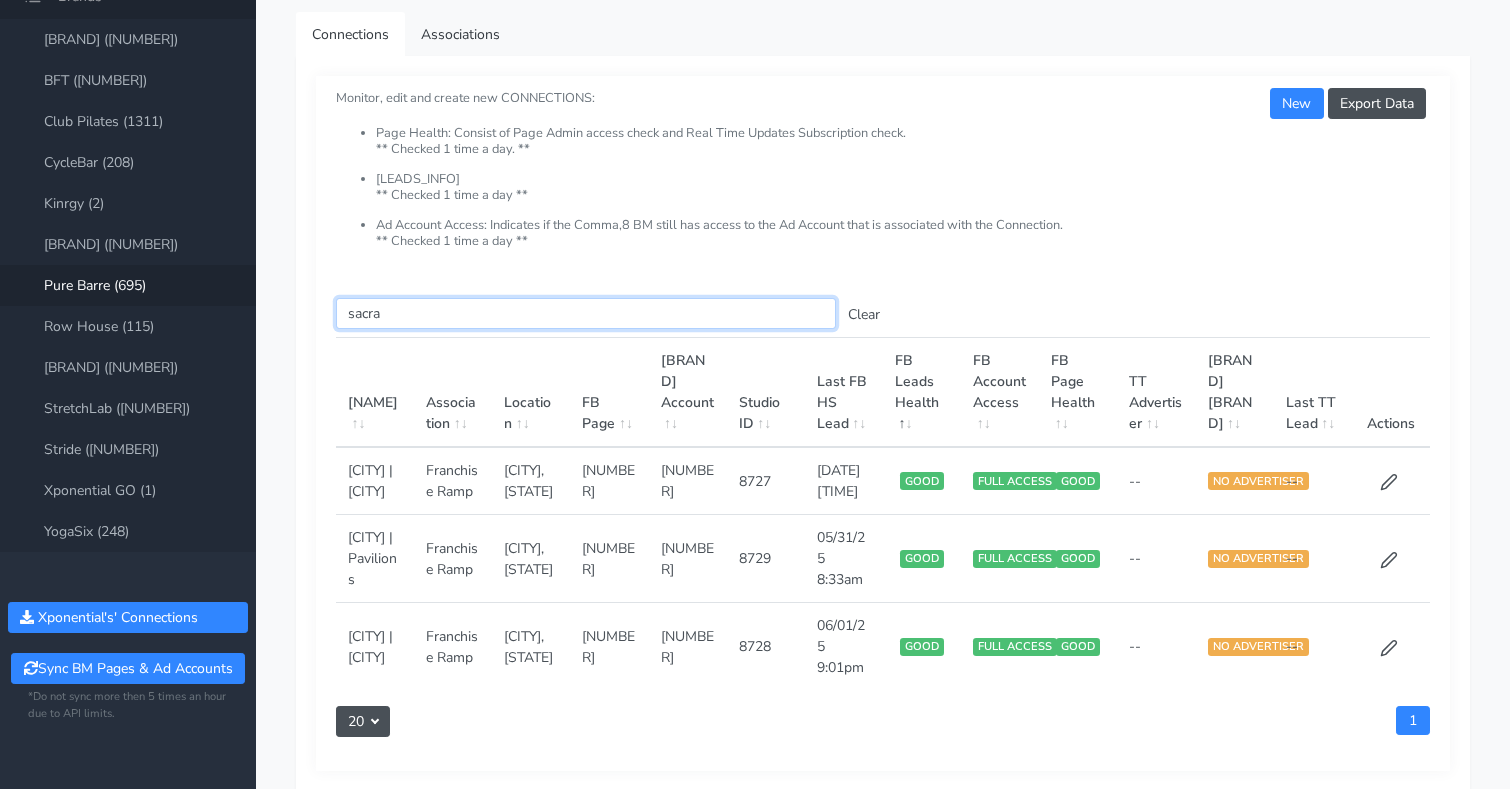 type on "sacra" 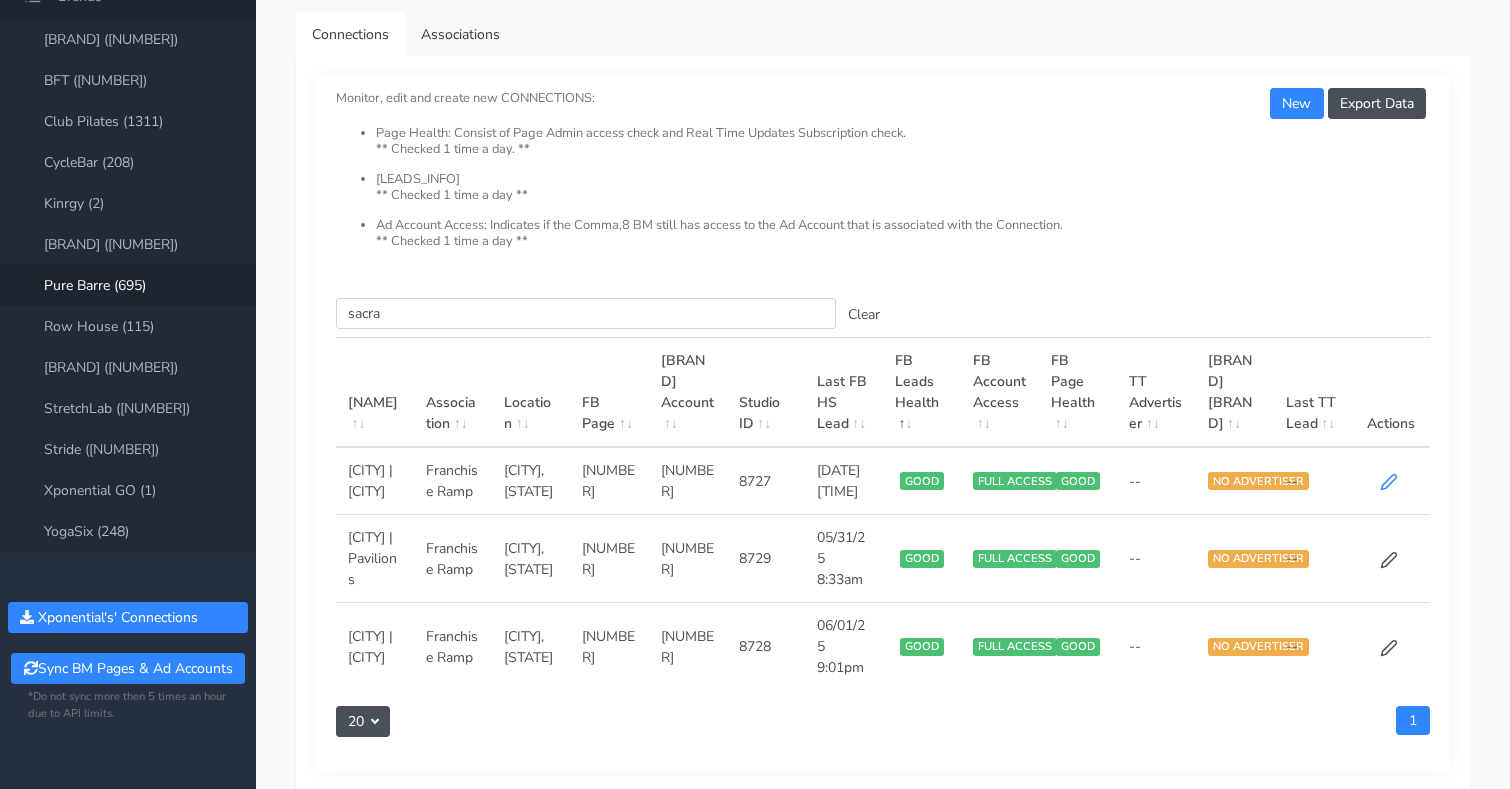 click 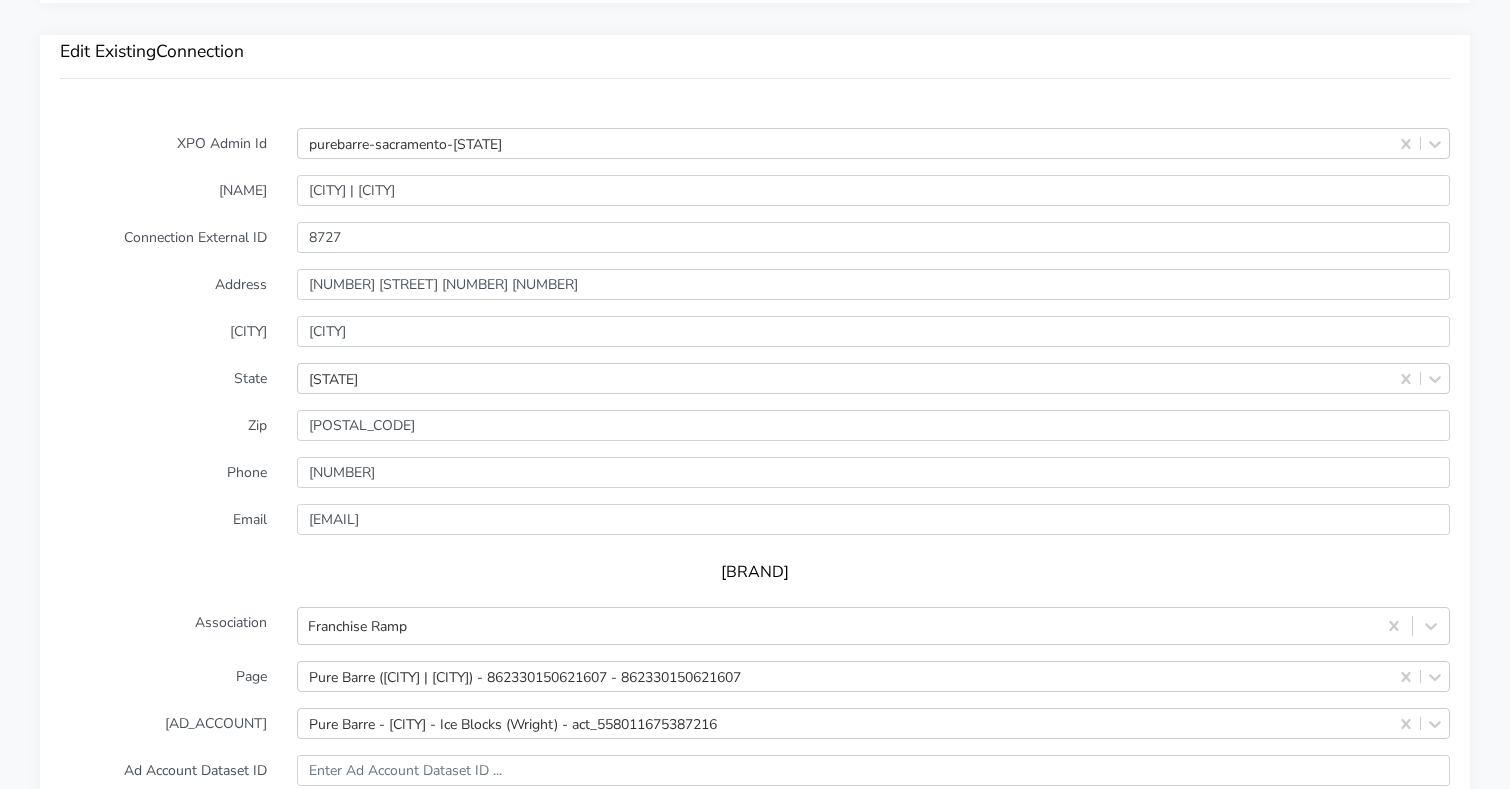 scroll, scrollTop: 1830, scrollLeft: 0, axis: vertical 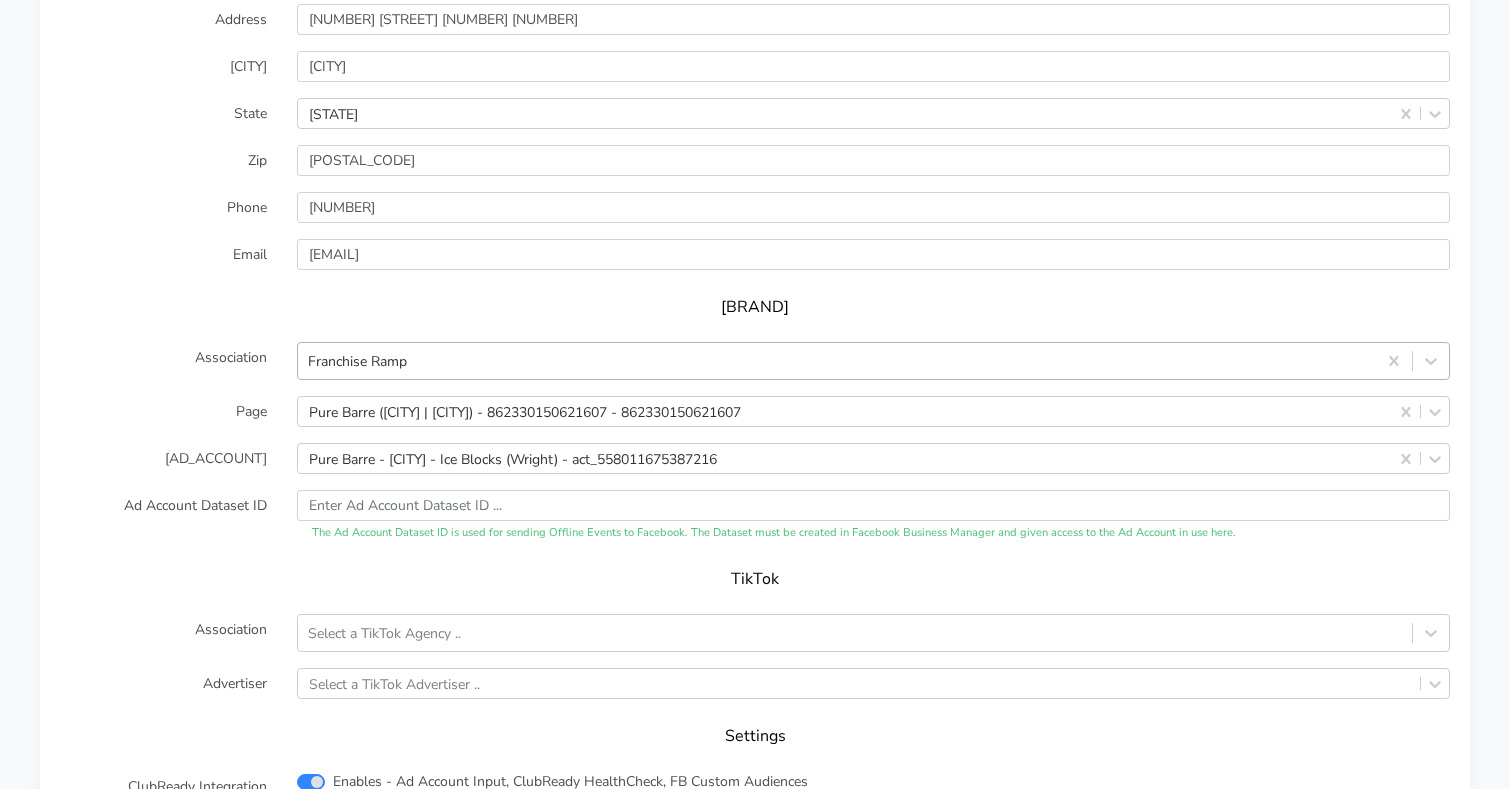 click on "Franchise Ramp" at bounding box center (837, 361) 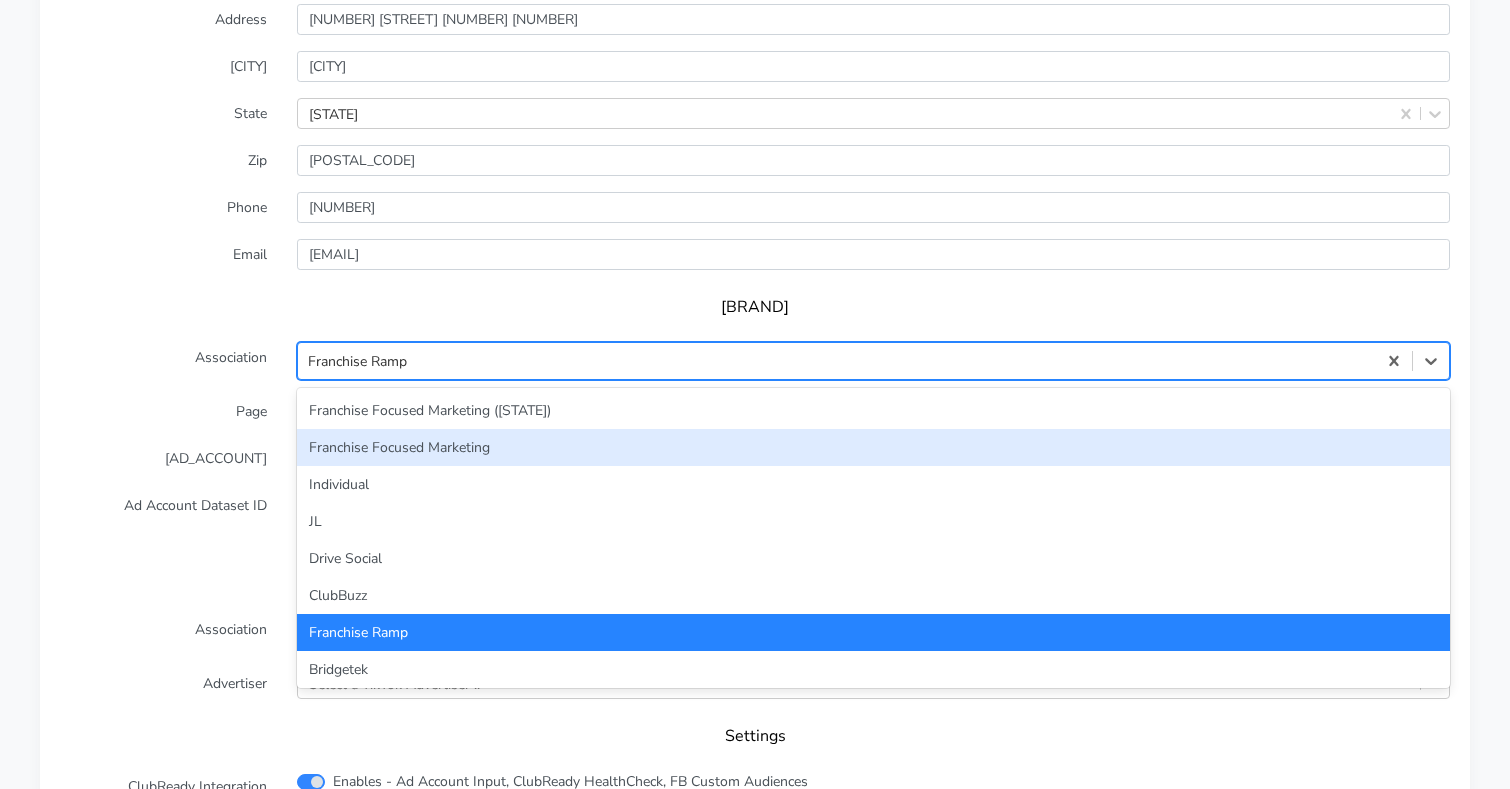 click on "Franchise Focused Marketing" at bounding box center [873, 447] 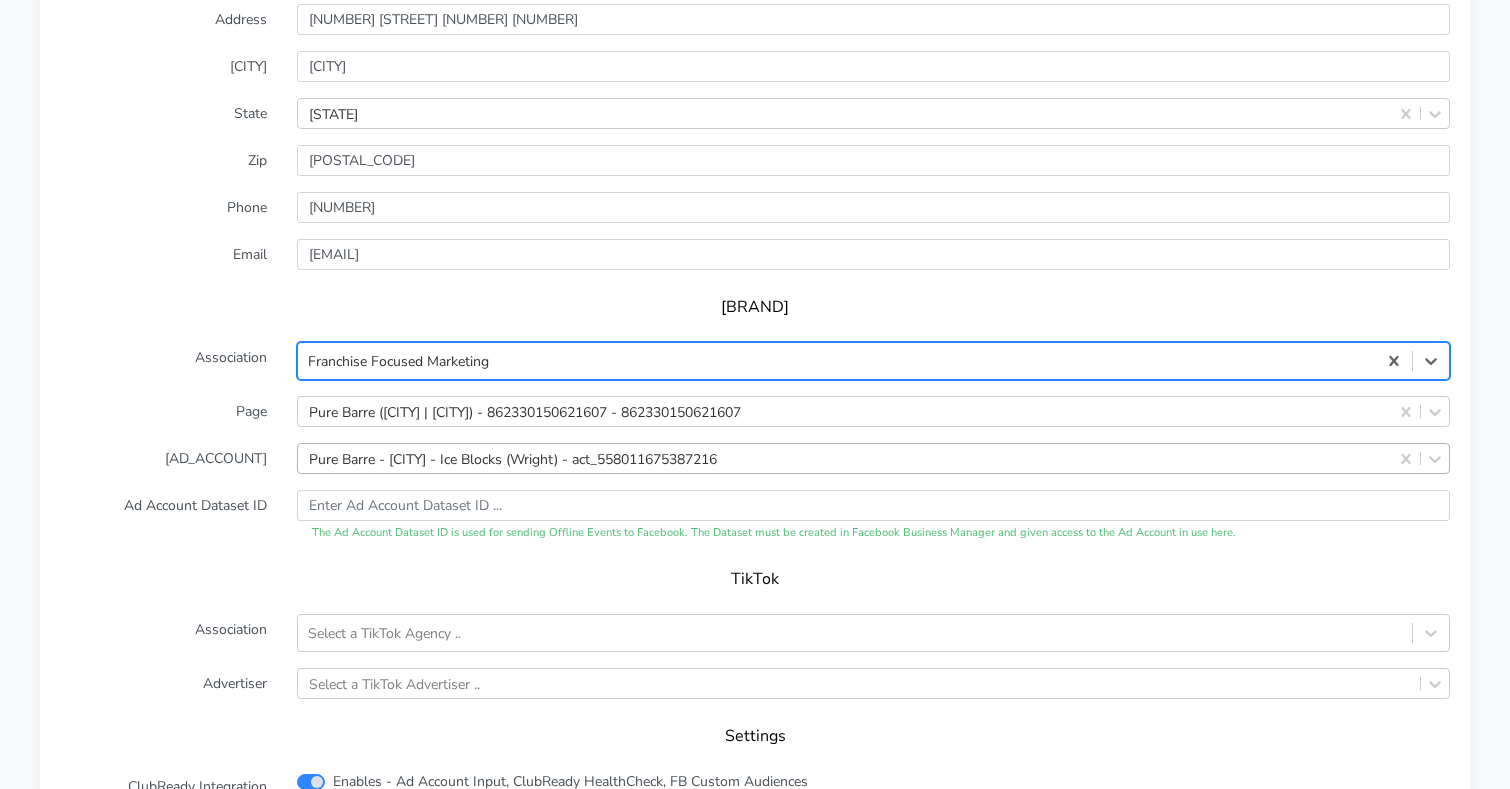 click on "Pure Barre - [CITY] - Ice Blocks ([LAST NAME]) - act_558011675387216" at bounding box center [513, 458] 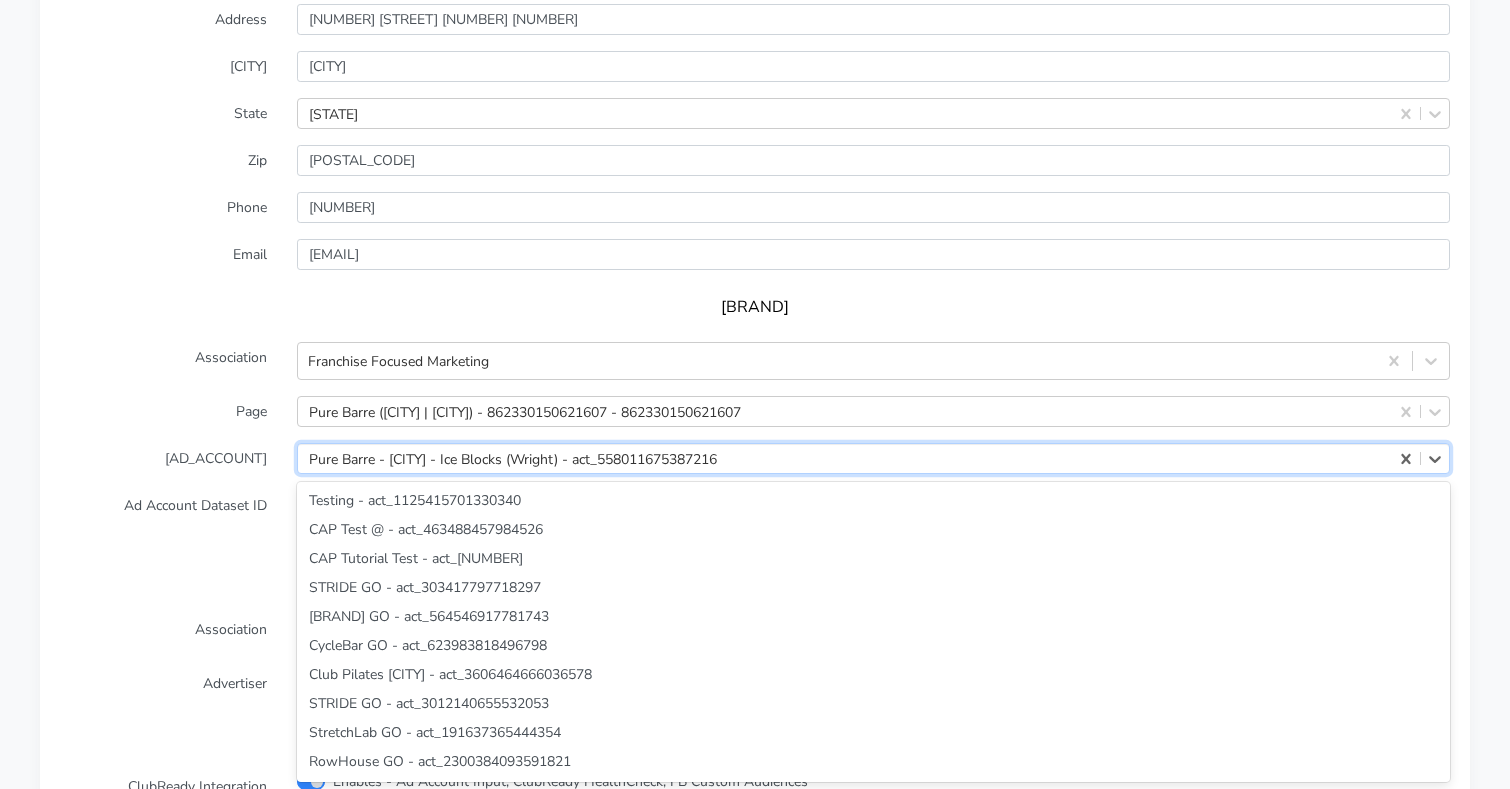 scroll, scrollTop: 22420, scrollLeft: 0, axis: vertical 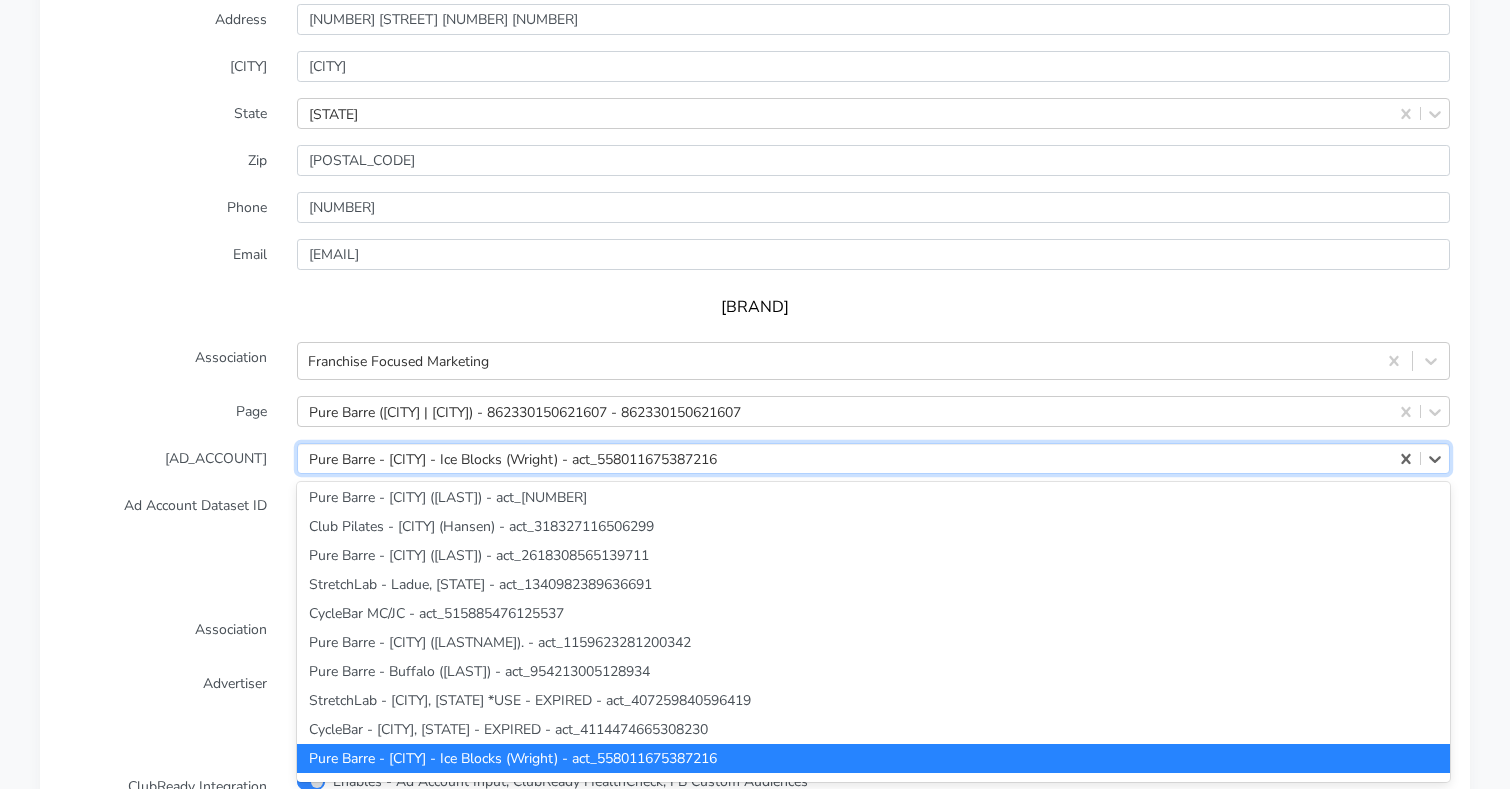 paste on "[NUMBER]" 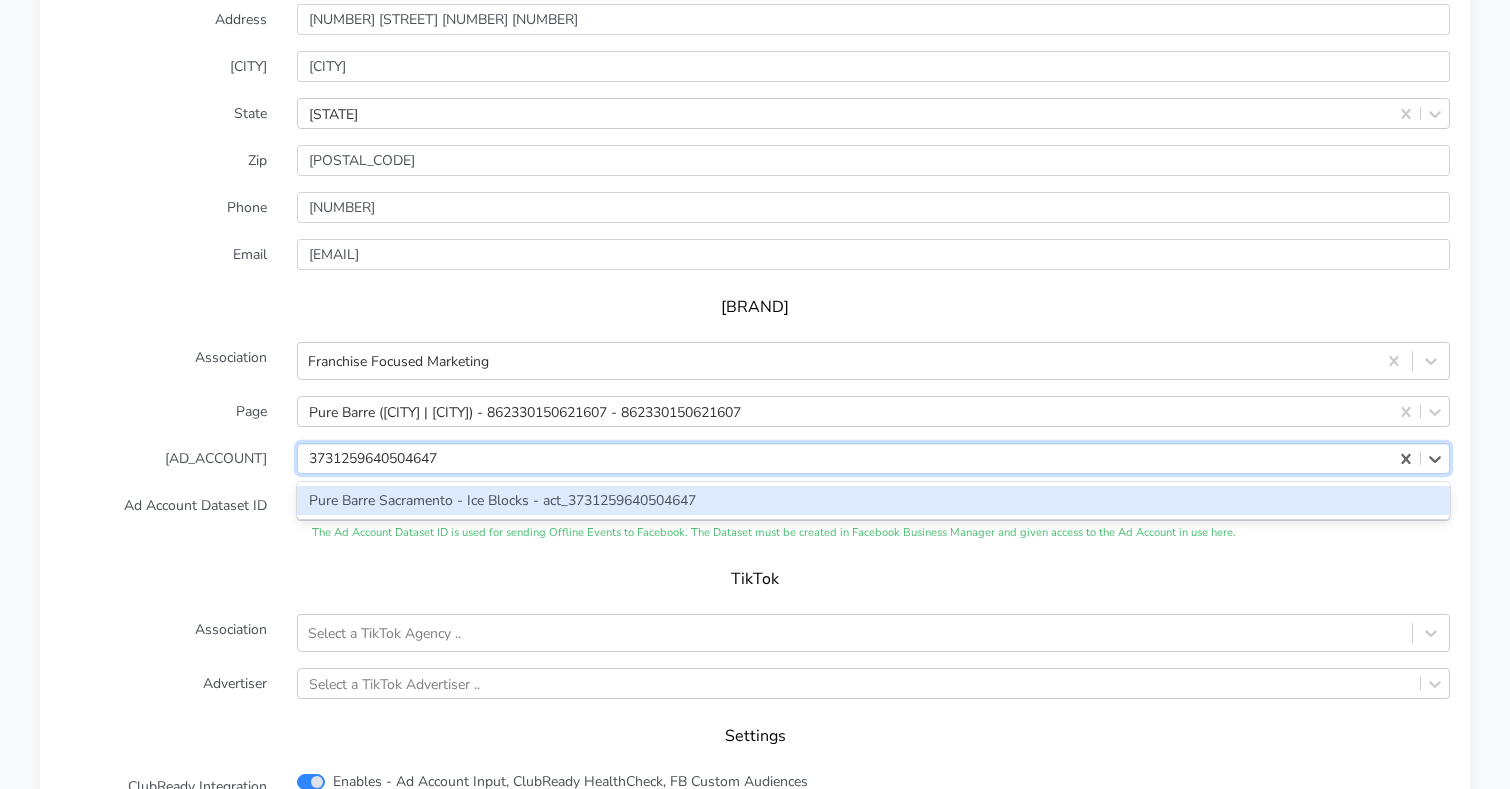 scroll, scrollTop: 0, scrollLeft: 0, axis: both 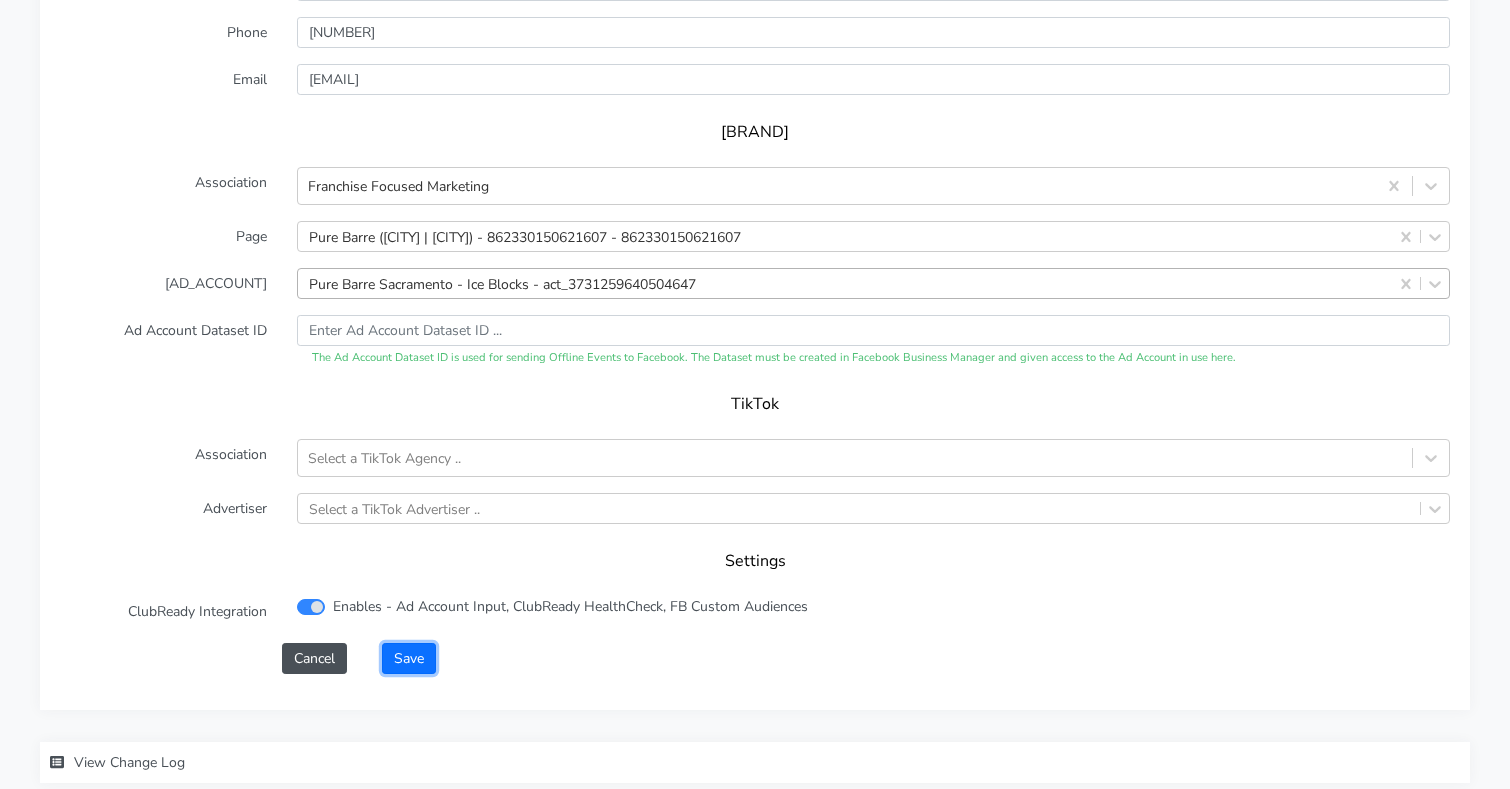 click on "Save" at bounding box center [409, 658] 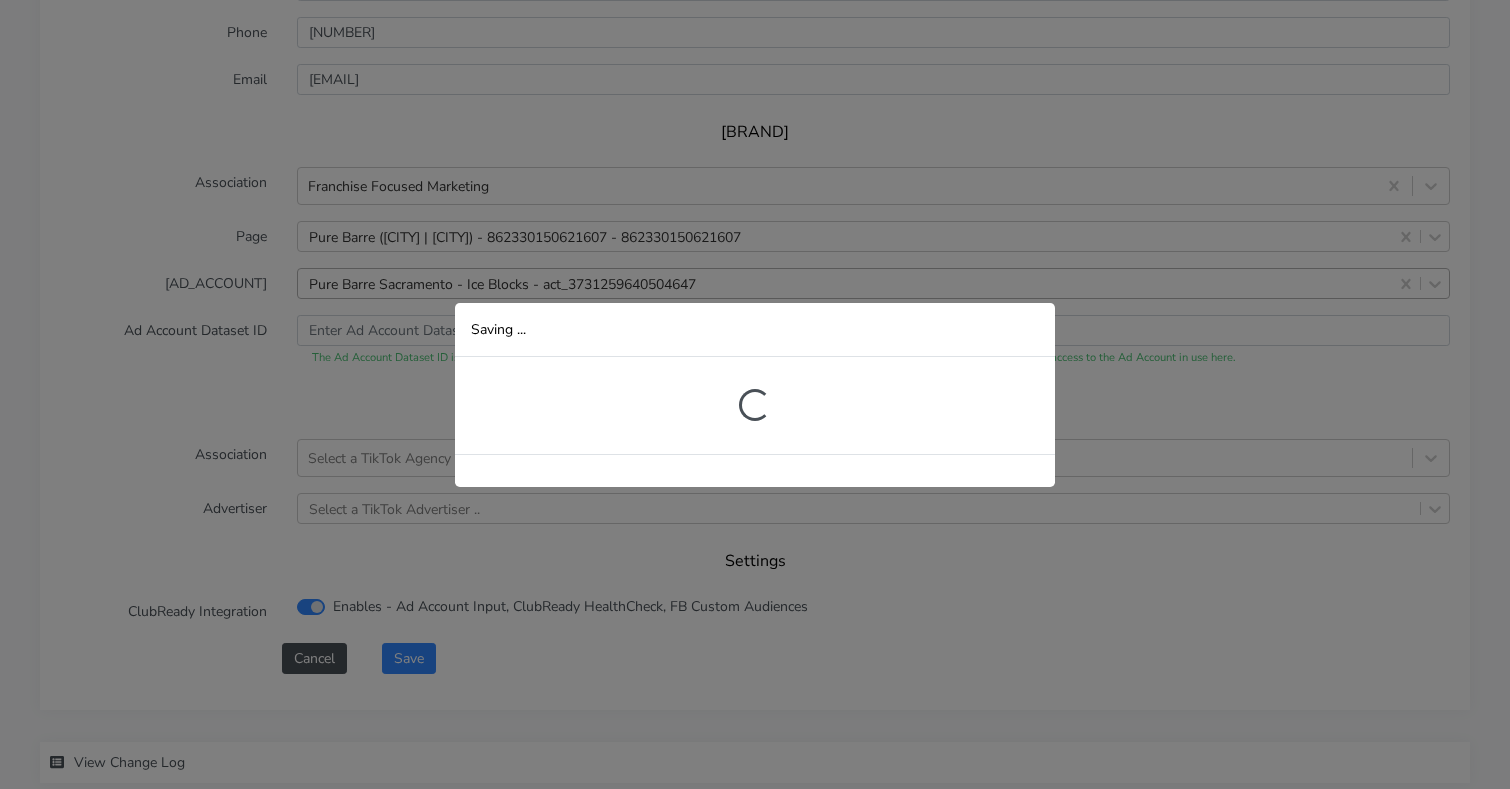 scroll, scrollTop: 448, scrollLeft: 0, axis: vertical 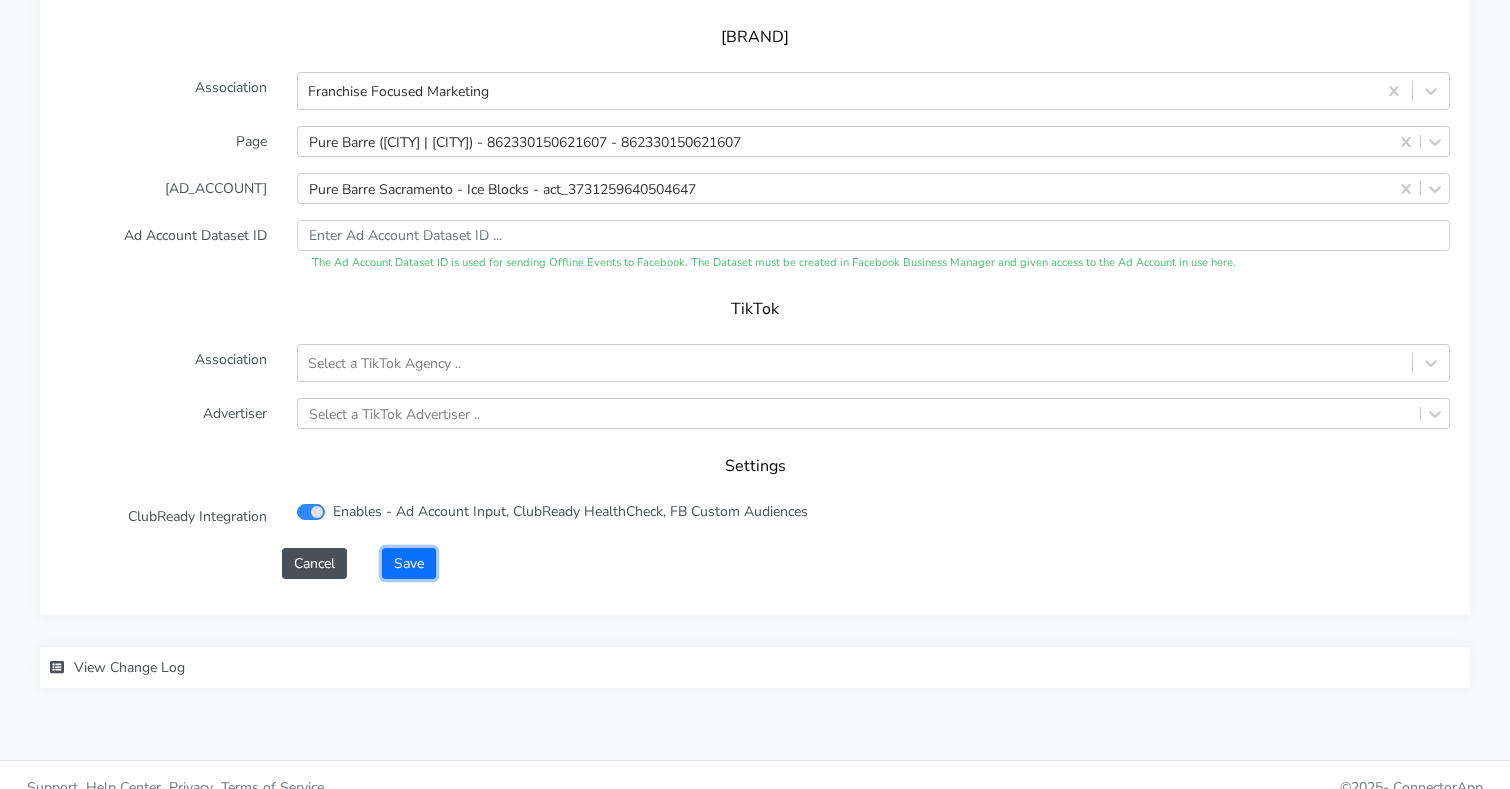 click on "Save" at bounding box center (409, 563) 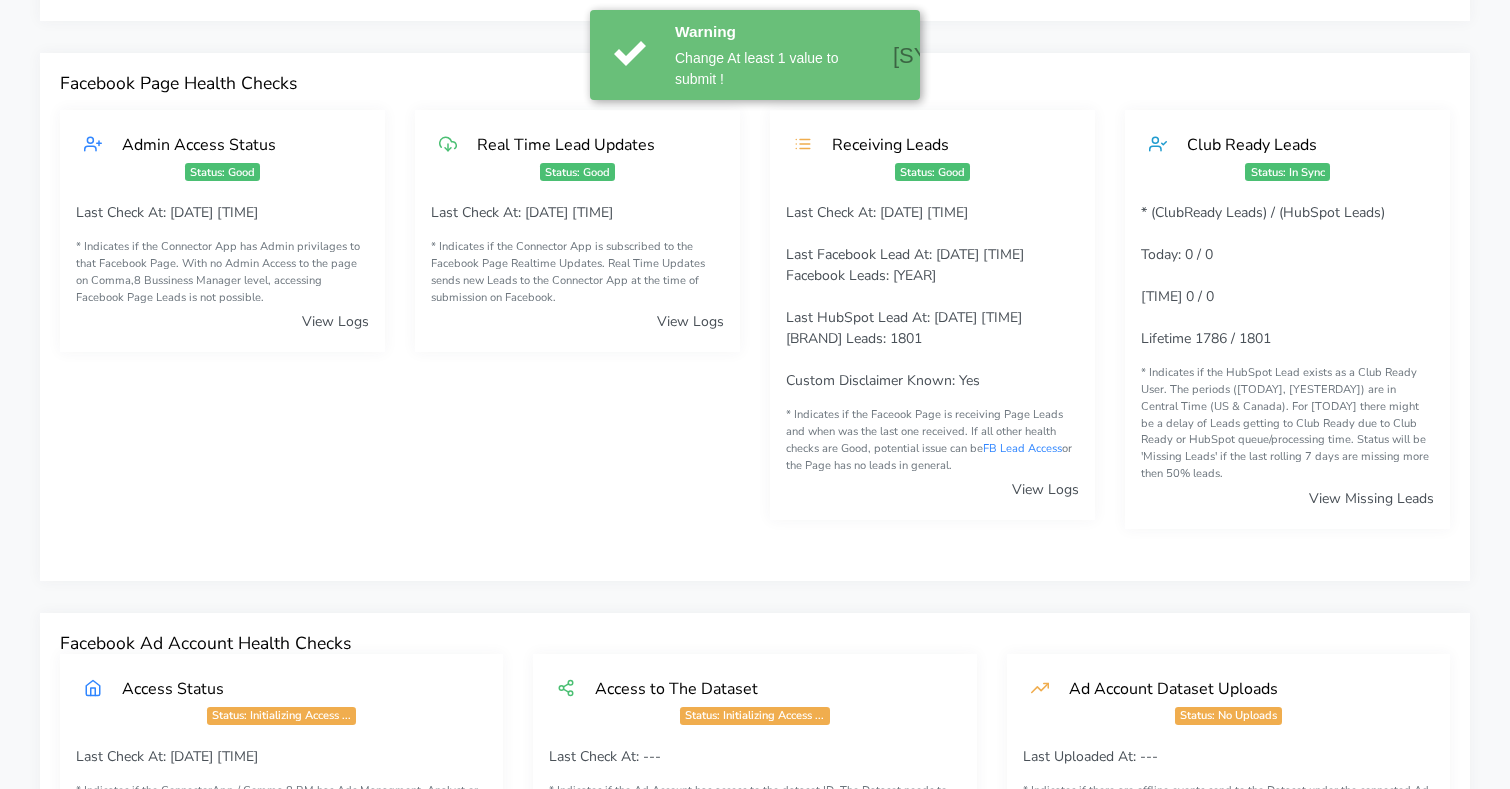 scroll, scrollTop: 0, scrollLeft: 0, axis: both 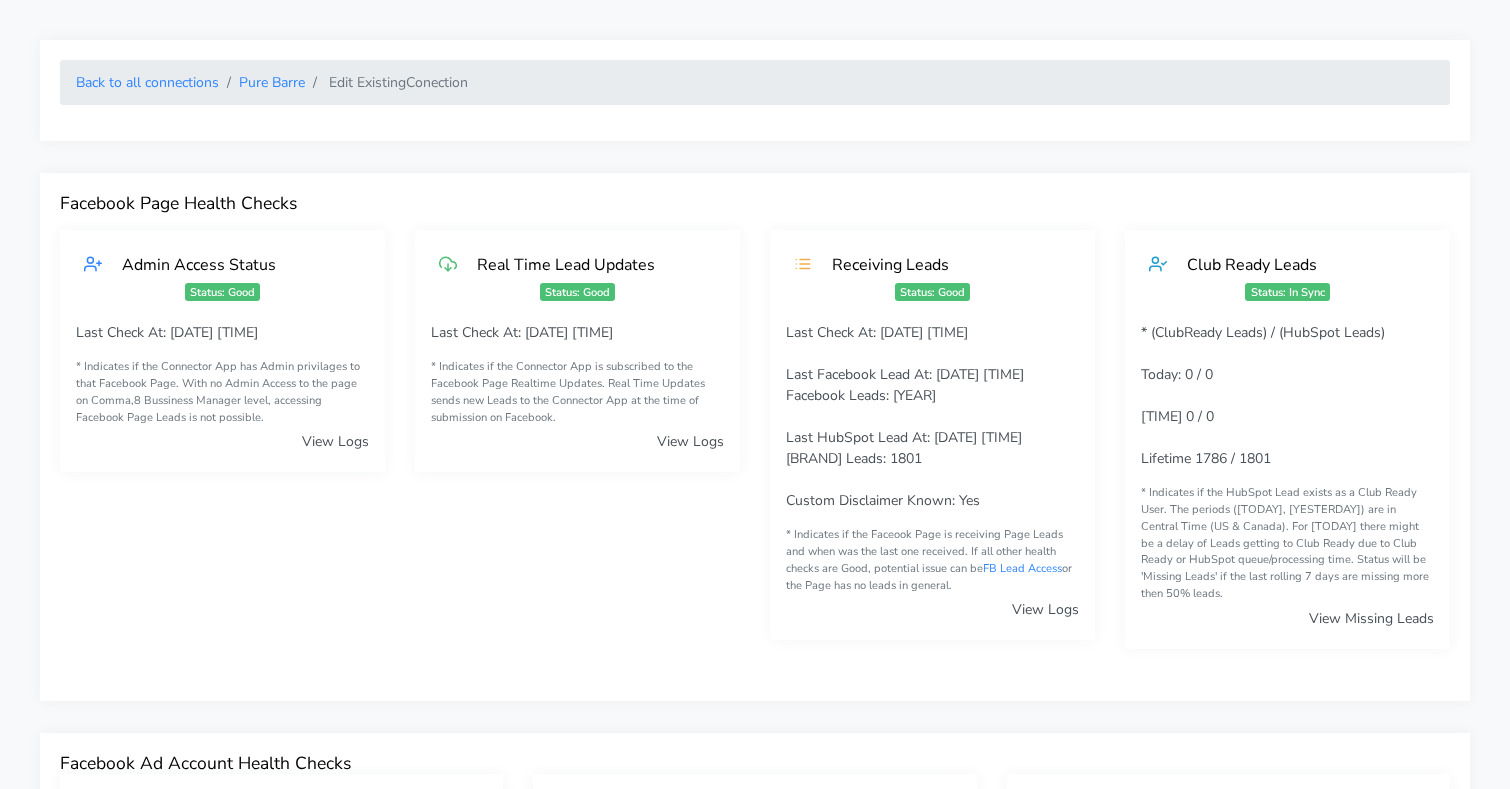 click on "Back to all connections Pure Barre   Edit Existing  Conection" at bounding box center [755, 82] 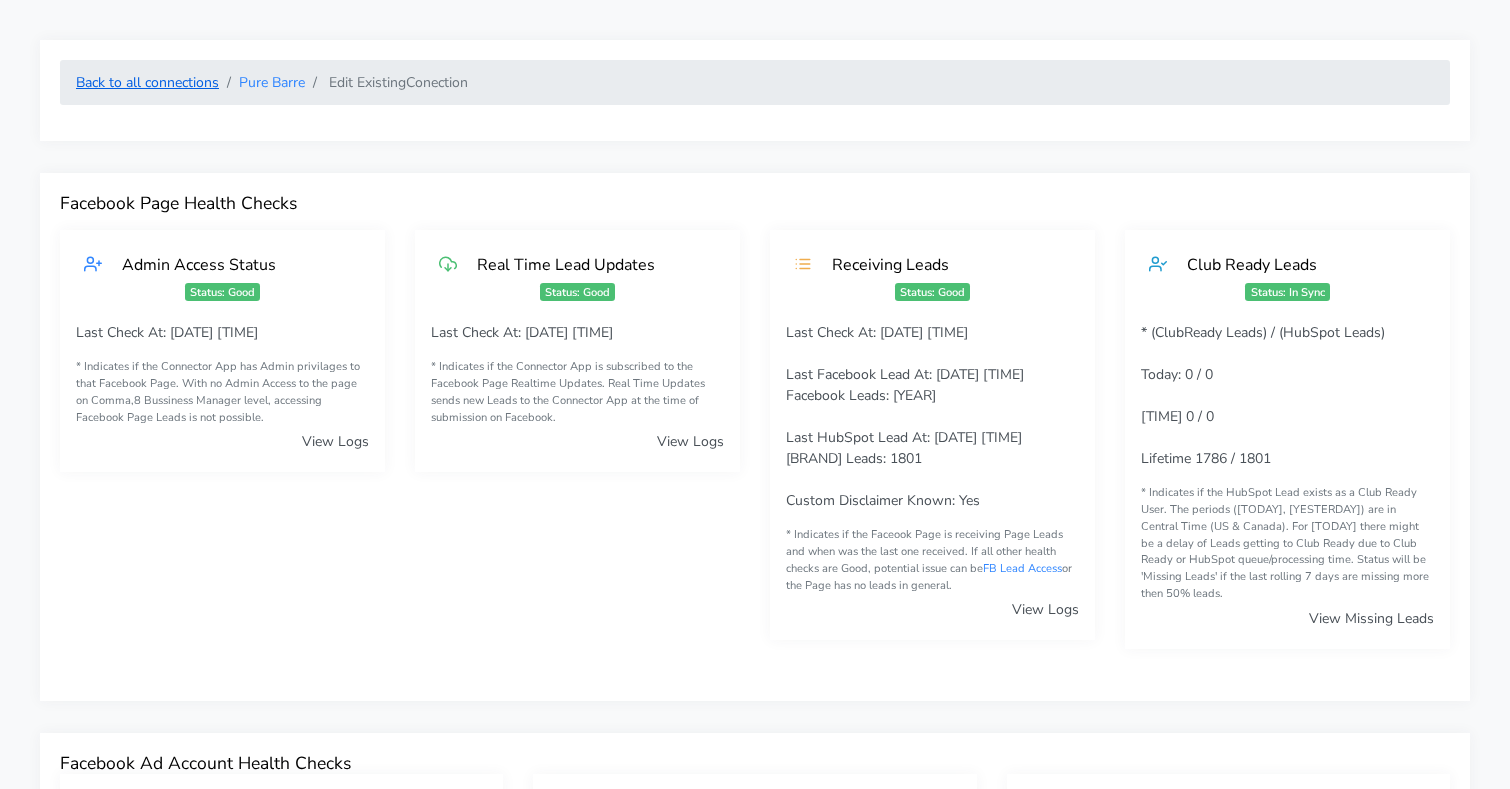 click on "Back to all connections" at bounding box center (147, 82) 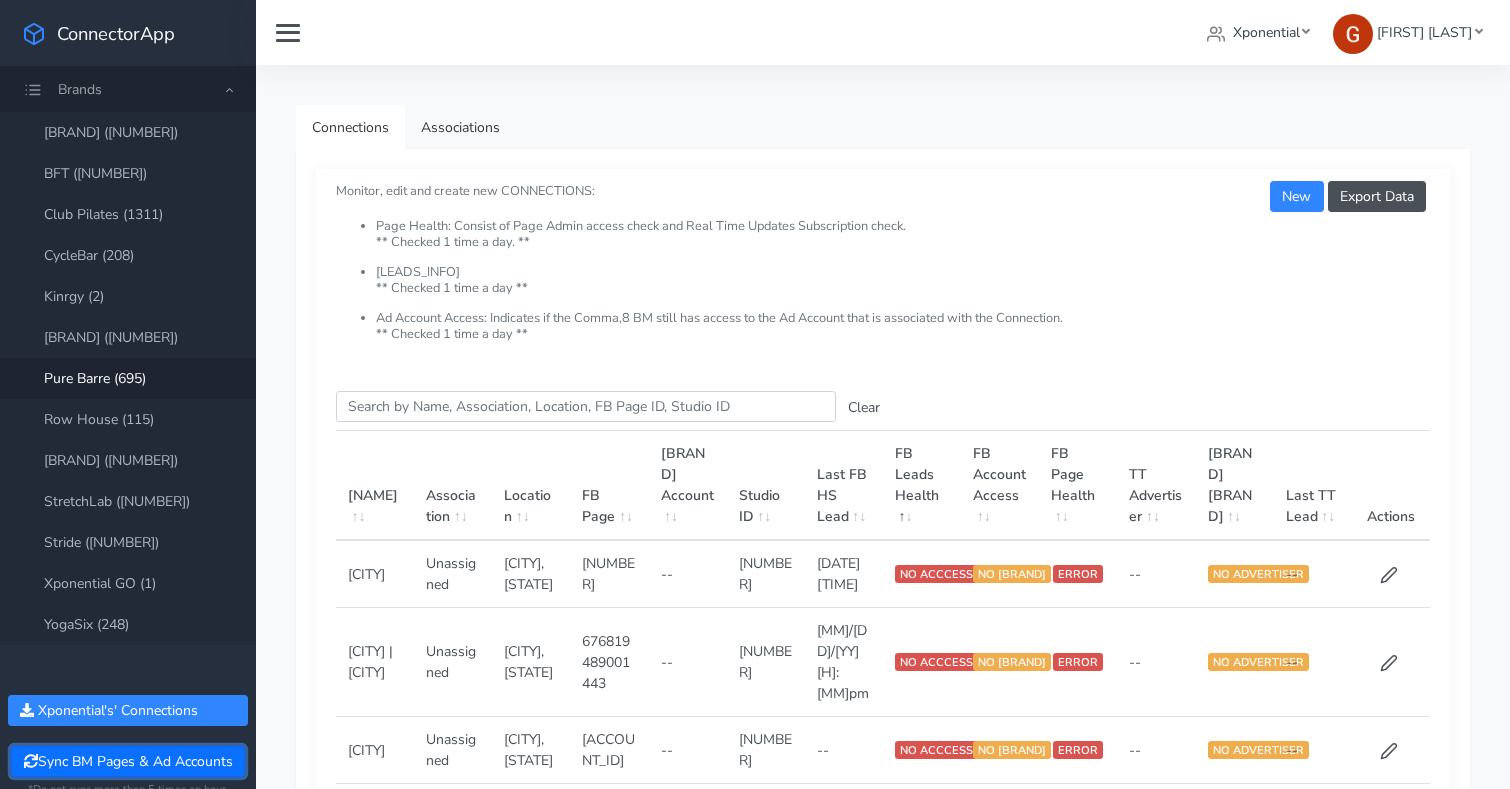 click on "Sync BM Pages & Ad Accounts" at bounding box center [127, 761] 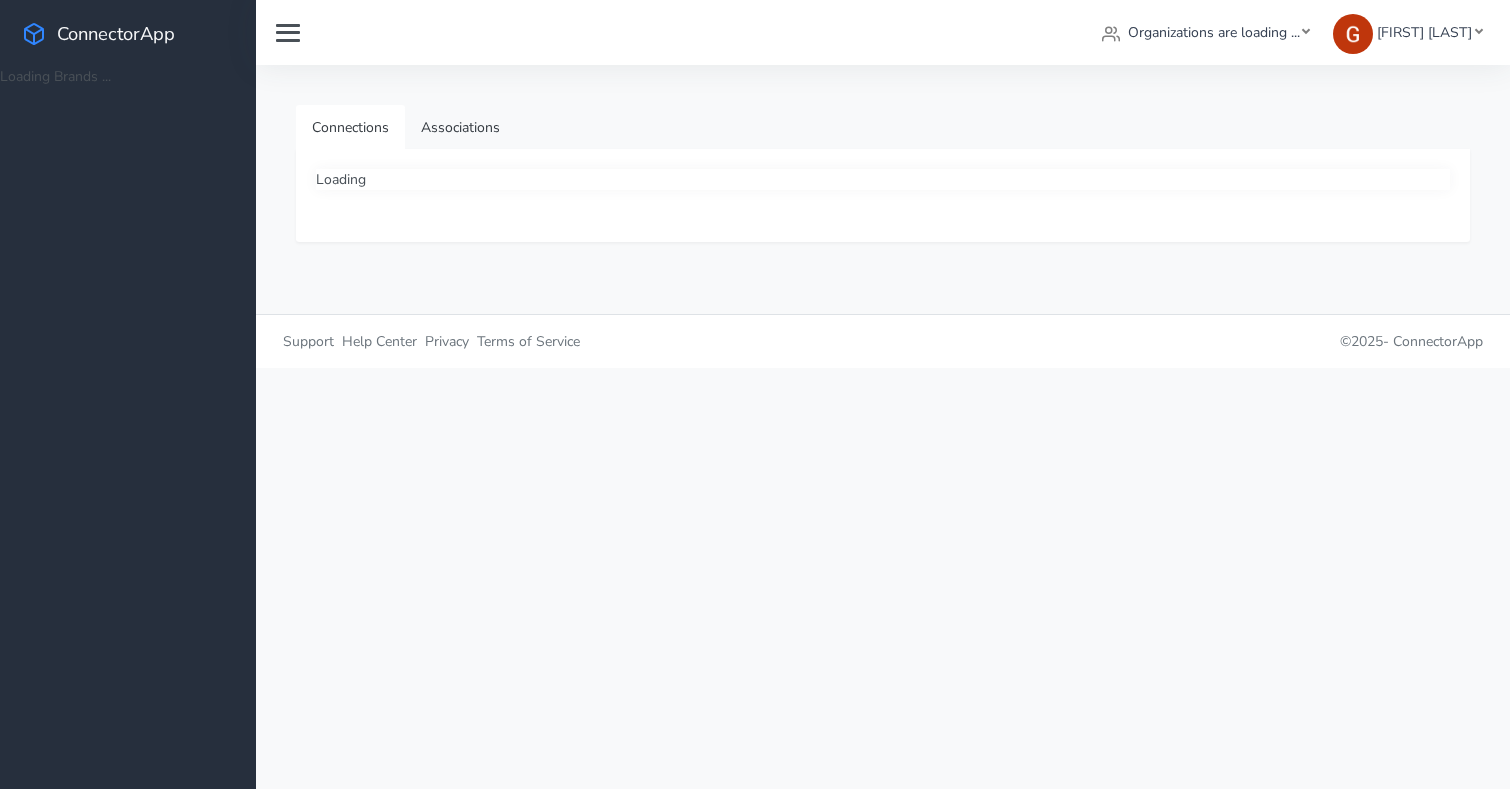 scroll, scrollTop: 0, scrollLeft: 0, axis: both 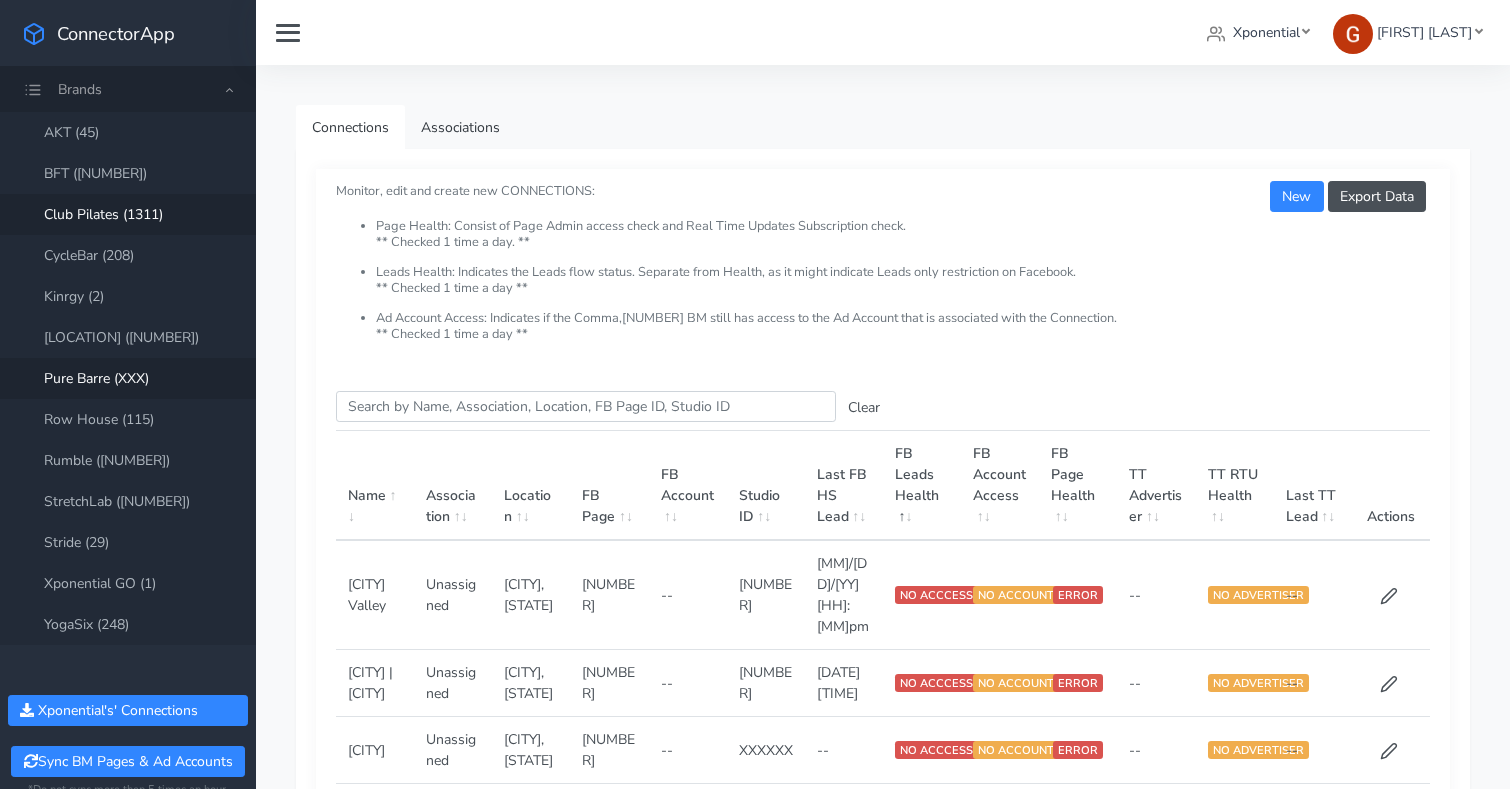 click on "Club Pilates (1311)" at bounding box center [128, 214] 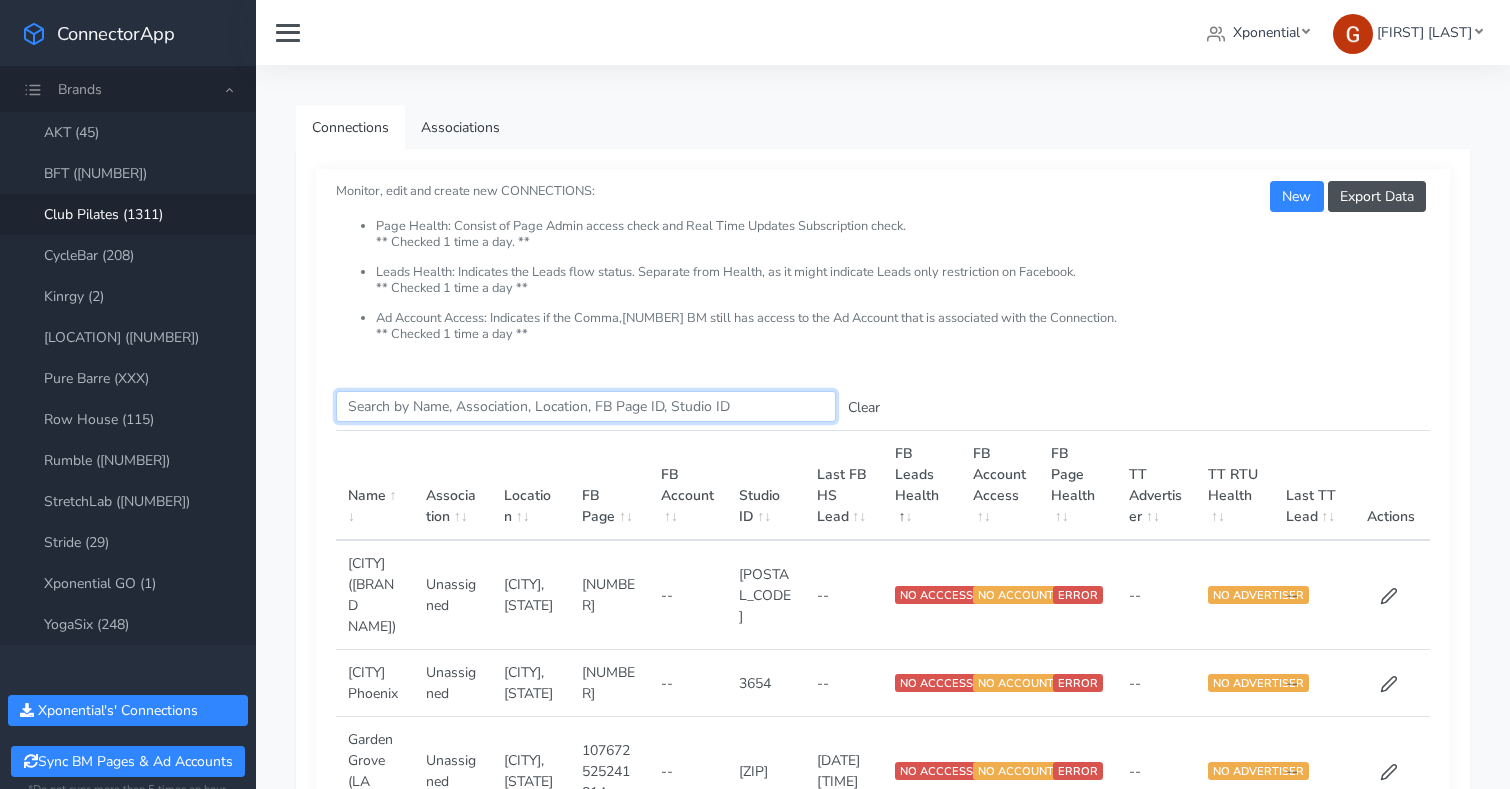 click on "Search this table" at bounding box center (586, 406) 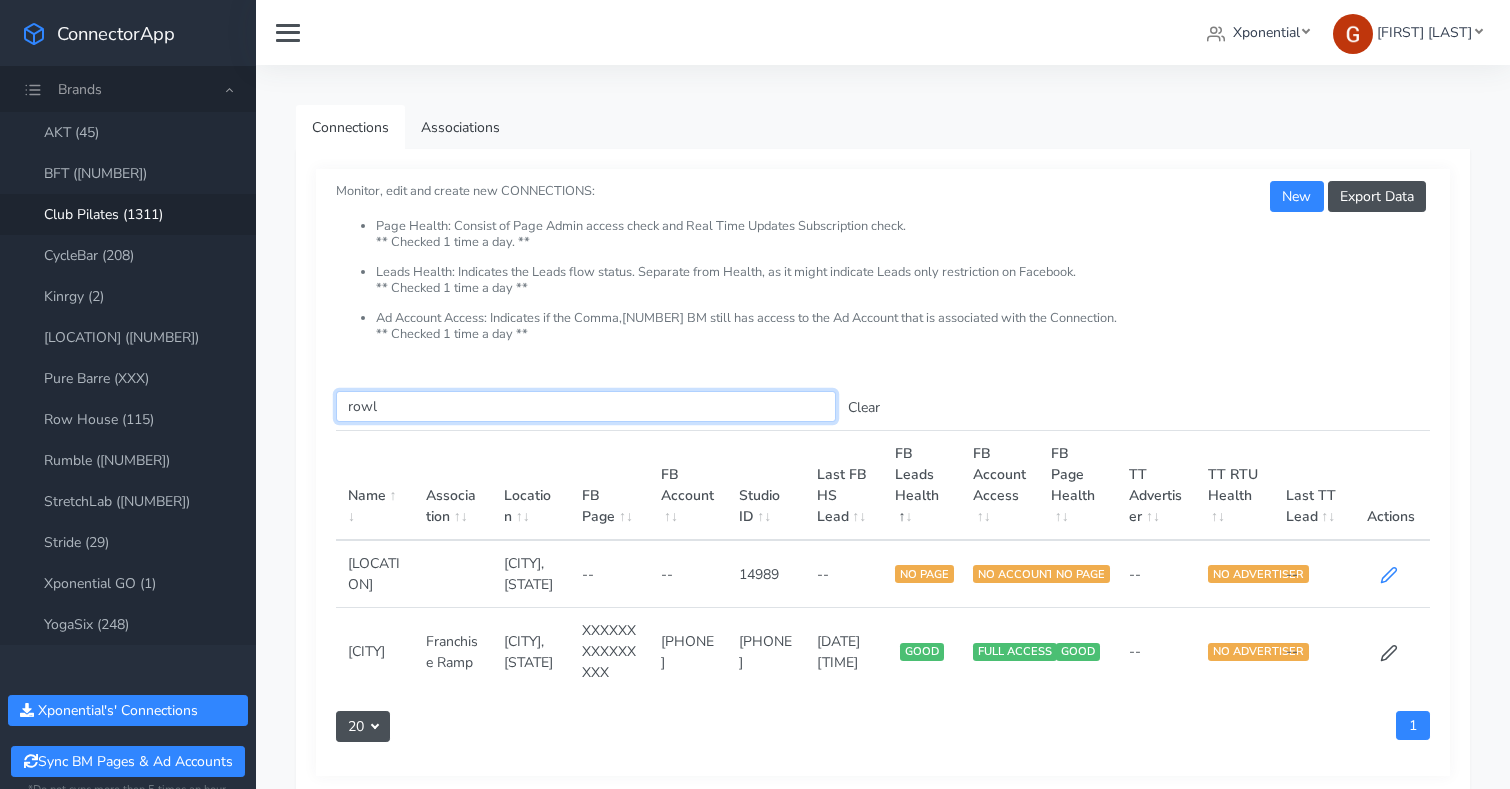 type on "rowl" 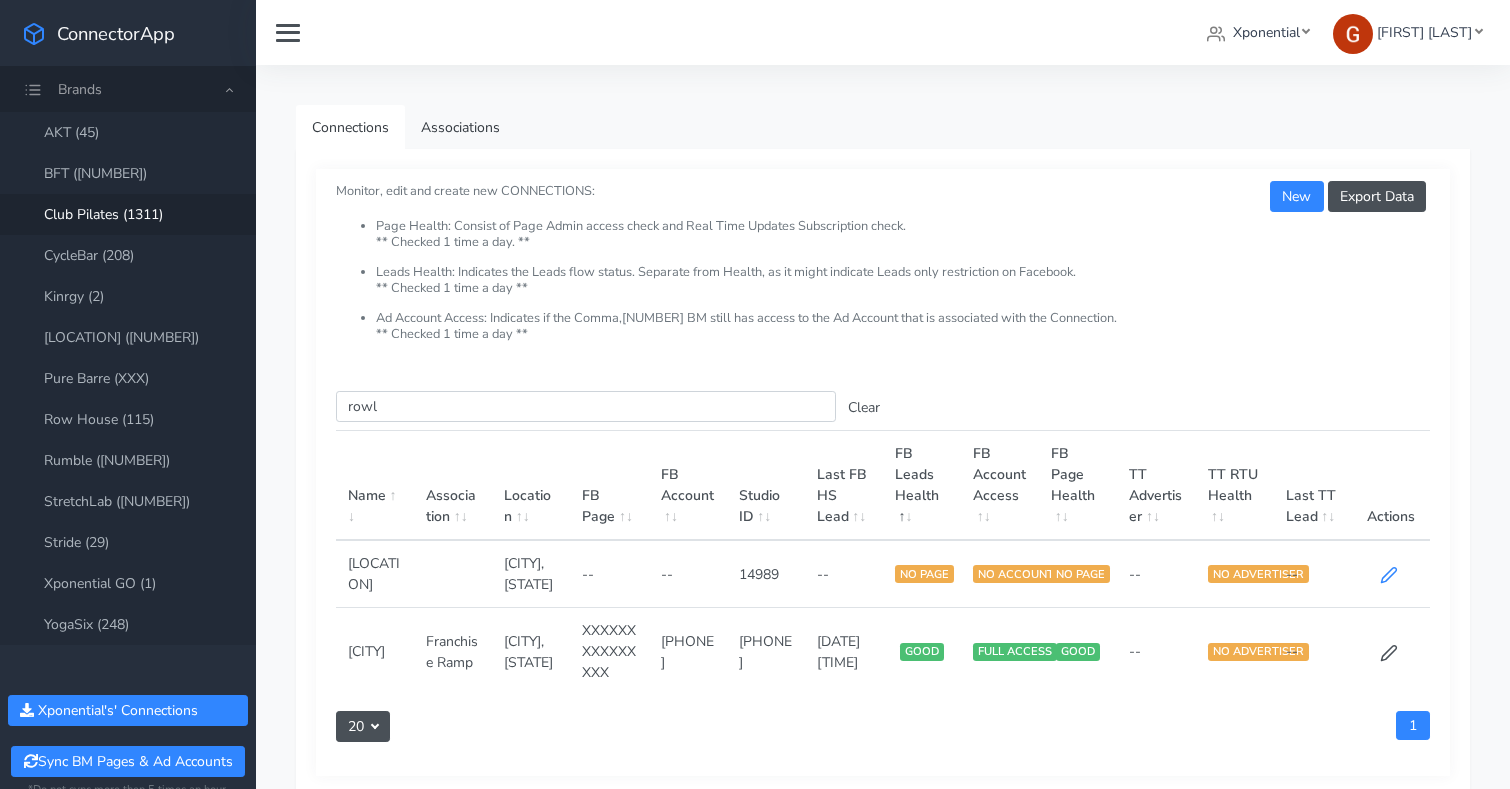 click 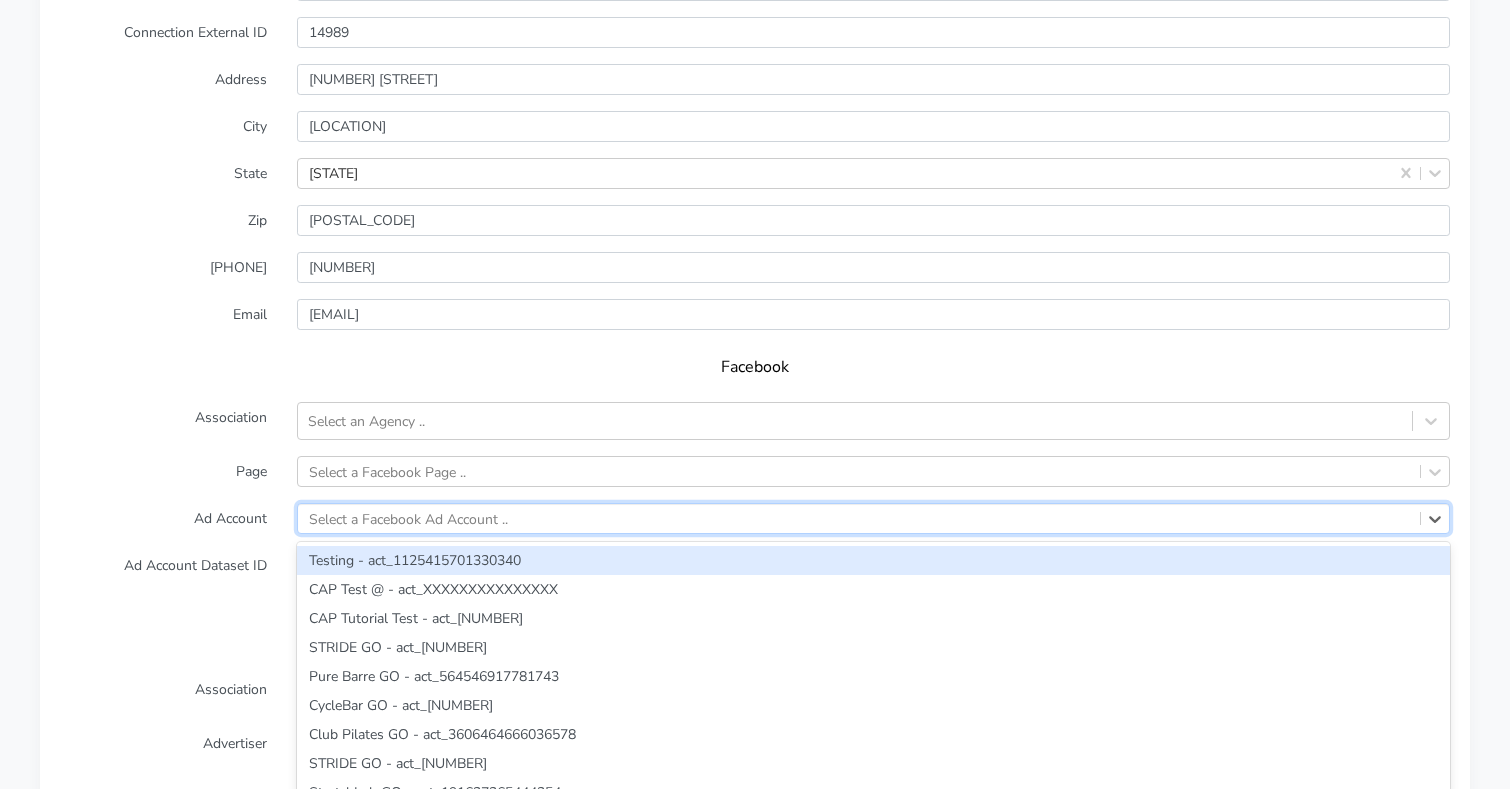 scroll, scrollTop: 1724, scrollLeft: 0, axis: vertical 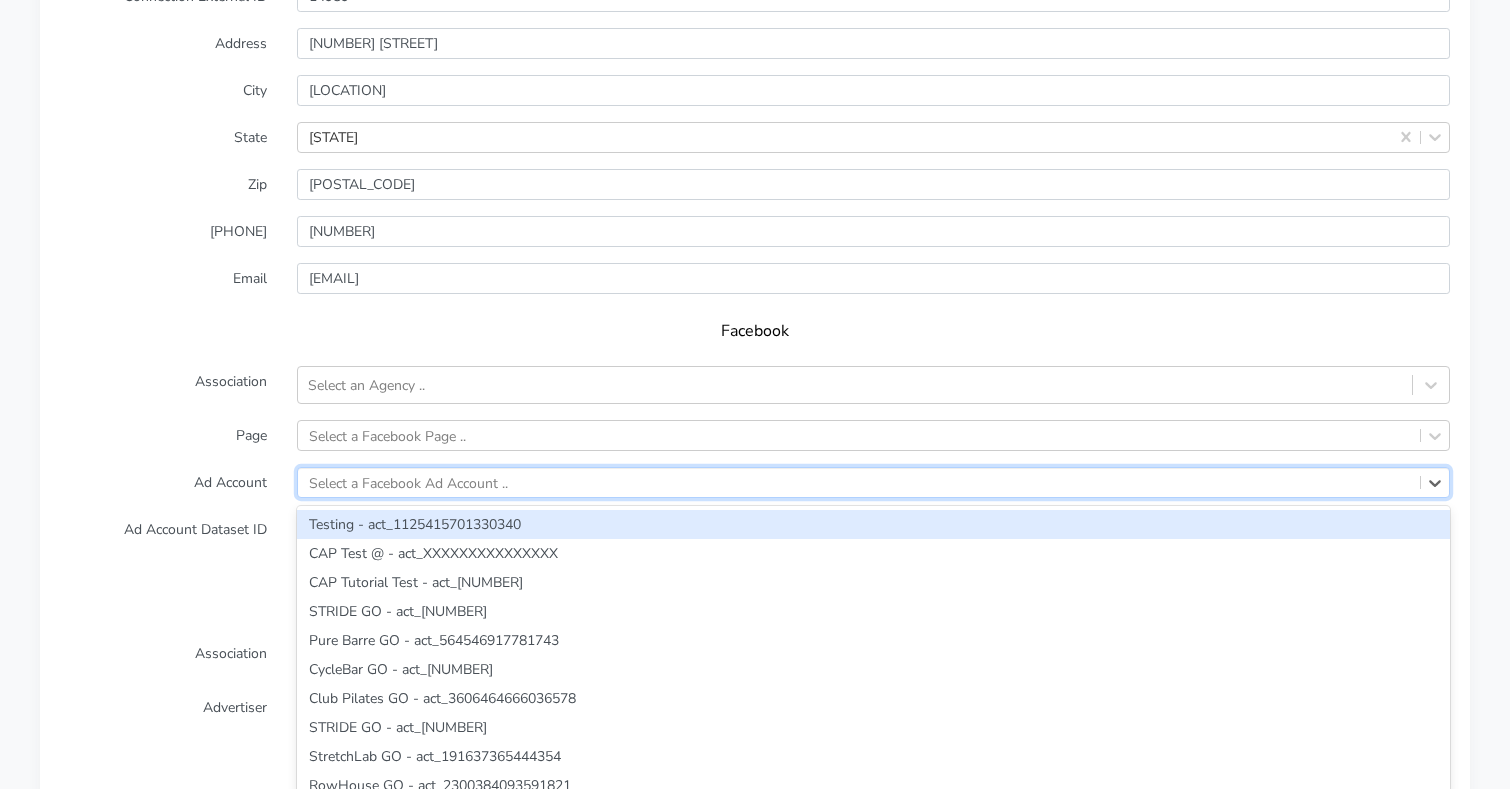 click on "option Testing - act_1125415701330340 focused, [NUMBER] of [NUMBER]. [NUMBER] results available. Use Up and Down to choose options, press Enter to select the currently focused option, press Escape to exit the menu, press Tab to select the option and exit the menu. Select a Facebook Ad Account .. Testing - act_1125415701330340 CAP Test @ - act_463488457984526 CAP Tutorial Test - act_3443802882396163 STRIDE GO - act_303417797718297 Pure Barre GO - act_564546917781743 CycleBar GO - act_623983818496798 Club Pilates GO - act_3606464666036578 STRIDE GO - act_3012140655532053 StretchLab GO - act_191637365444354 RowHouse GO - act_2300384093591821 Pure Barre GO - act_193605385208997 CycleBar GO - act_548615275813981 Club Pilates GO - act_578876553006650 AKT GO - act_540373159975104 YogaSix GO - act_1585582788311485 Comma,[NUMBER] - CAP - act_358268951607825 Pure Barre Franchise - act_355446665191981 Pure Barre - Irvine - act_269819516976020 Club Pilates (Sandy Springs) - act_28046668 Pure Barre Downtown Indy - act_10022606" at bounding box center [873, 482] 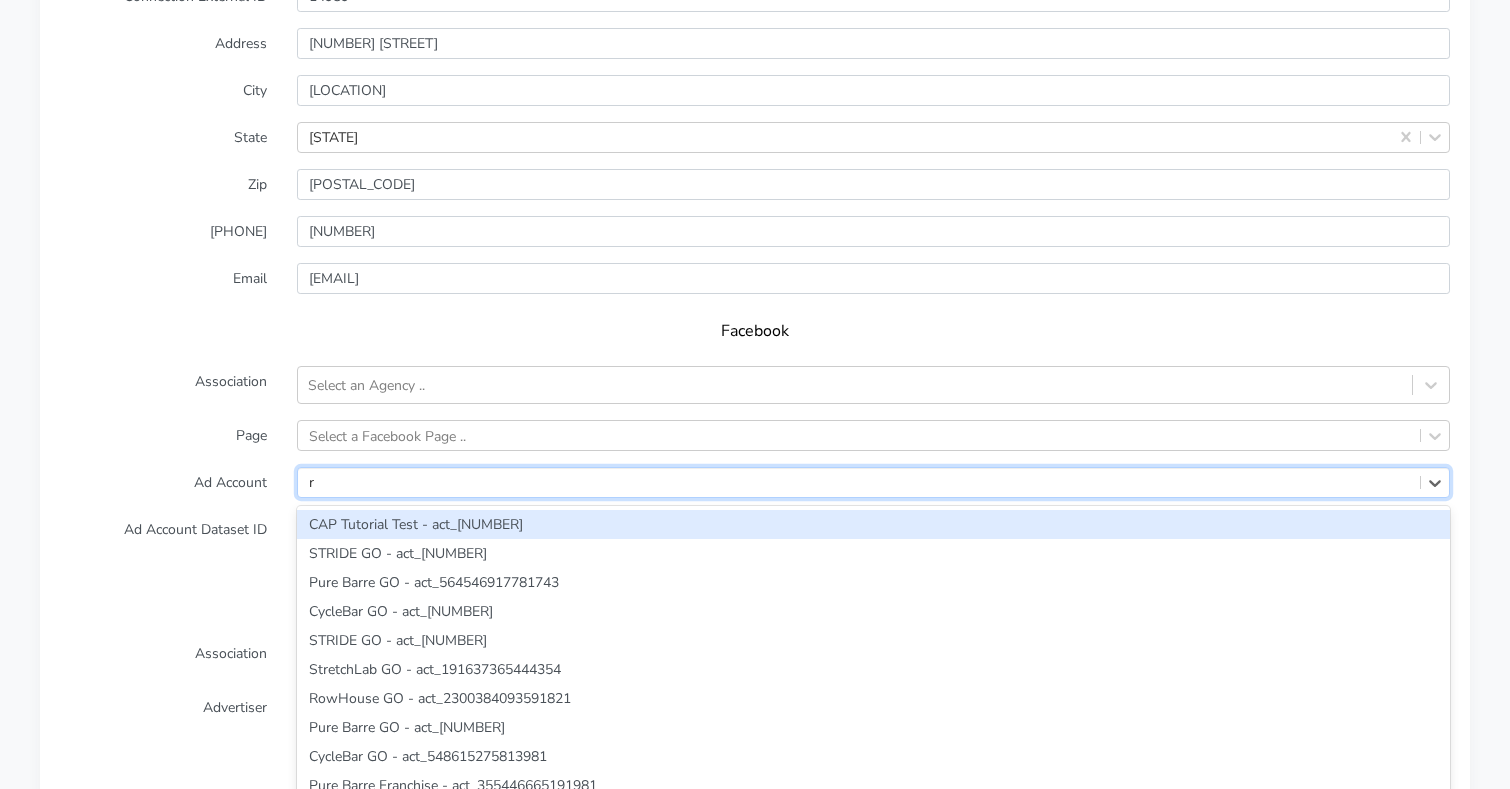 type 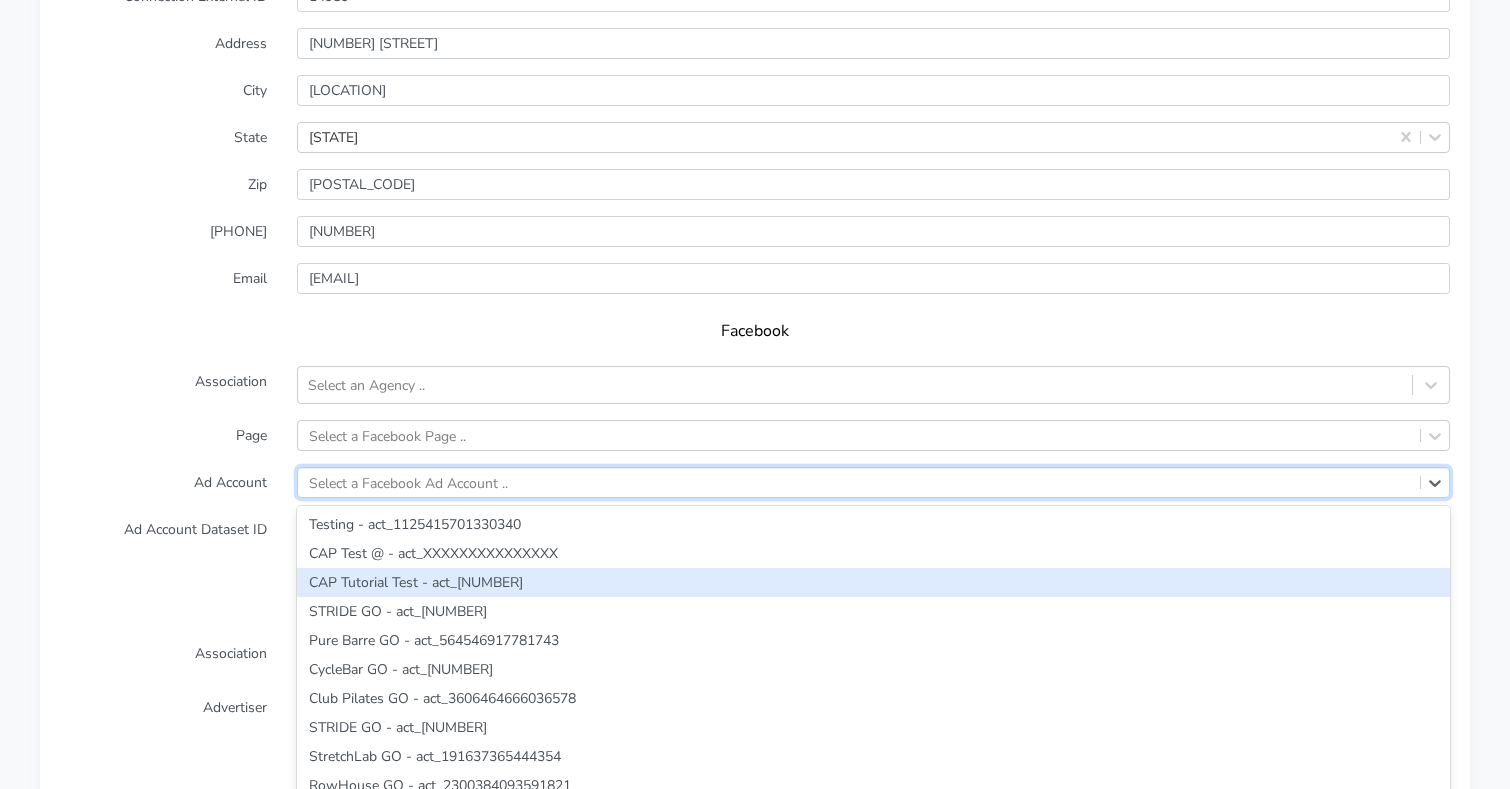 scroll, scrollTop: 1771, scrollLeft: 0, axis: vertical 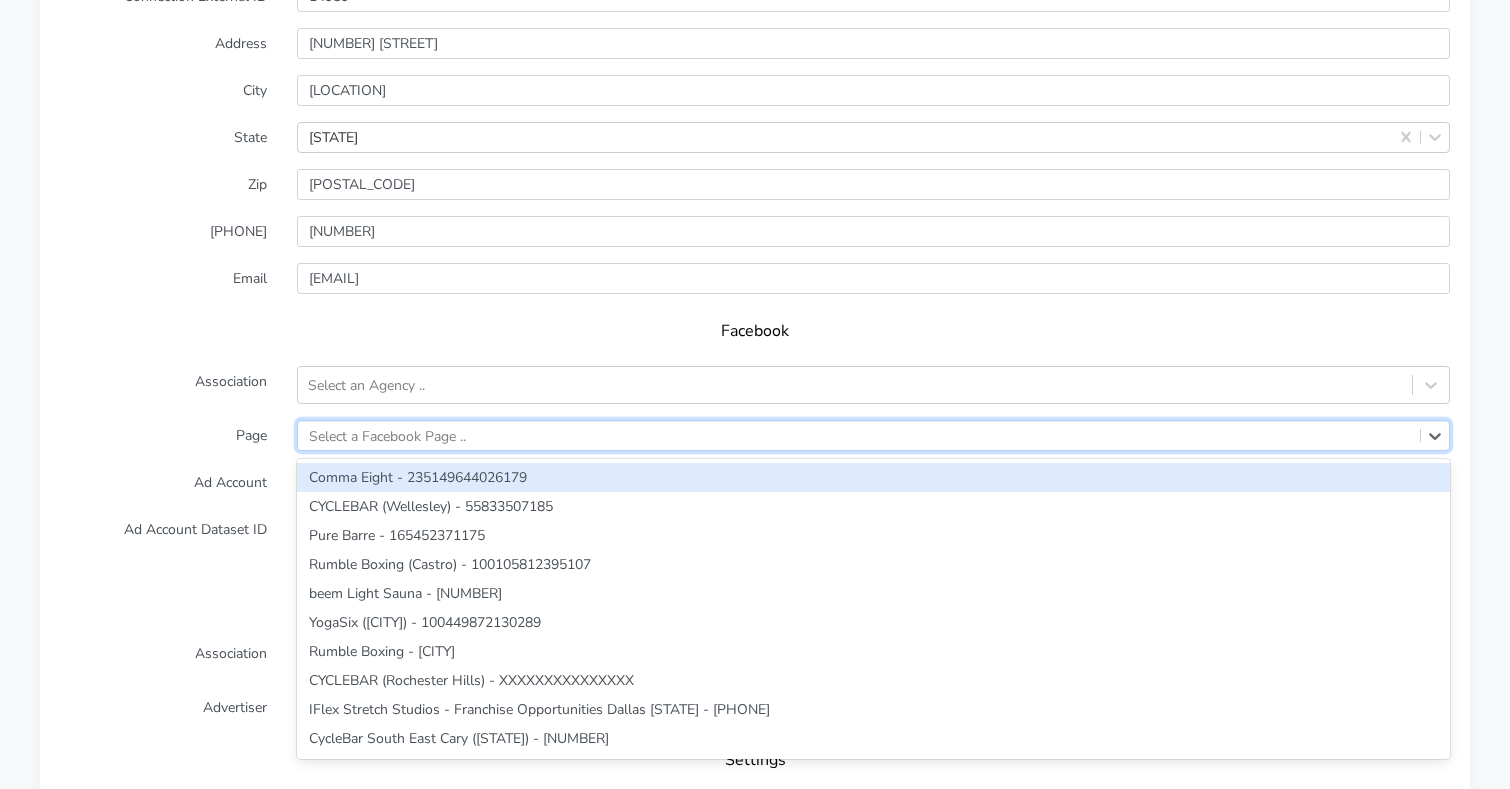 click on "Select a Facebook Page .." at bounding box center [387, 435] 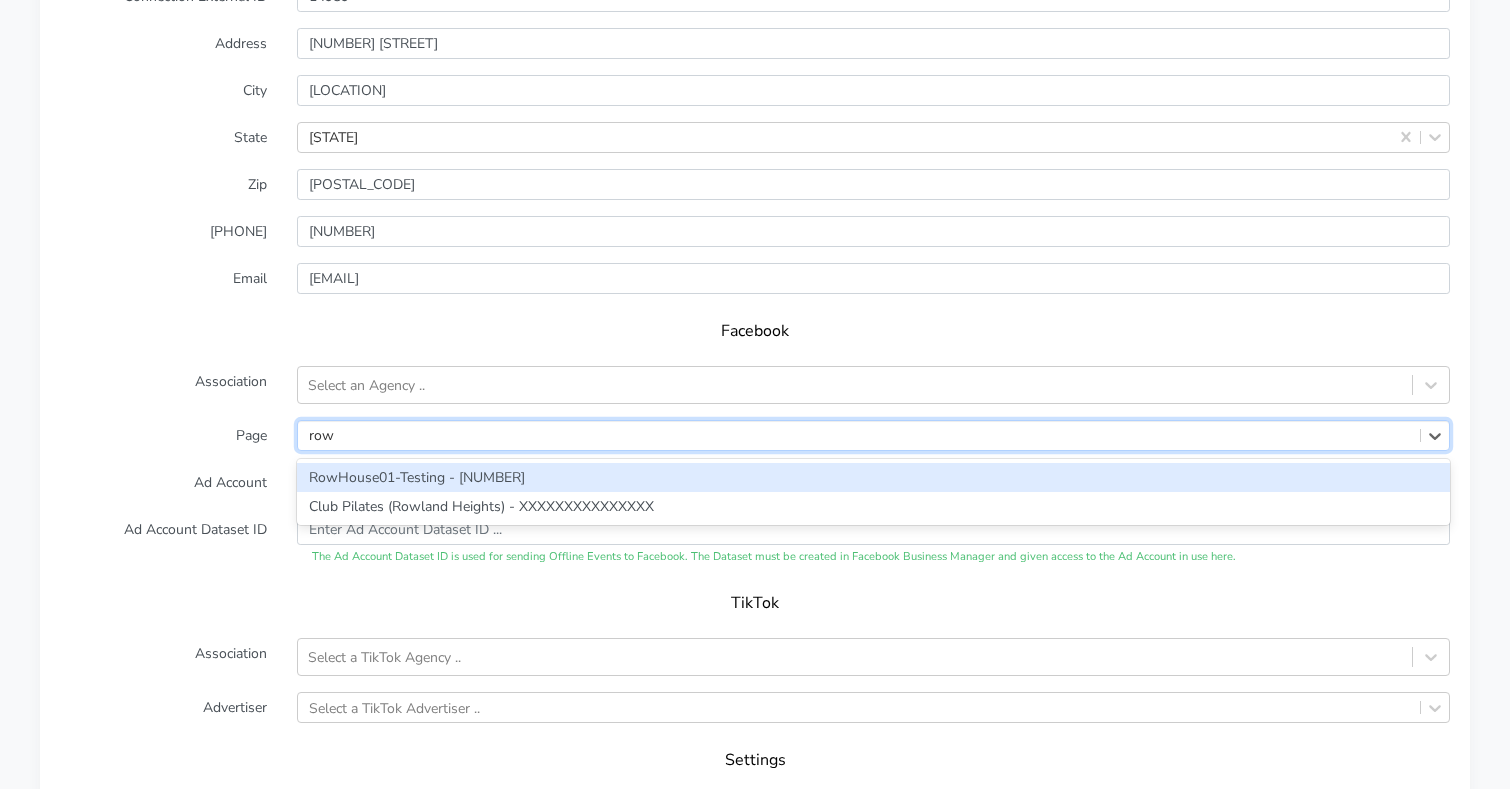 type on "rowl" 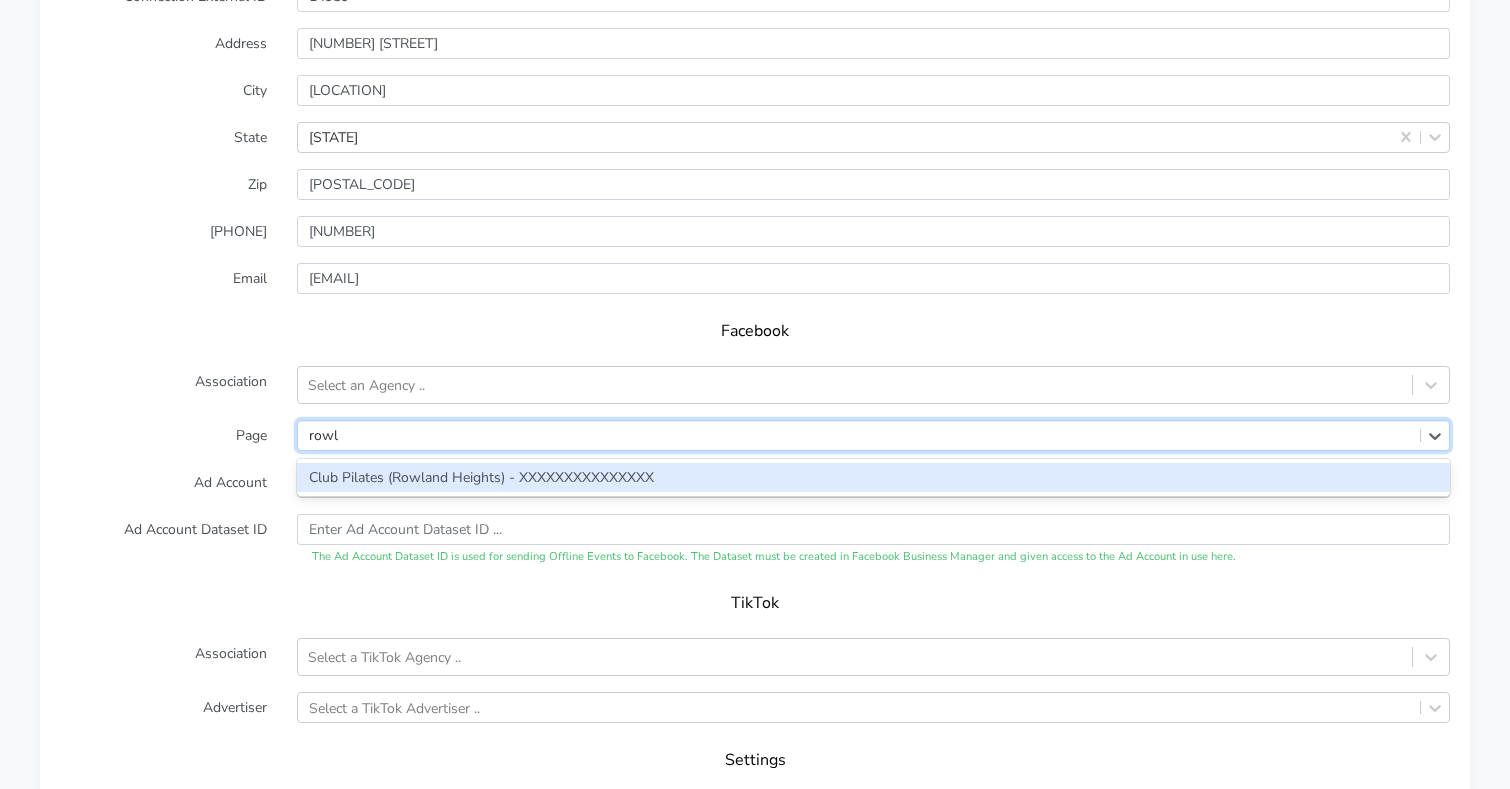 click on "Club Pilates (Rowland Heights) - XXXXXXXXXXXXXXX" at bounding box center [873, 477] 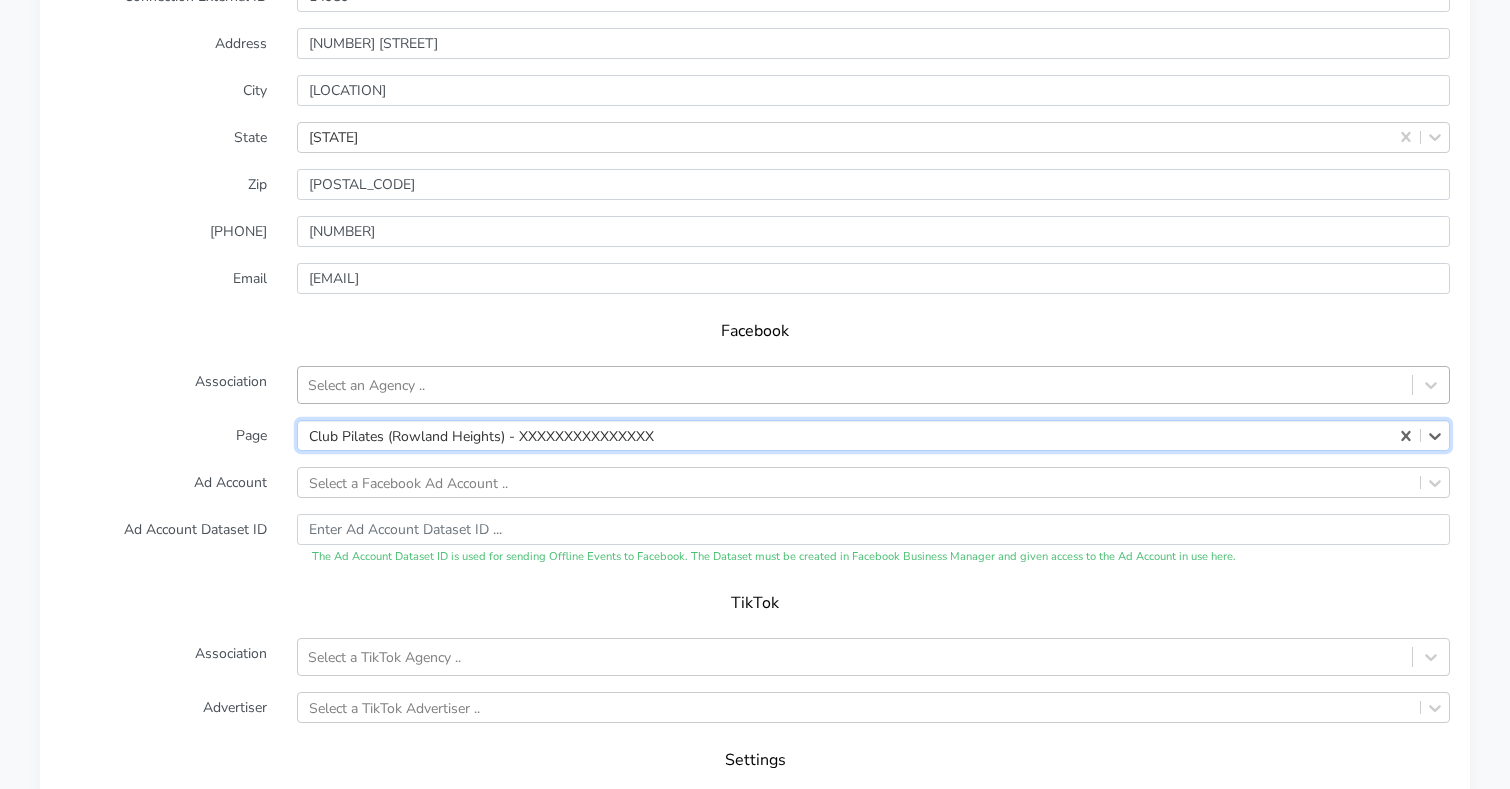 click on "Select an Agency .." at bounding box center (855, 385) 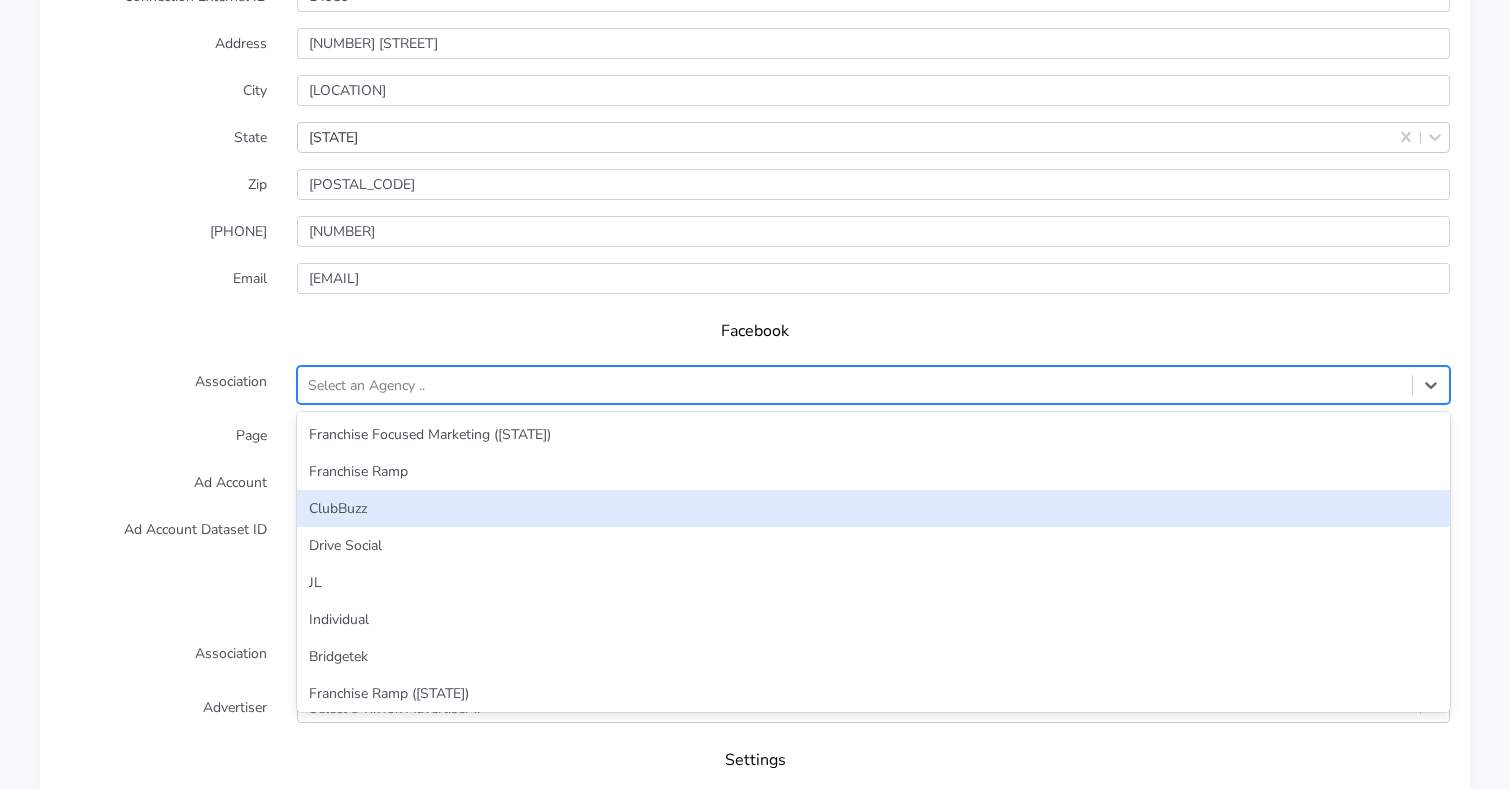 click on "ClubBuzz" at bounding box center (873, 508) 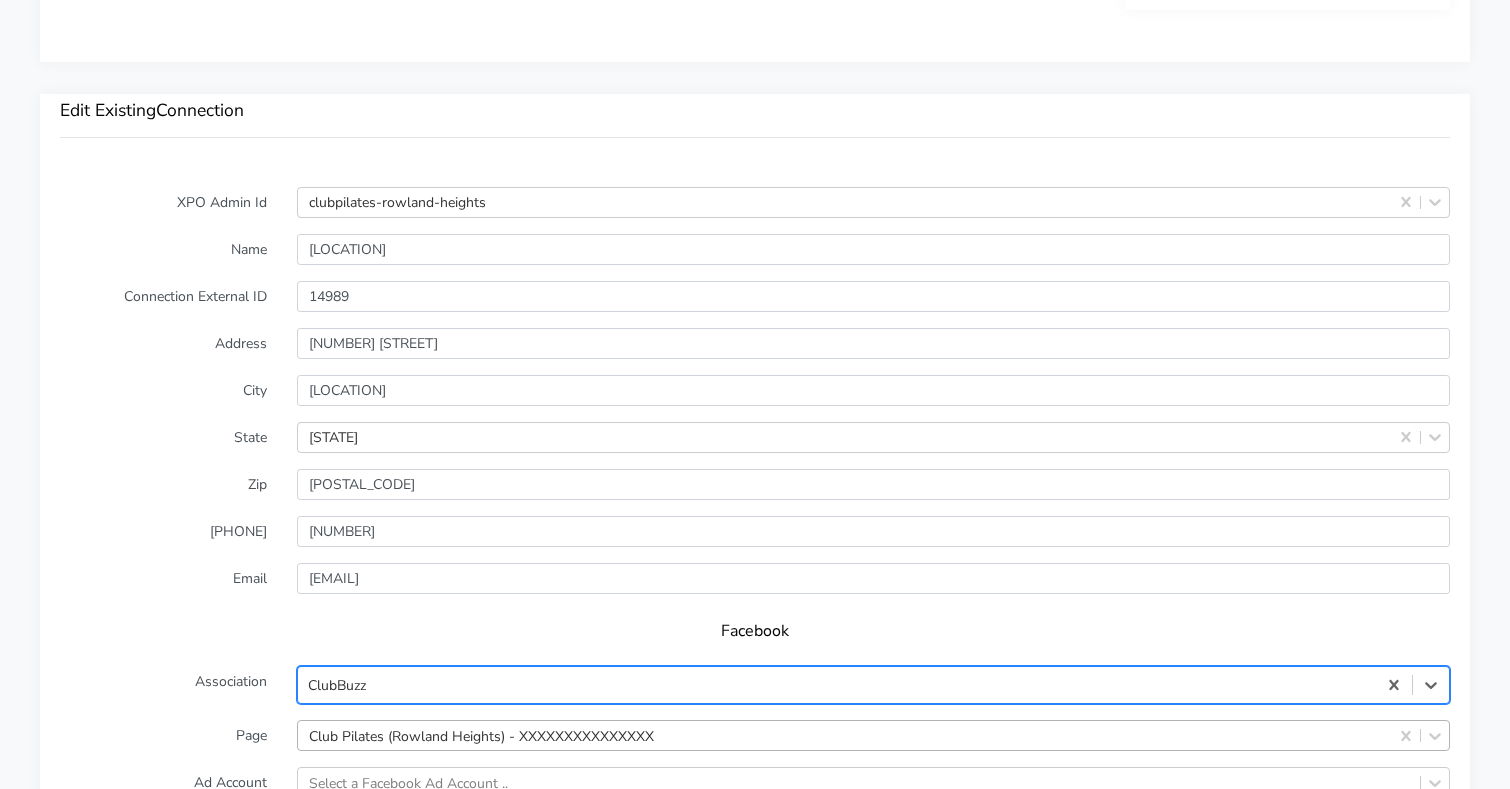 scroll, scrollTop: 1473, scrollLeft: 0, axis: vertical 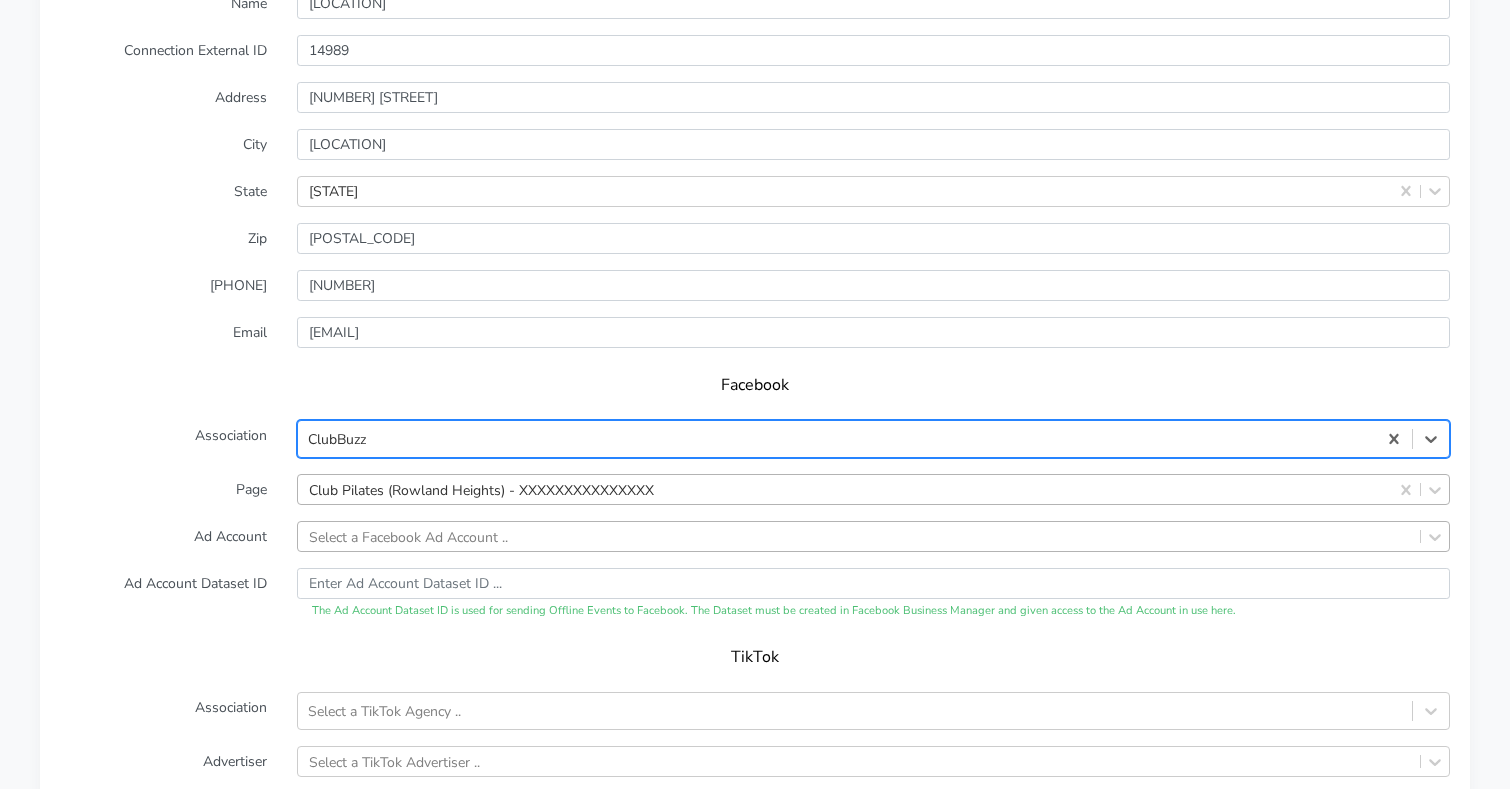 click on "Select a Facebook Ad Account .." at bounding box center [873, 536] 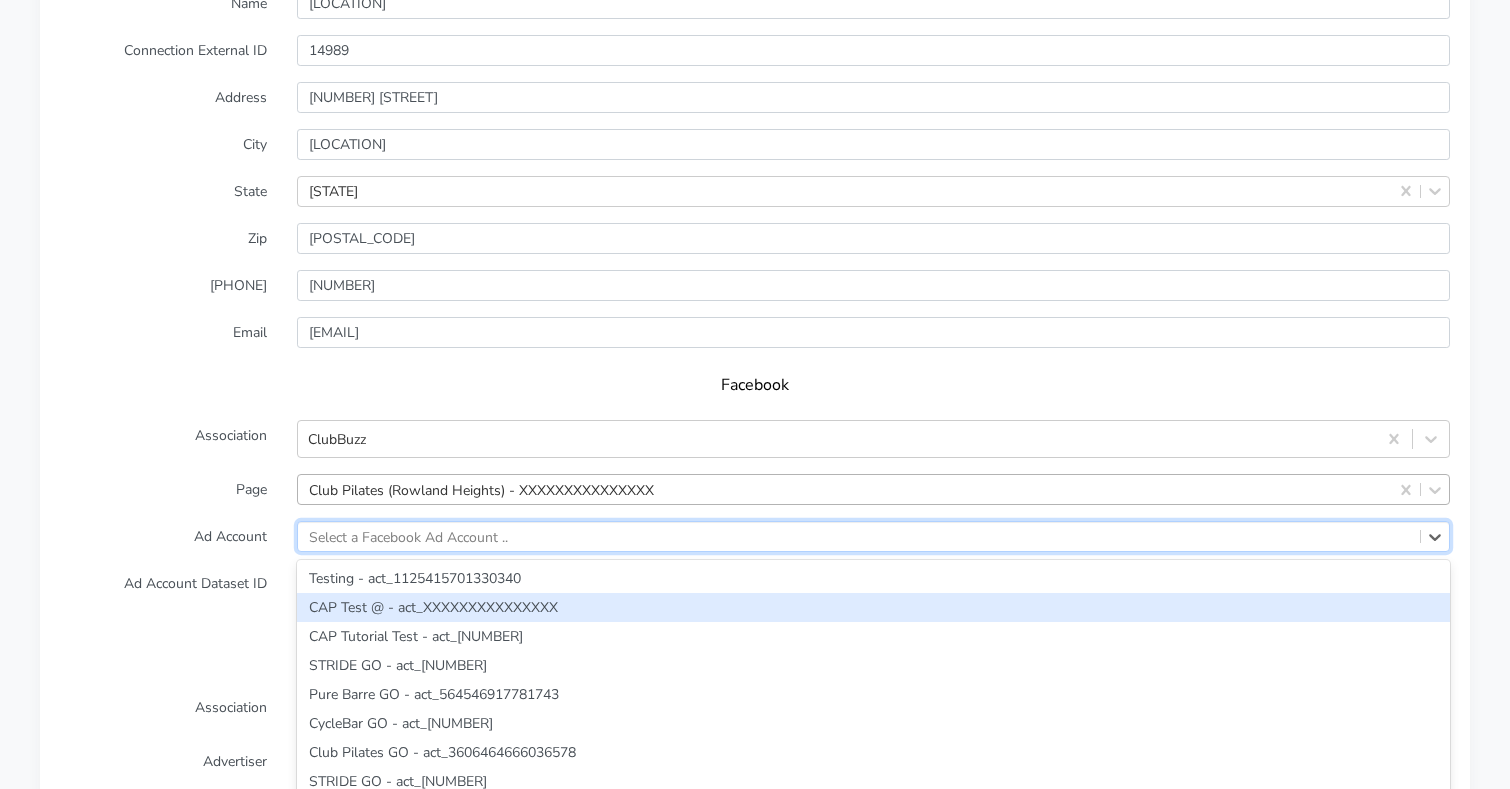 scroll, scrollTop: 1771, scrollLeft: 0, axis: vertical 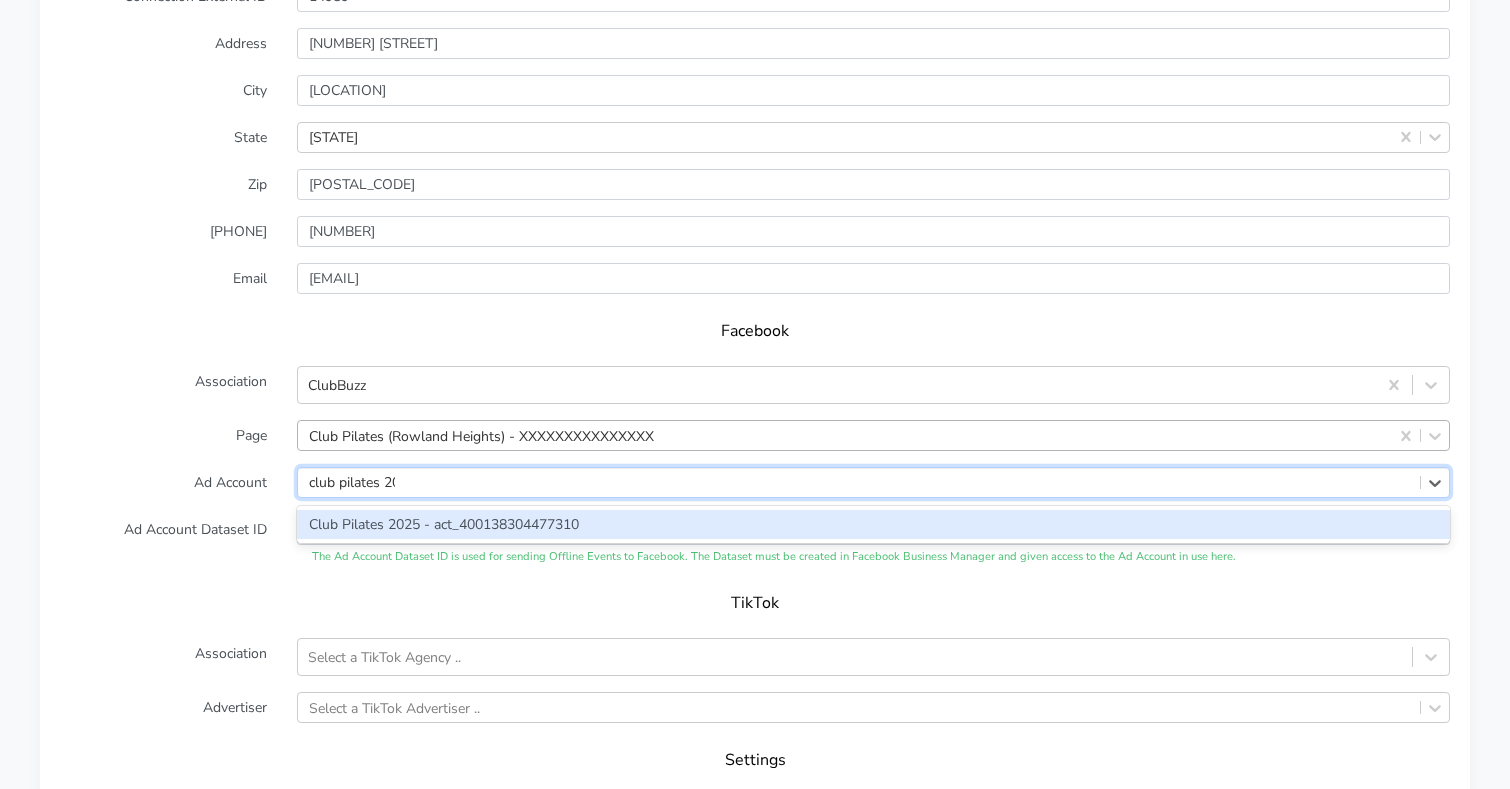 type on "club pilates 202" 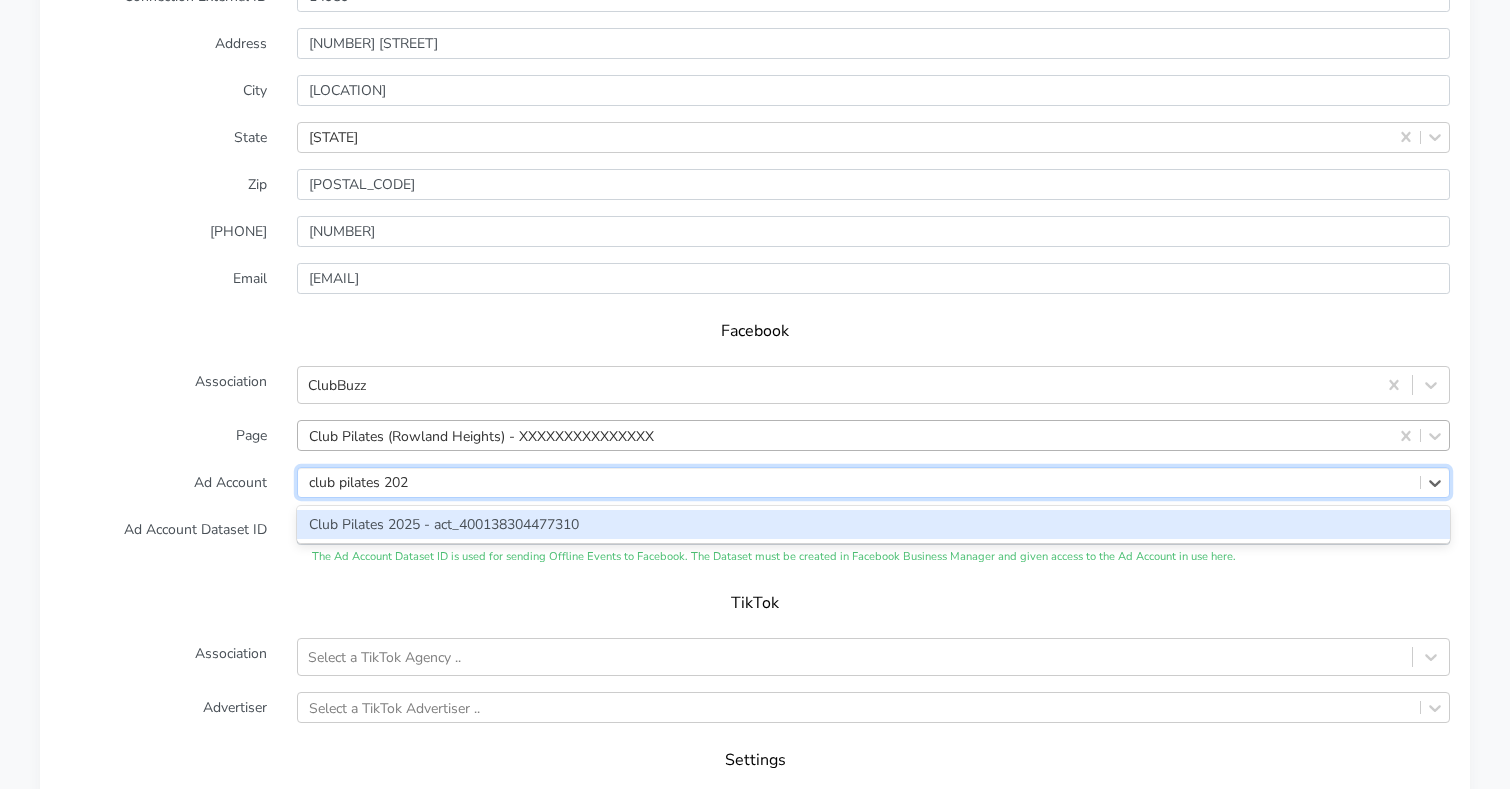 click on "Club Pilates 2025 - act_400138304477310" at bounding box center [873, 524] 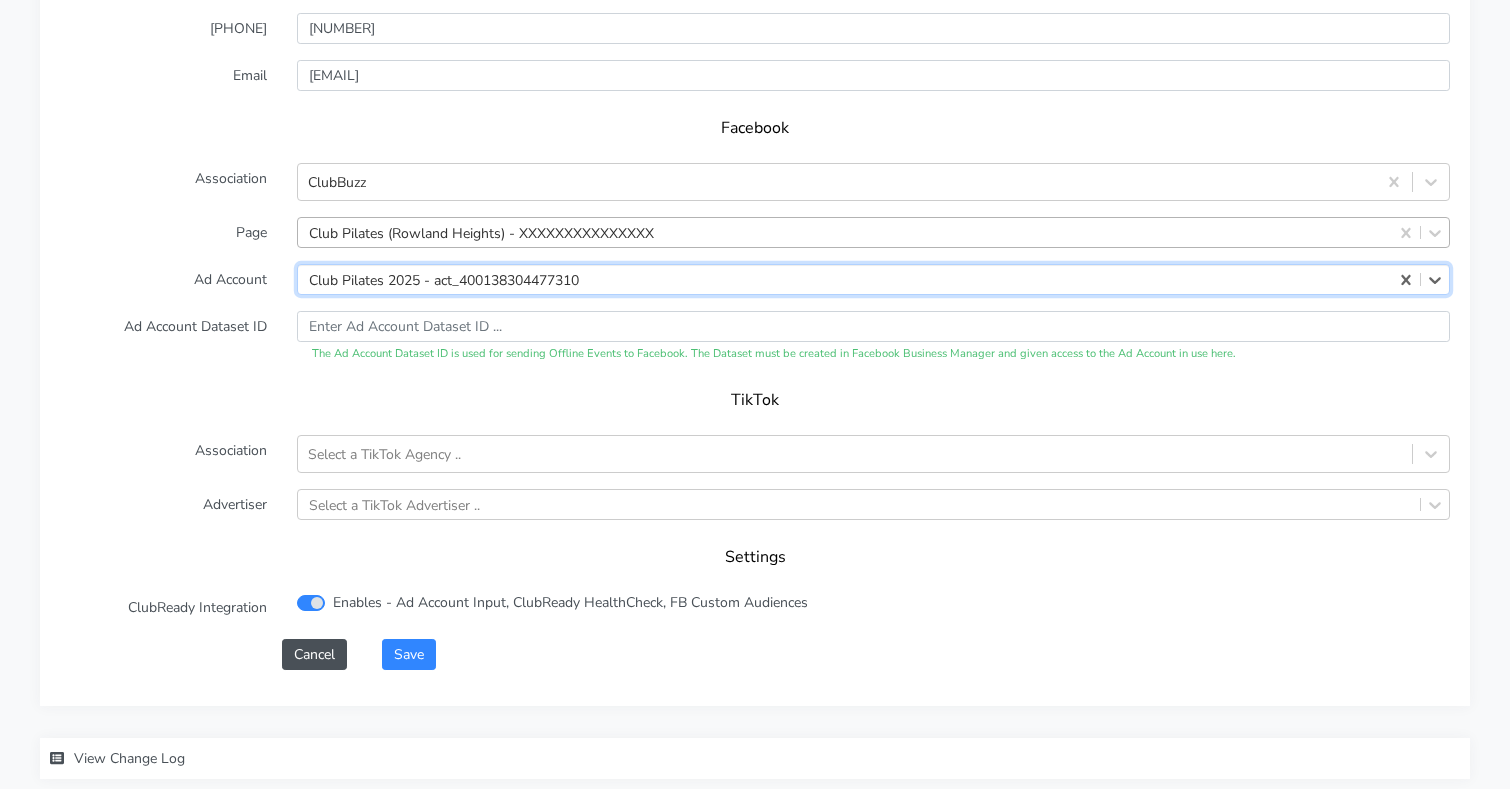 scroll, scrollTop: 1984, scrollLeft: 0, axis: vertical 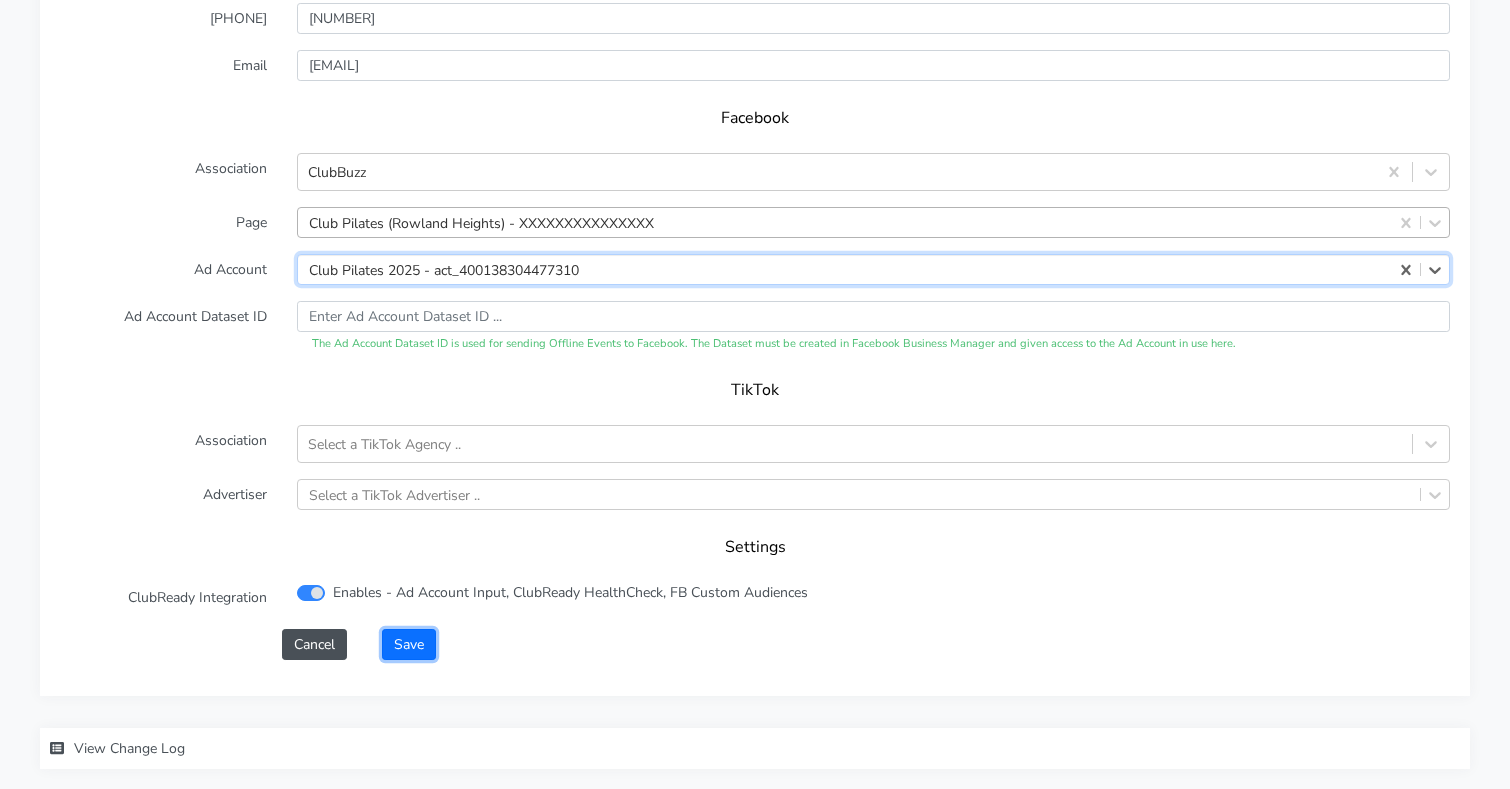 click on "Save" at bounding box center [409, 644] 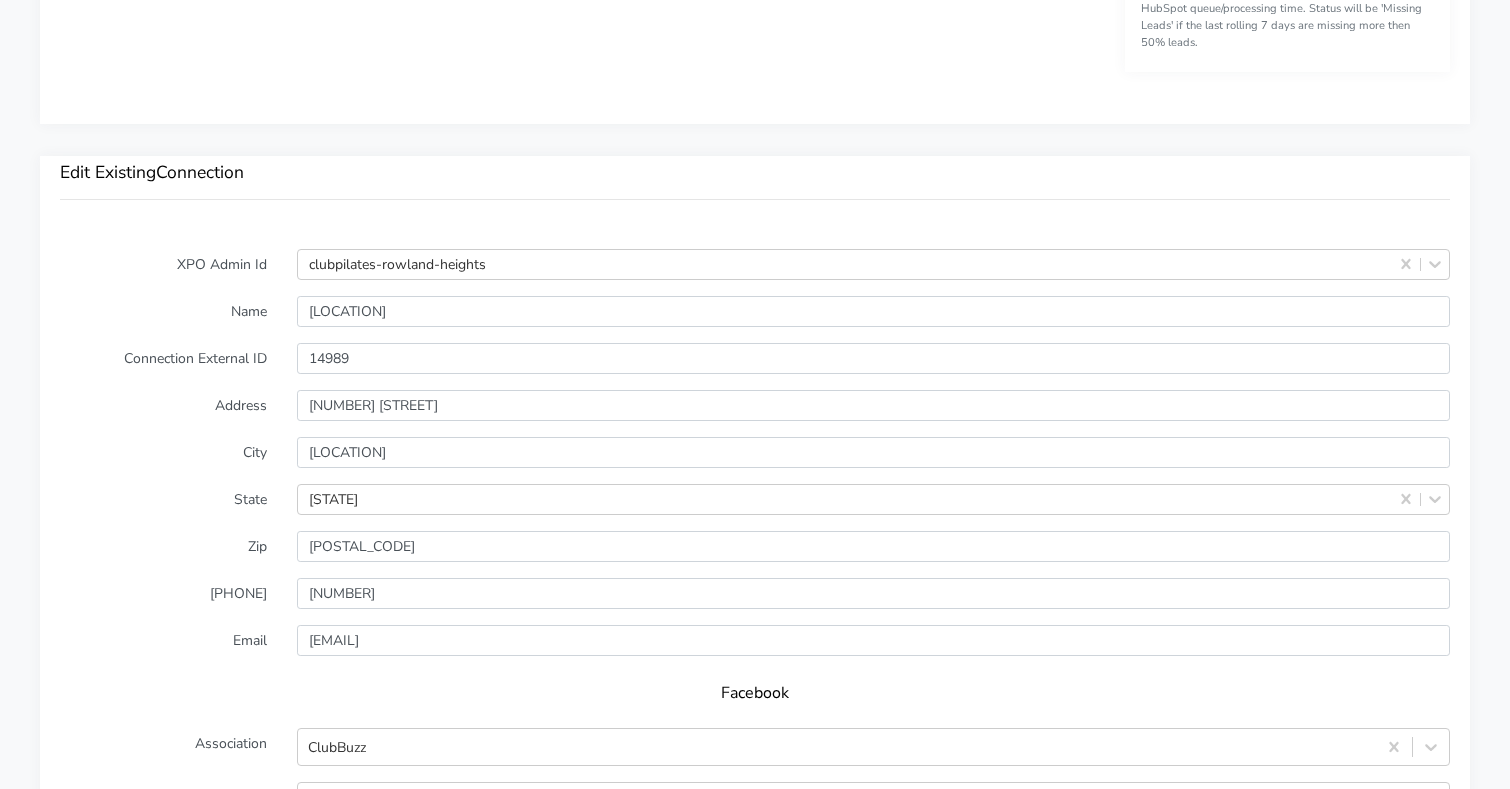 scroll, scrollTop: 2100, scrollLeft: 0, axis: vertical 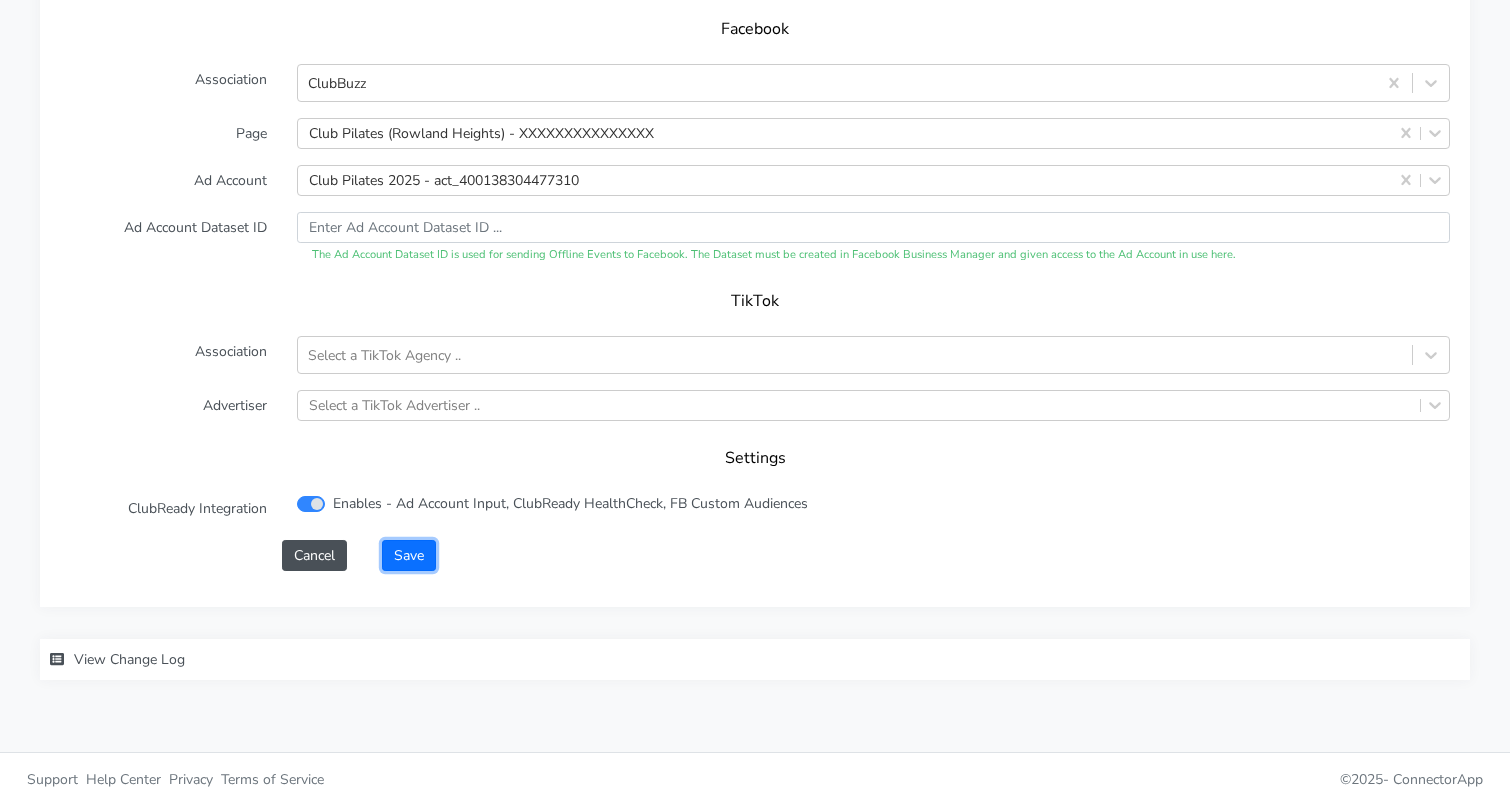 click on "Save" at bounding box center [409, 555] 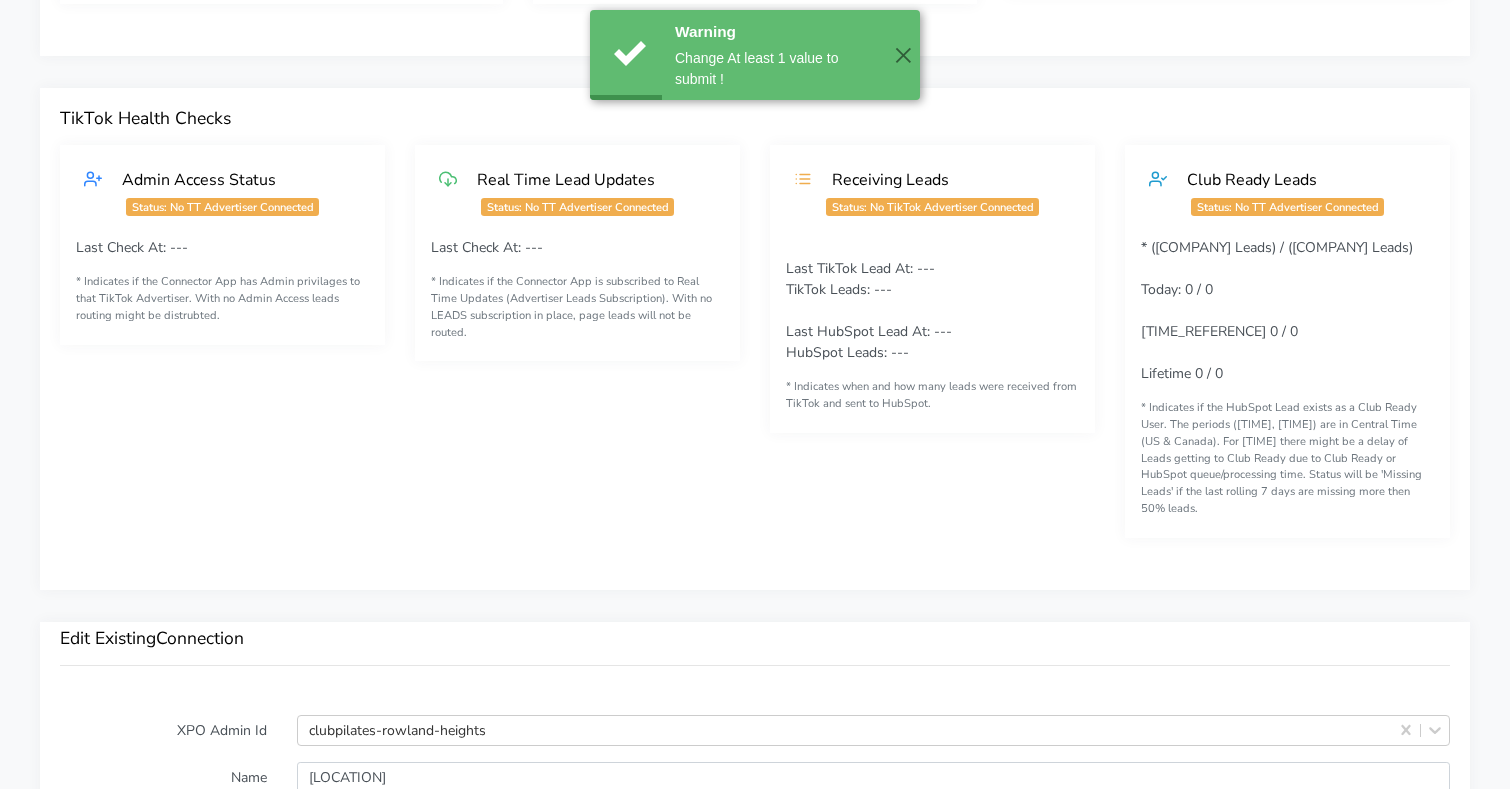scroll, scrollTop: 0, scrollLeft: 0, axis: both 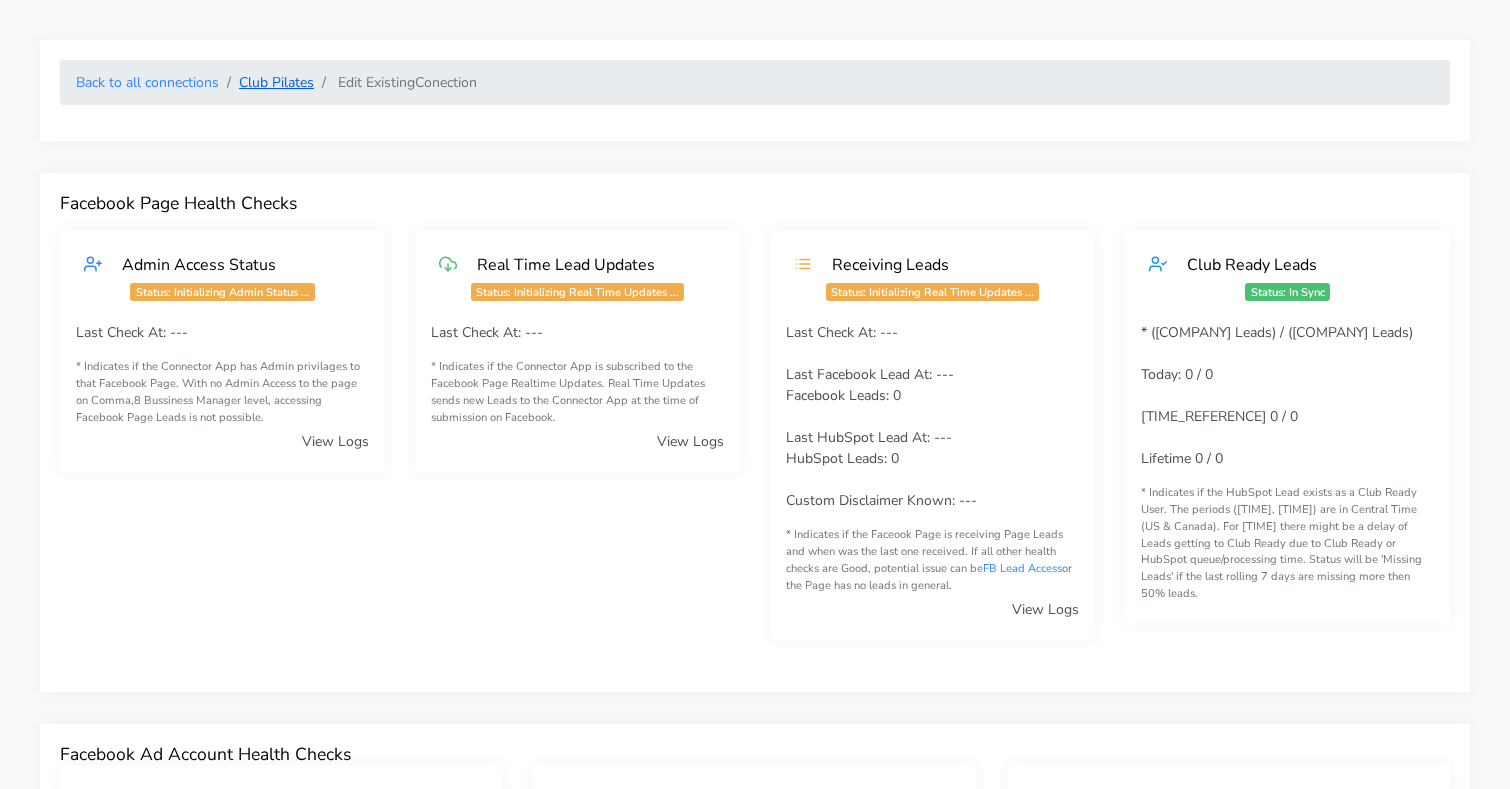 click on "Club Pilates" at bounding box center [276, 82] 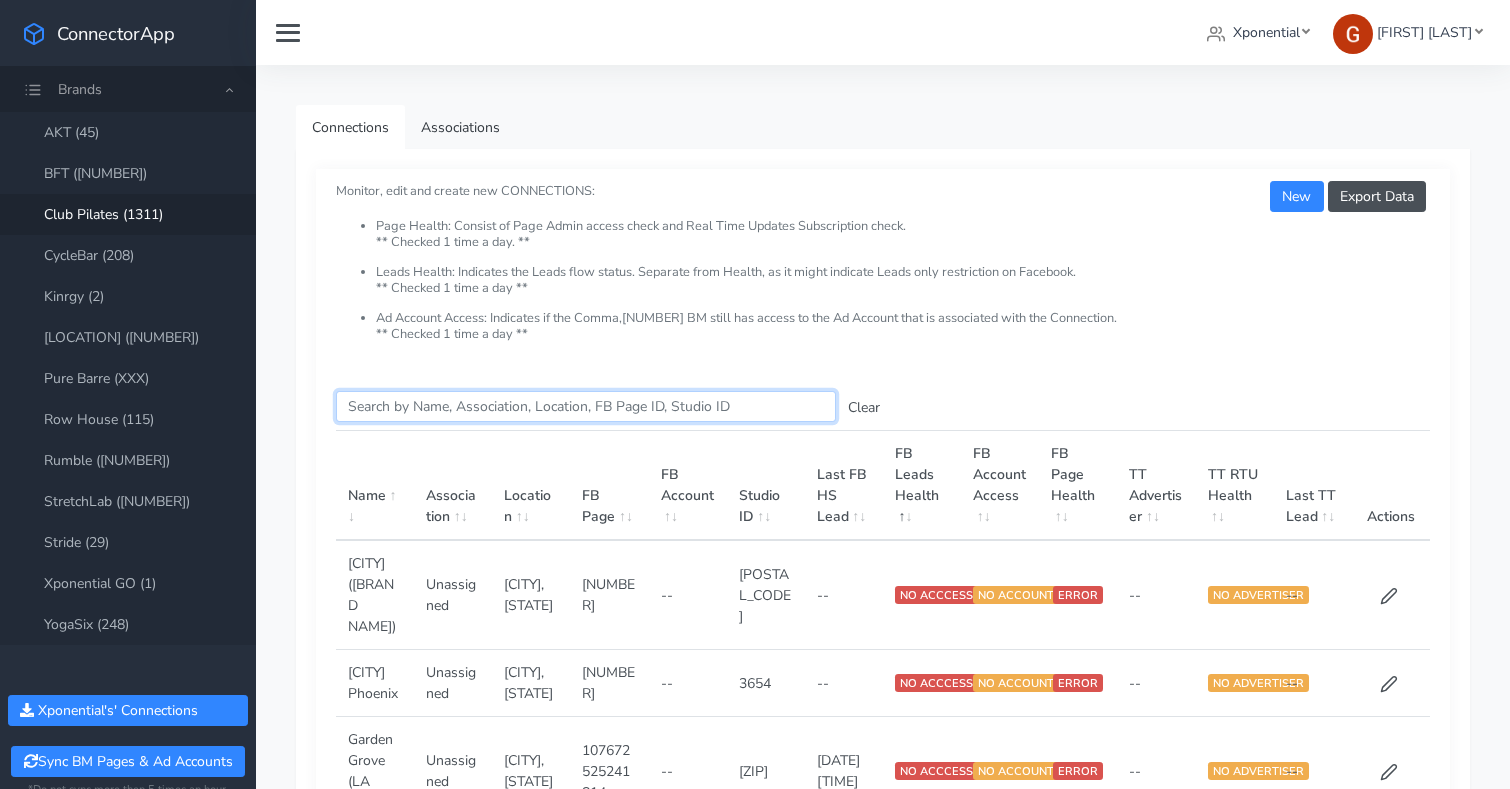 click on "Search this table" at bounding box center [586, 406] 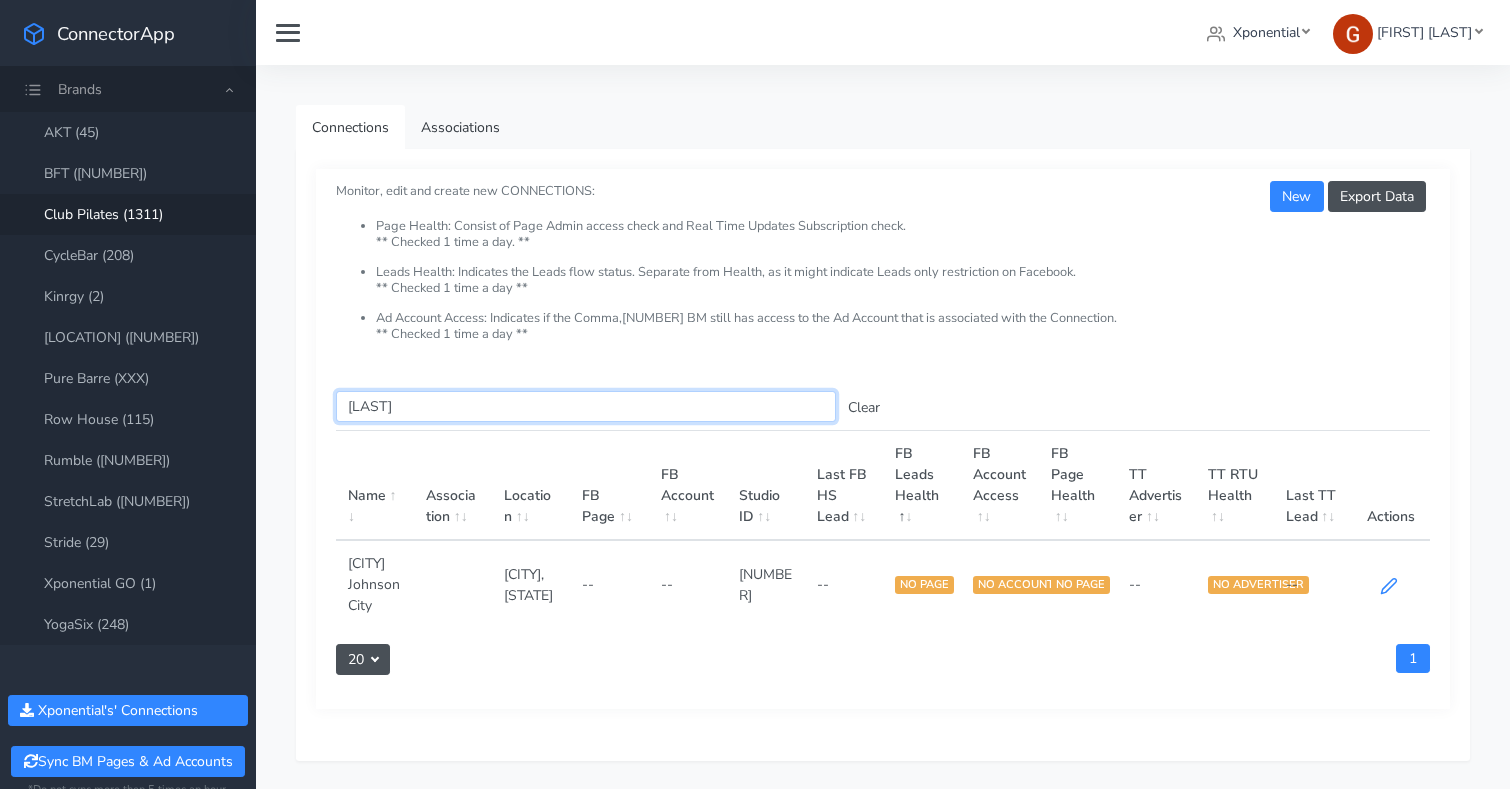 type on "[LAST]" 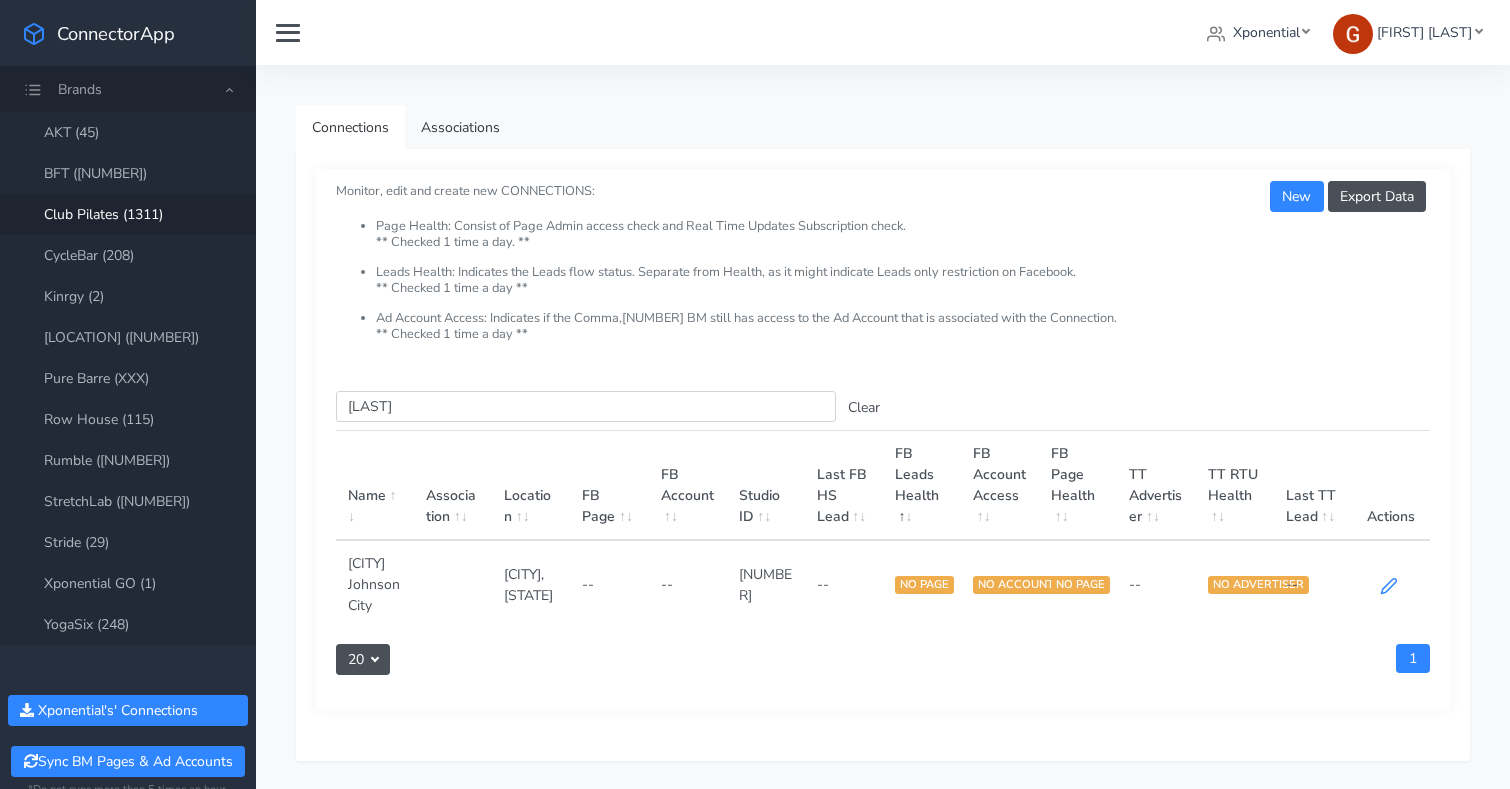 click 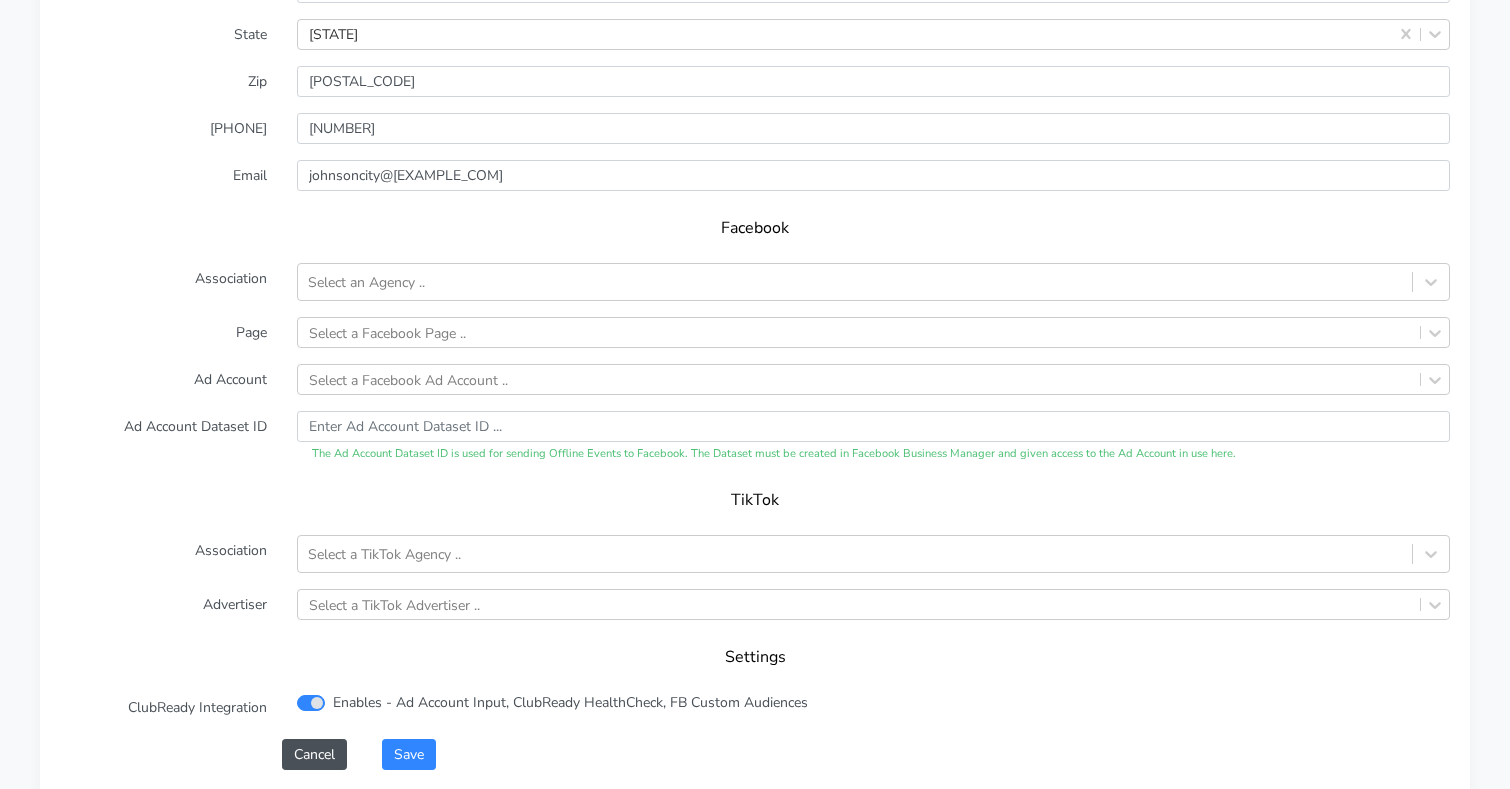 scroll, scrollTop: 1889, scrollLeft: 0, axis: vertical 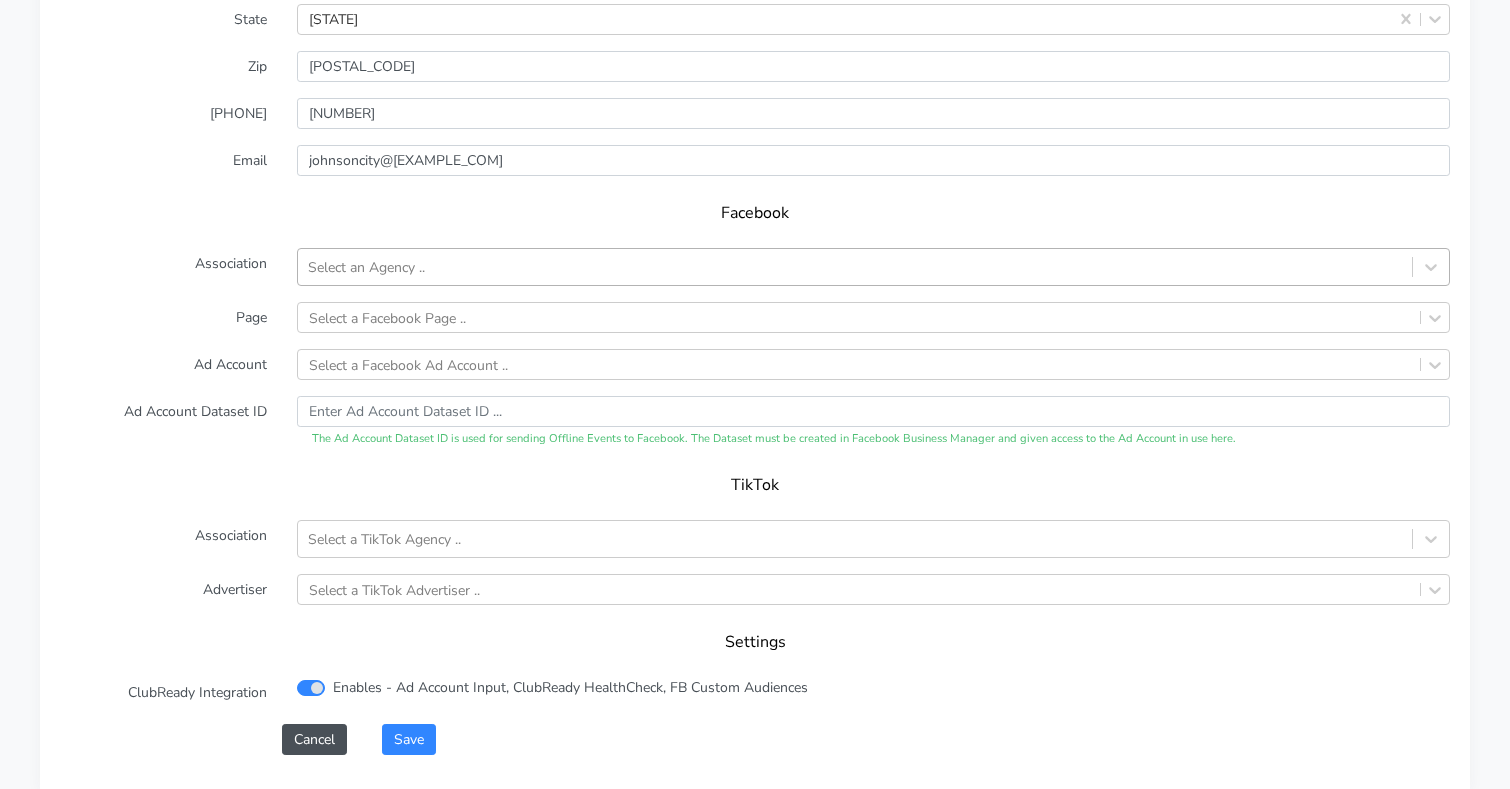 click on "Select an Agency .." at bounding box center [855, 267] 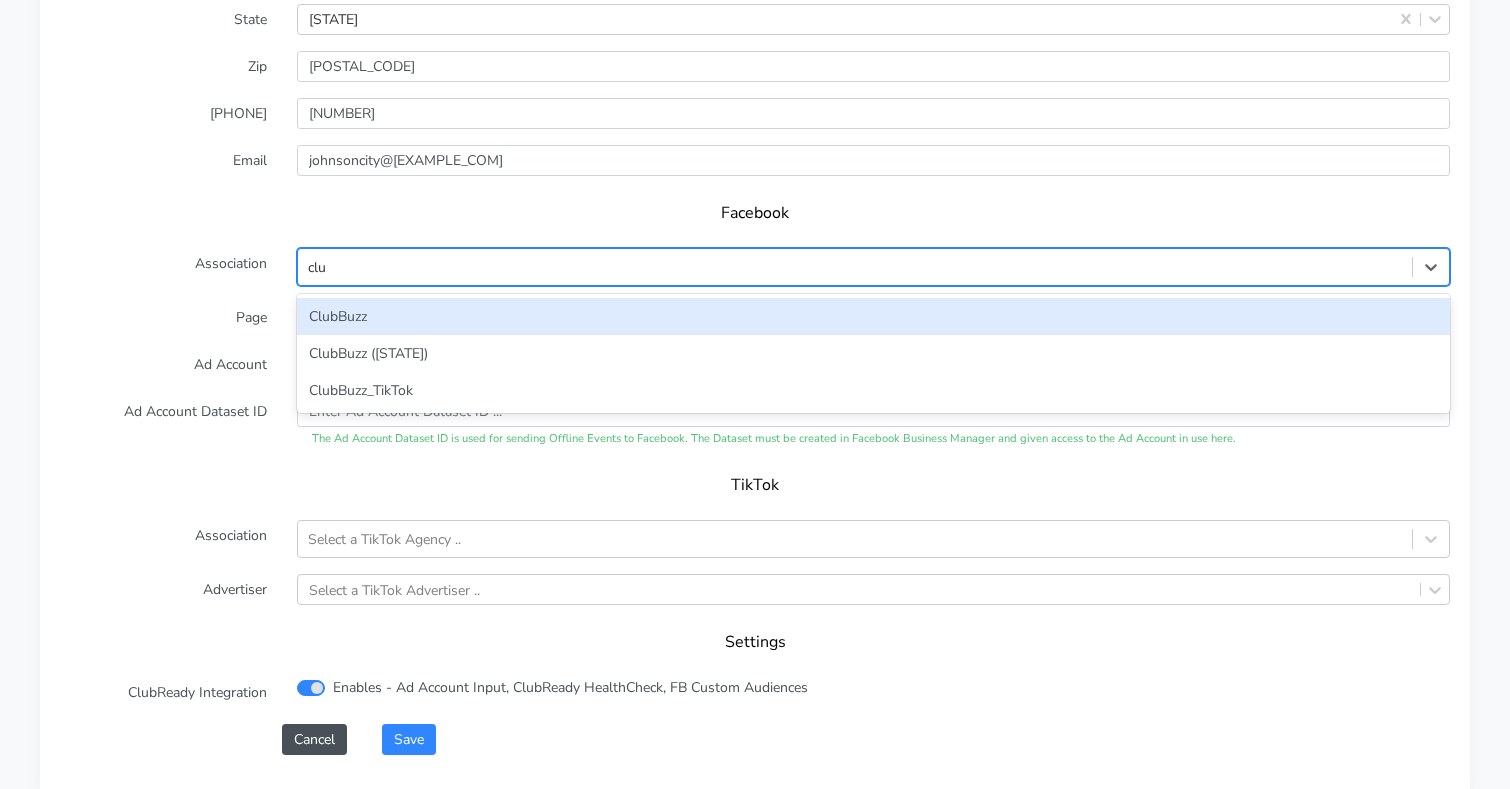 type on "club" 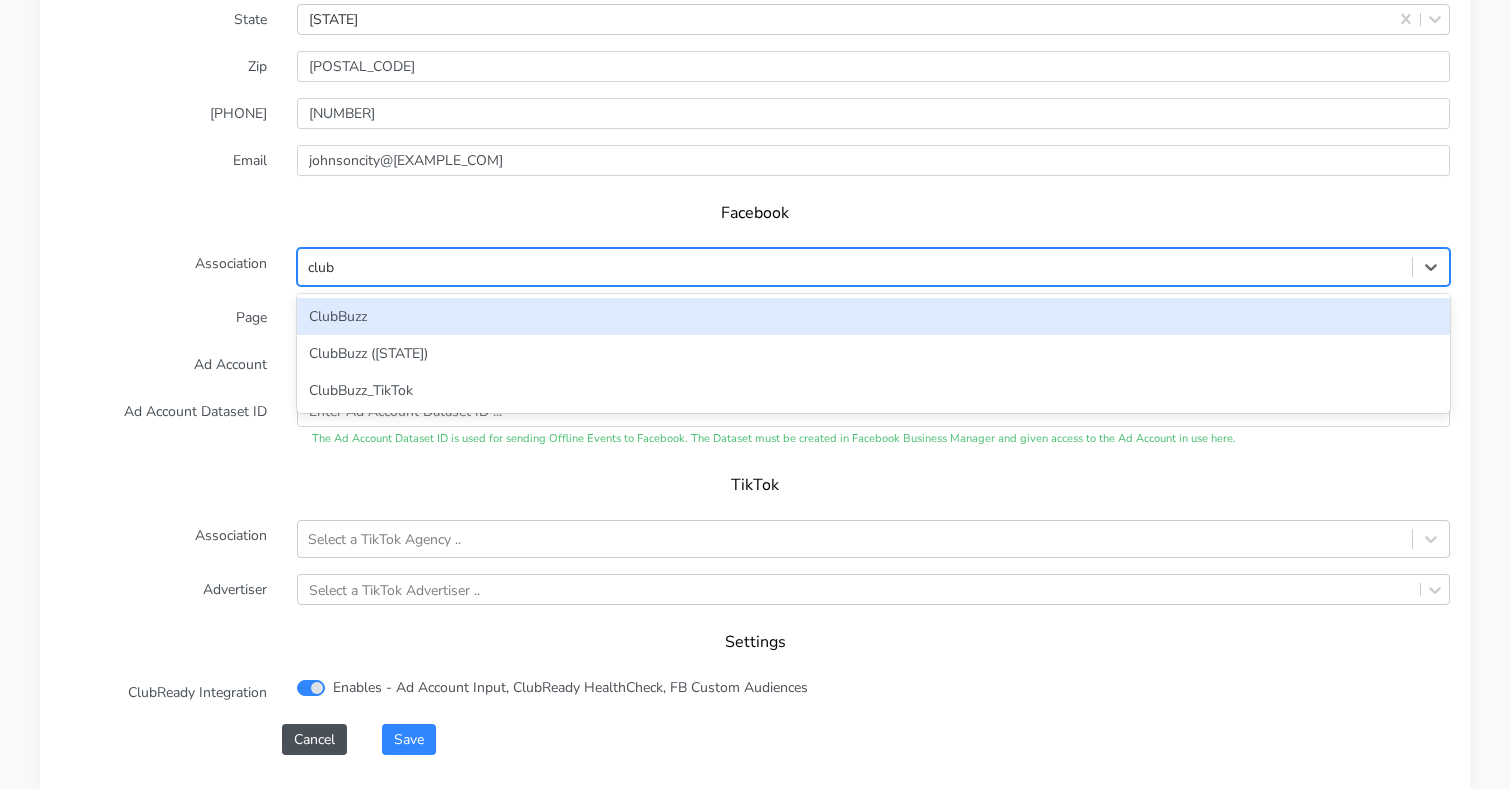 click on "ClubBuzz" at bounding box center (873, 316) 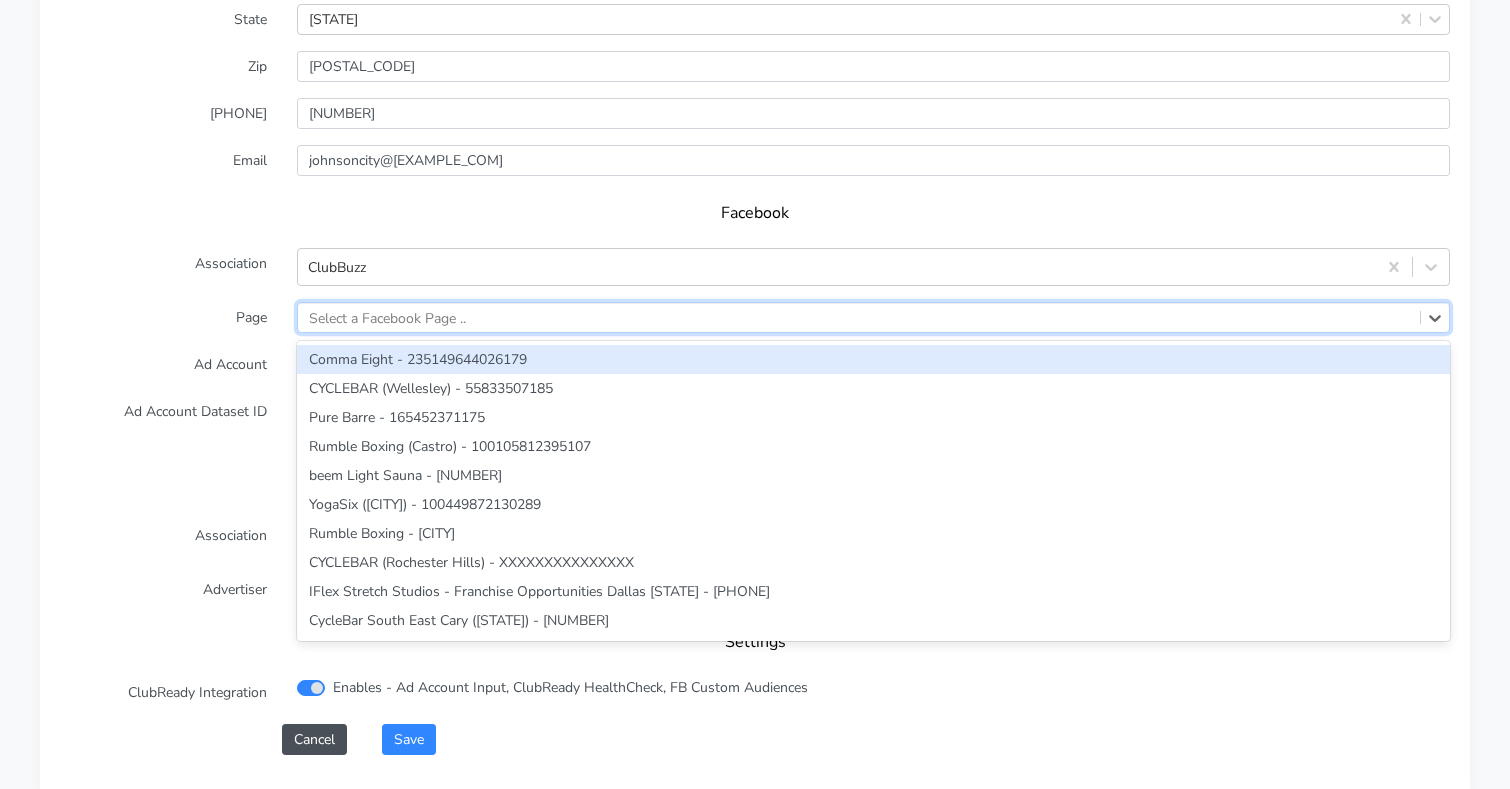 click on "Select a Facebook Page .." at bounding box center [387, 317] 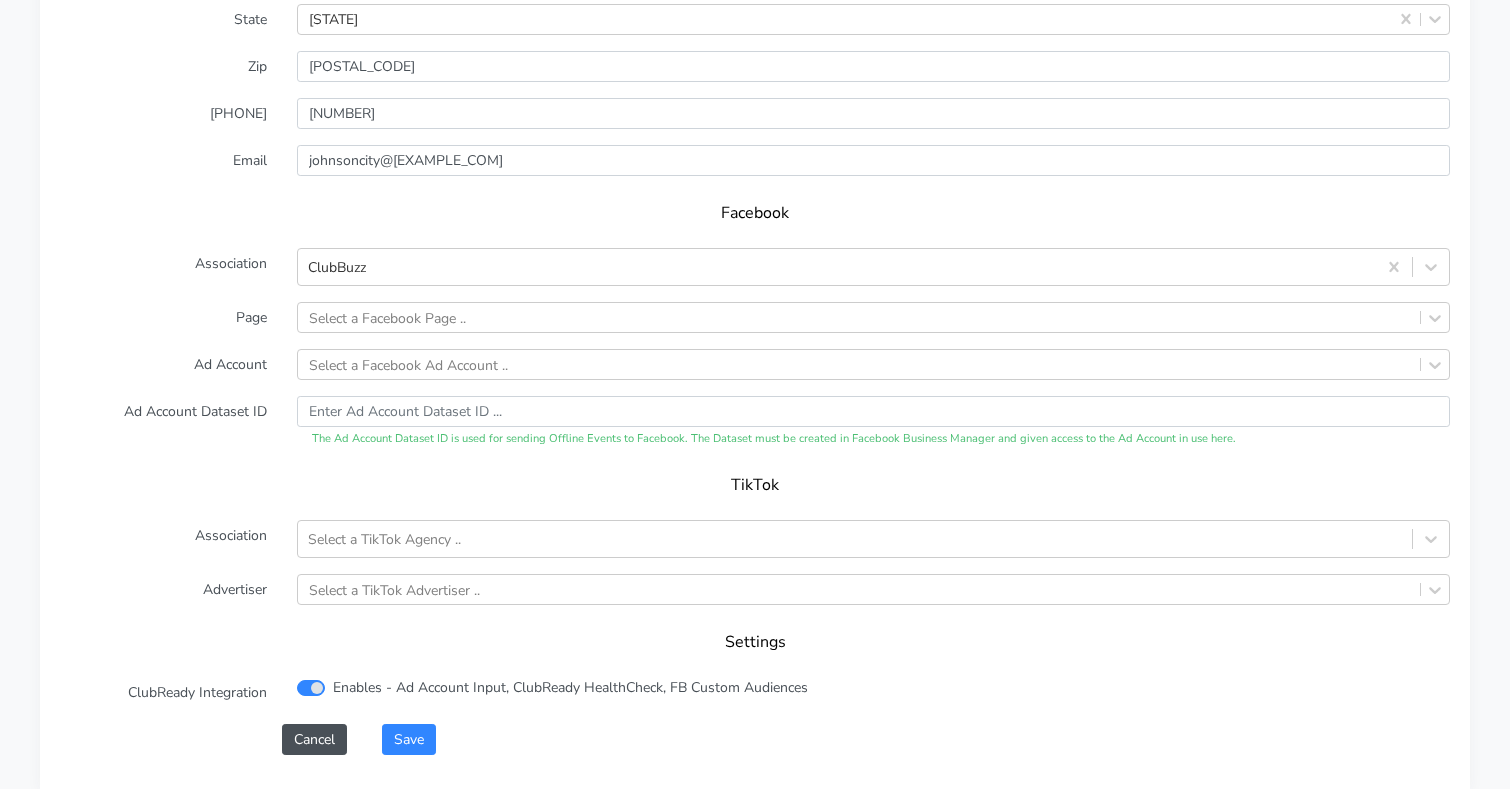 click on "[BRAND] Id clubpilates-[CITY] Name [CITY] [STATE] External ID [NUMBER] Address [NUMBER] [STREET] suite [NUMBER] City [CITY] State [STATE] Zip [ZIP] Phone Email [EMAIL] Facebook Association ClubBuzz Page Select a Facebook Page .. Ad Account Select a Facebook Ad Account .. Ad Account Dataset ID The Ad Account Dataset ID is used for sending Offline Events to Facebook. The Dataset must be created in Facebook Business Manager and given access to the Ad Account in use here. TikTok Association Select a TikTok Agency .. Advertiser Select a TikTok Advertiser .. Settings ClubReady Integration Enables - Ad Account Input, ClubReady HealthCheck, FB Custom Audiences Cancel Save" at bounding box center (755, 262) 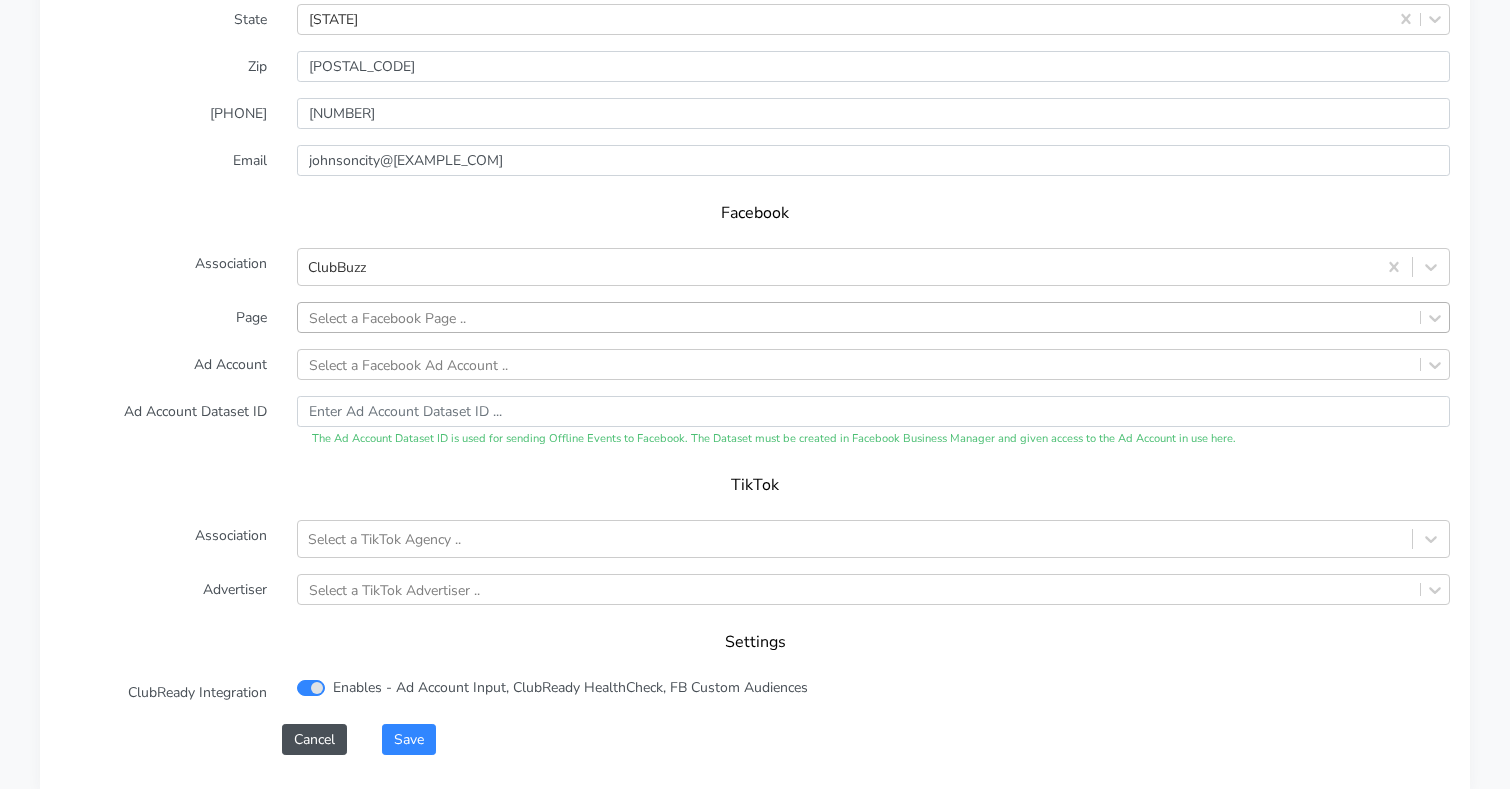 click on "Select a Facebook Page .." at bounding box center [859, 317] 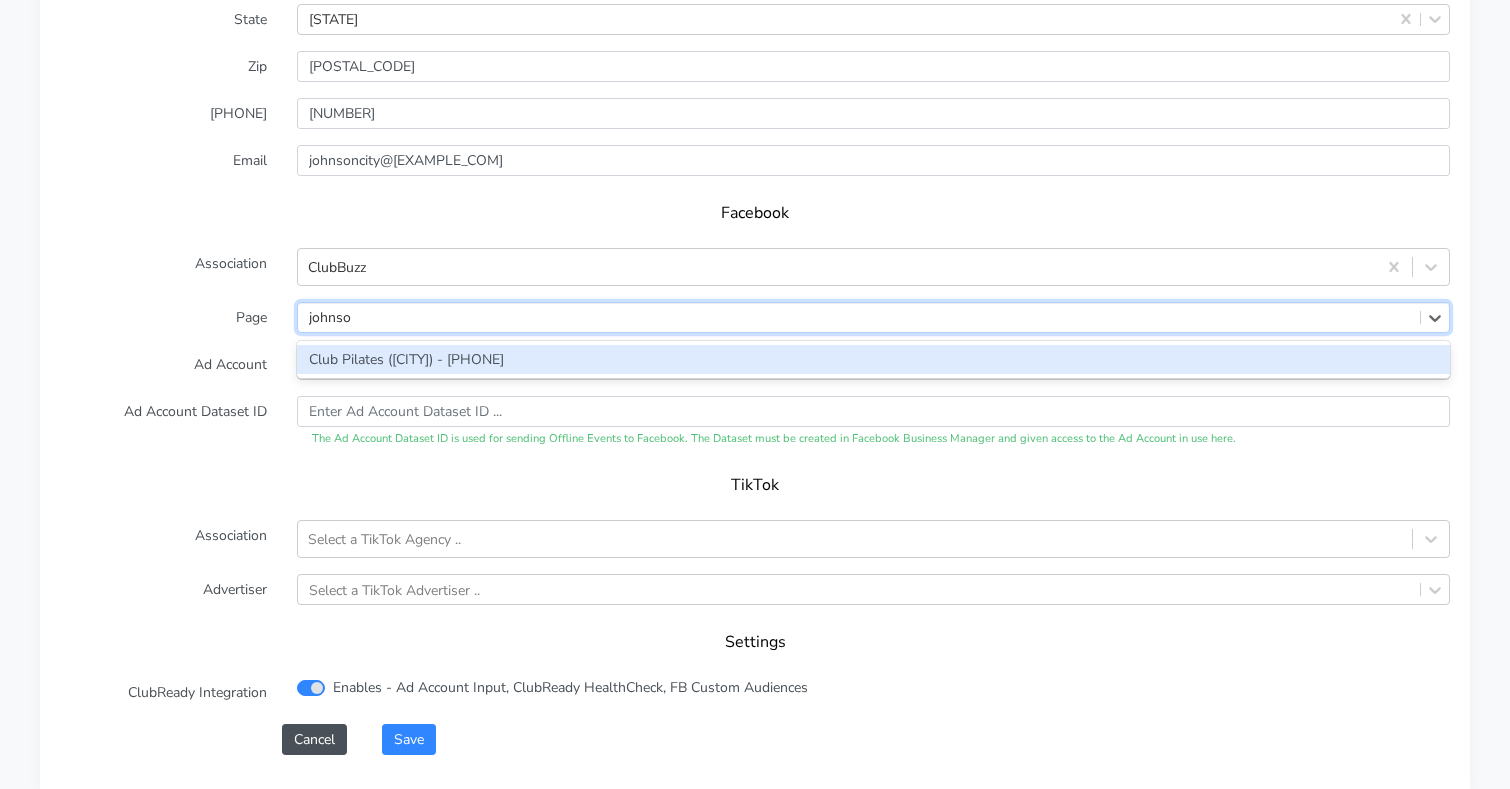 type on "[LAST]" 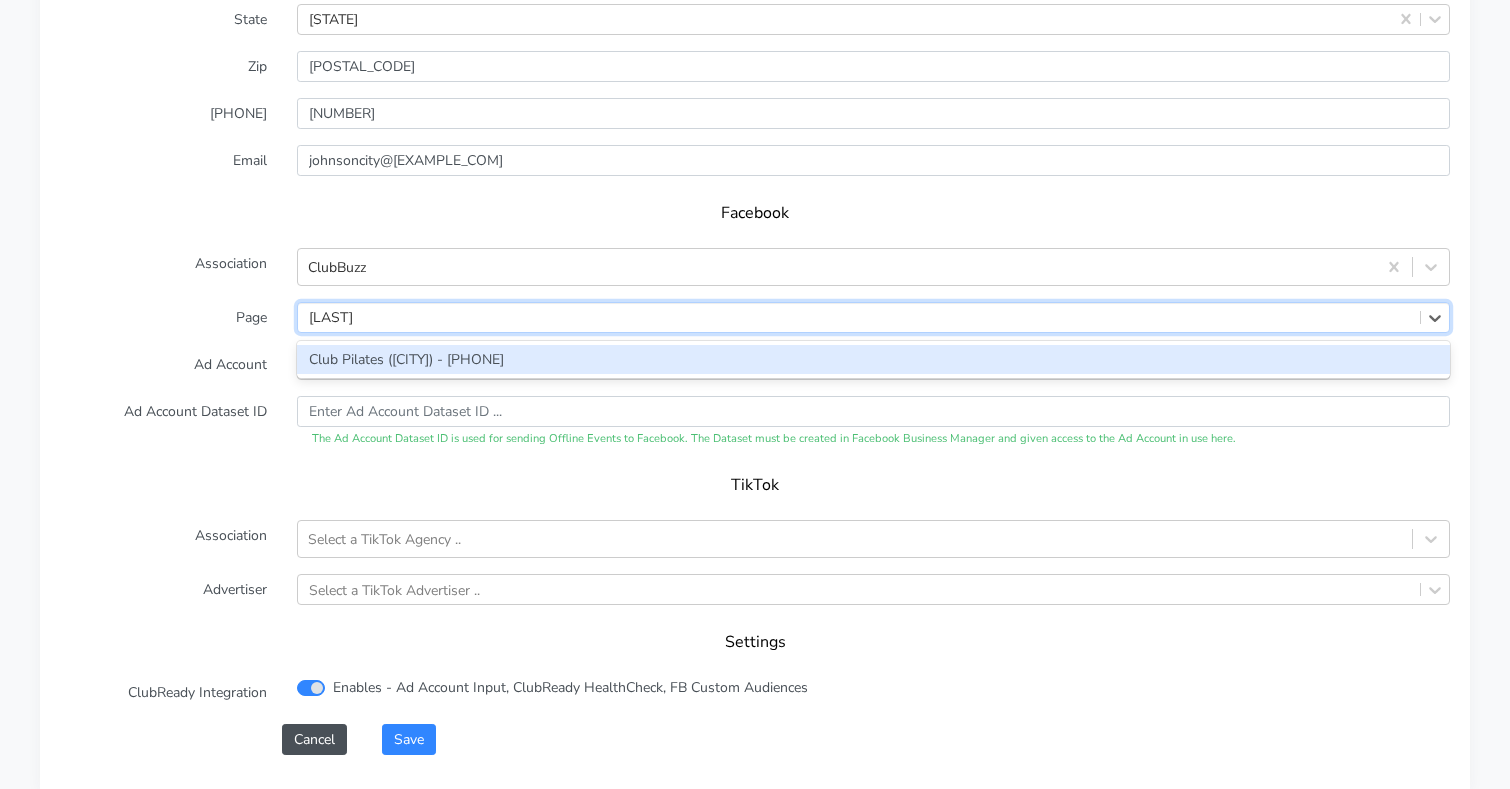 click on "Club Pilates ([CITY]) - [PHONE]" at bounding box center [873, 359] 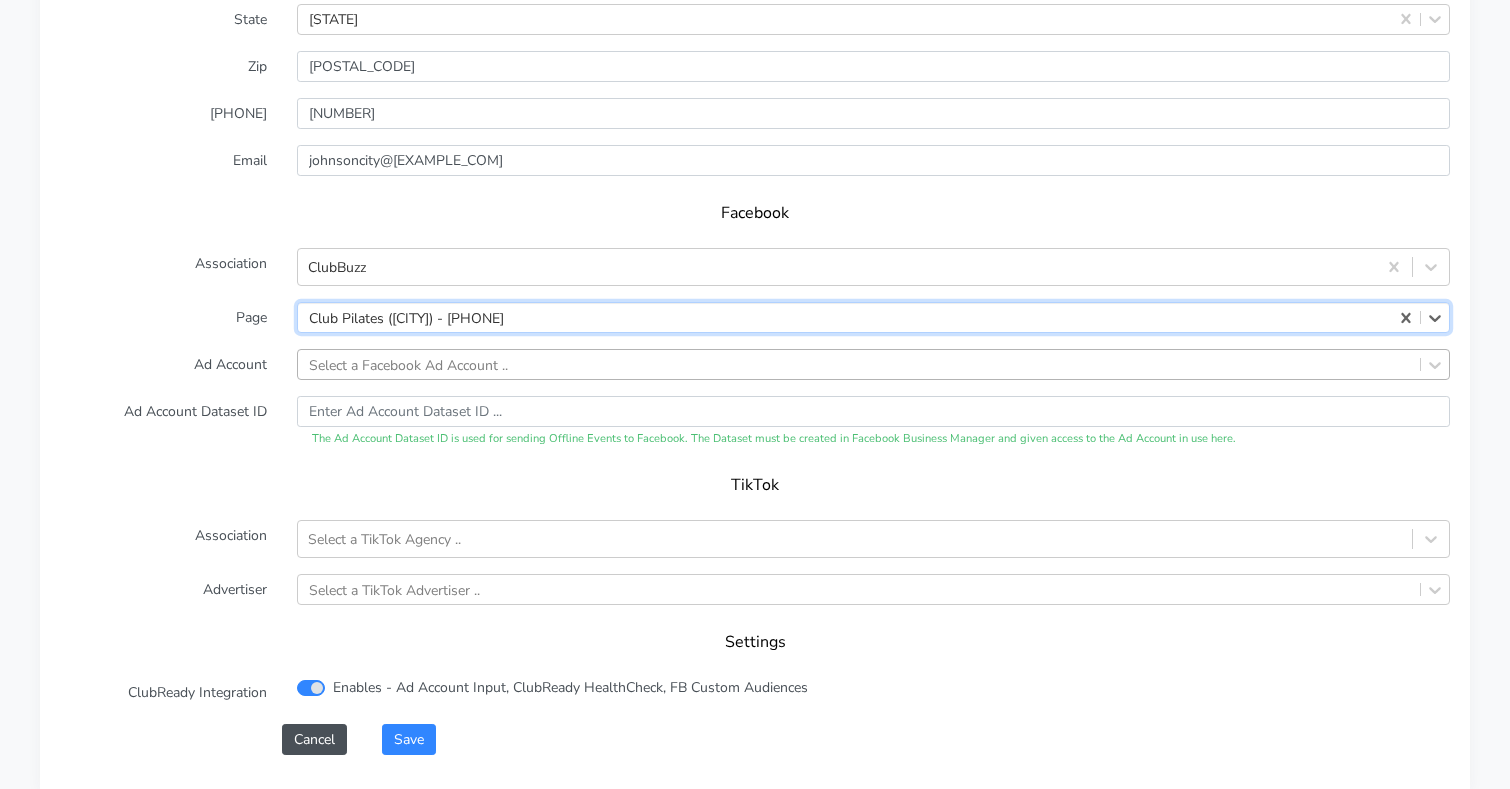 click on "Select a Facebook Ad Account .." at bounding box center [873, 364] 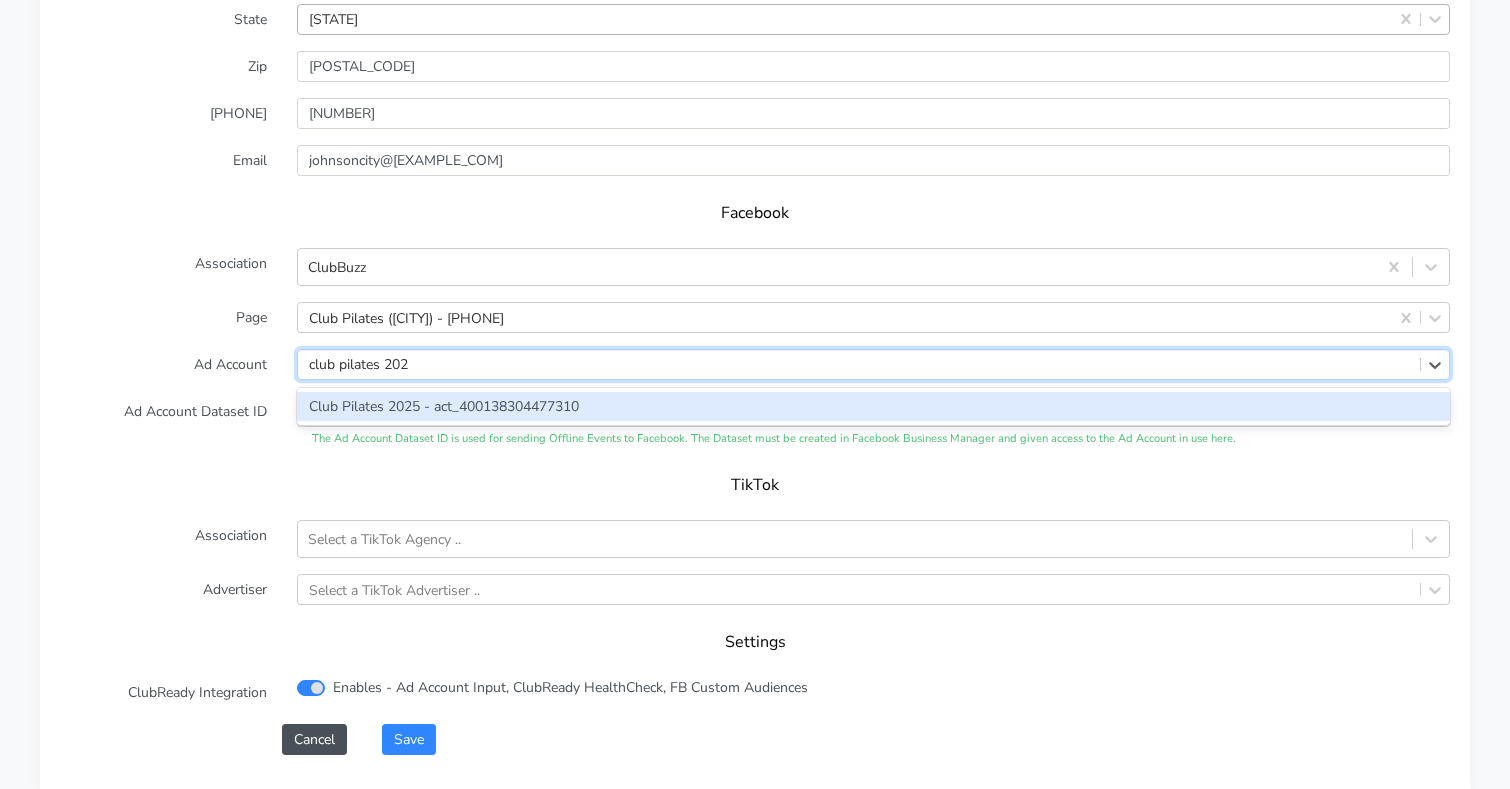 type on "club pilates 2025" 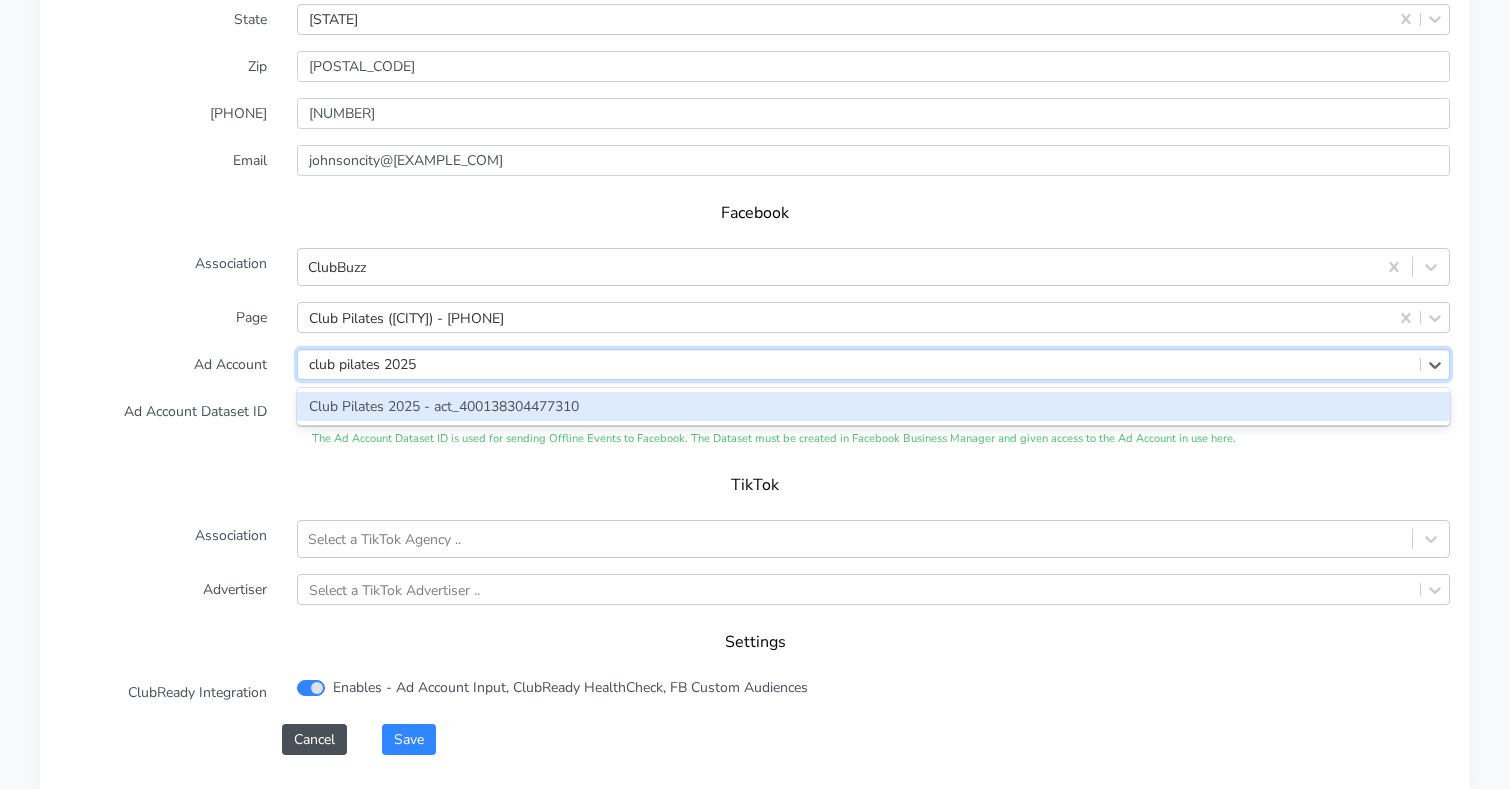 click on "Club Pilates 2025 - act_400138304477310" at bounding box center (873, 406) 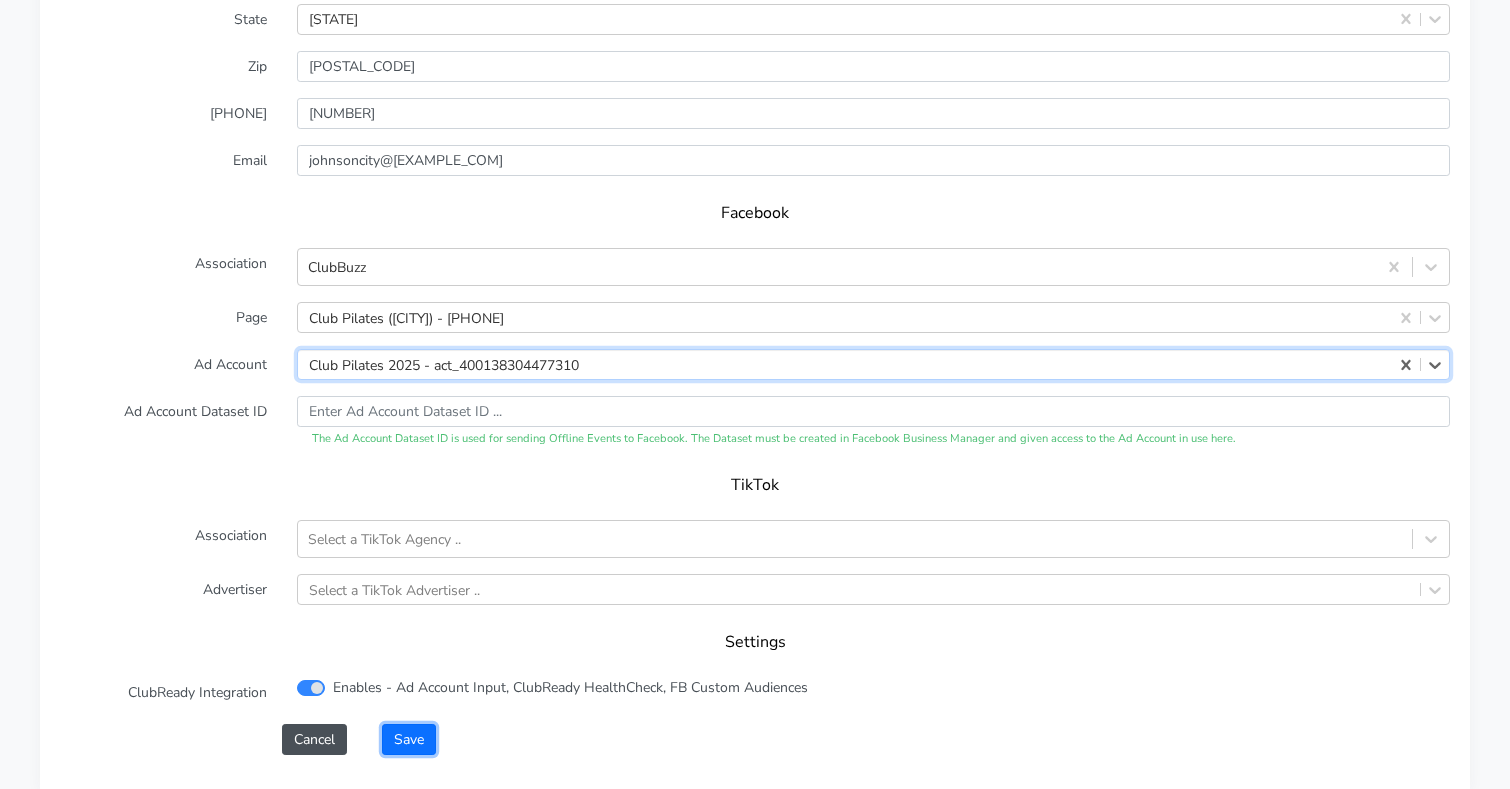 click on "Save" at bounding box center (409, 739) 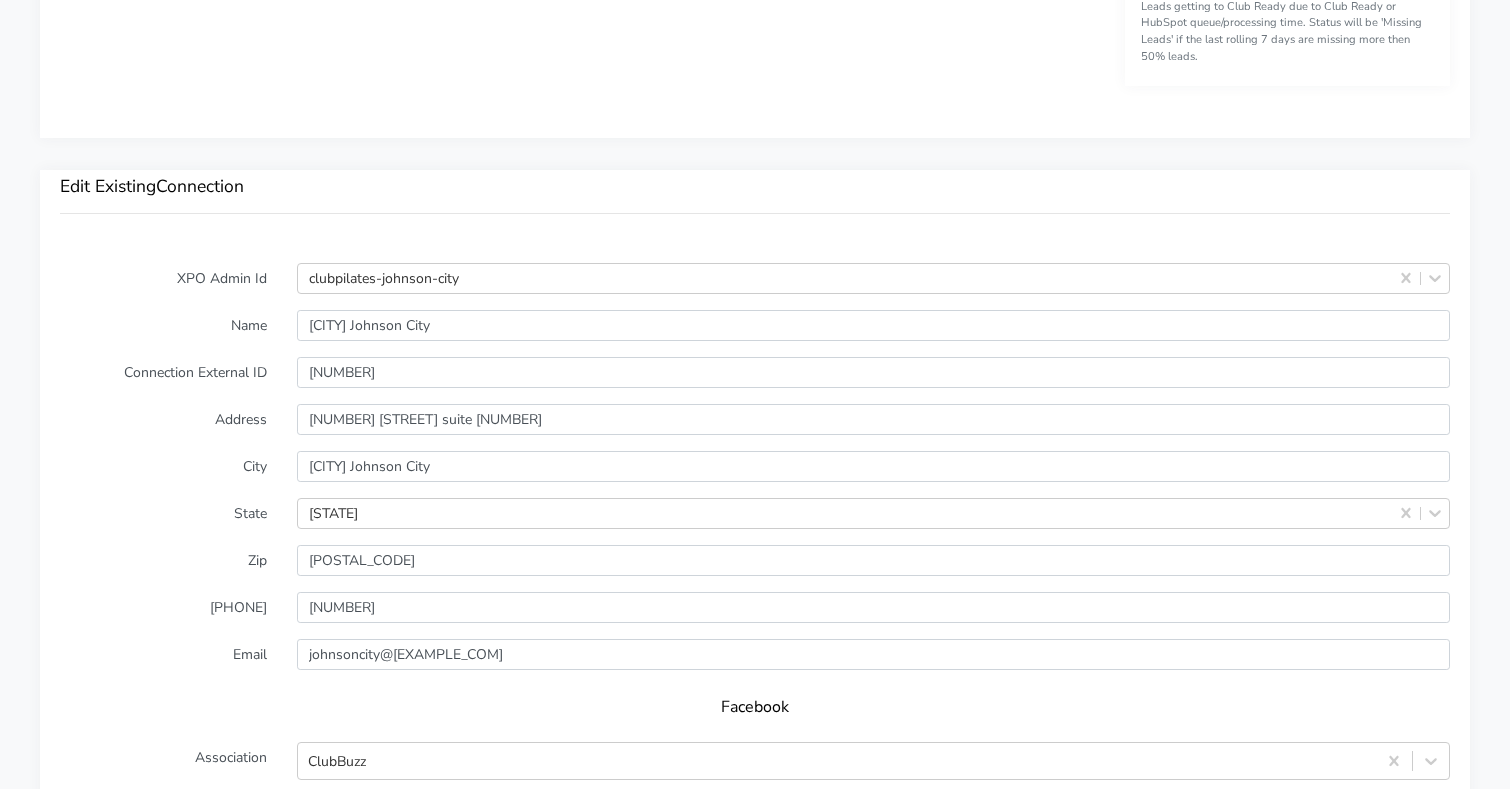 scroll, scrollTop: 2100, scrollLeft: 0, axis: vertical 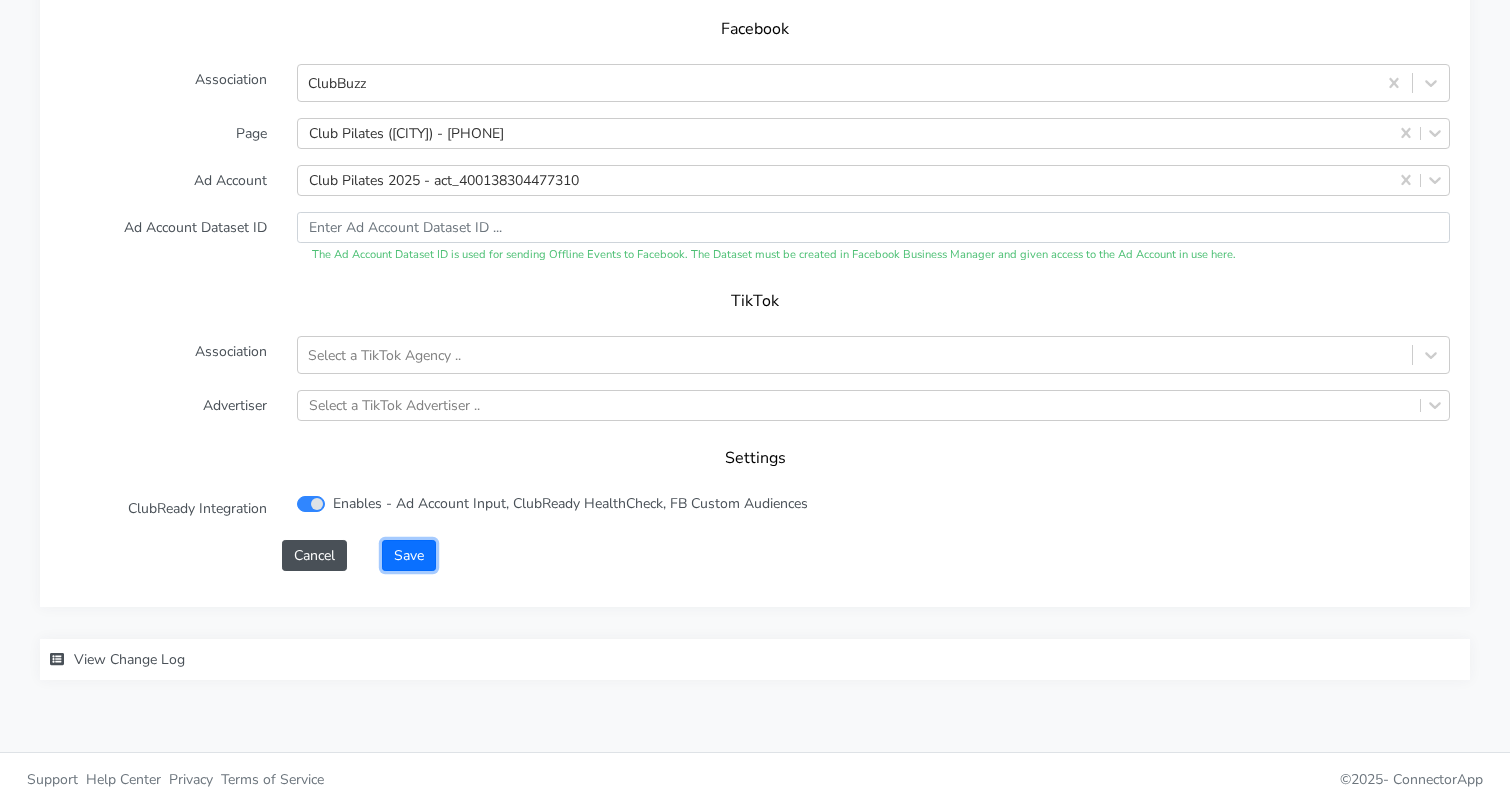 click on "Save" at bounding box center [409, 555] 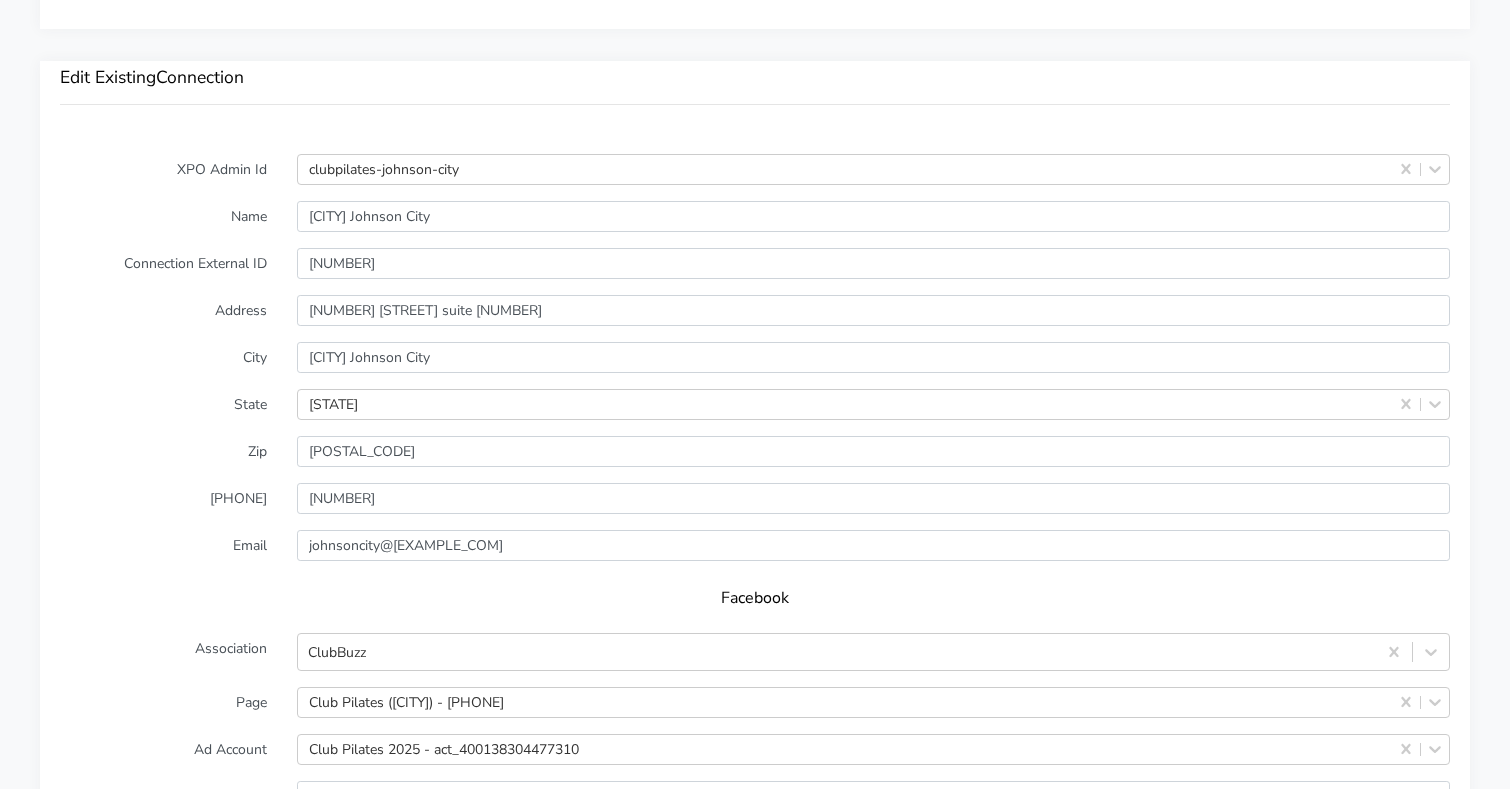 scroll, scrollTop: 2100, scrollLeft: 0, axis: vertical 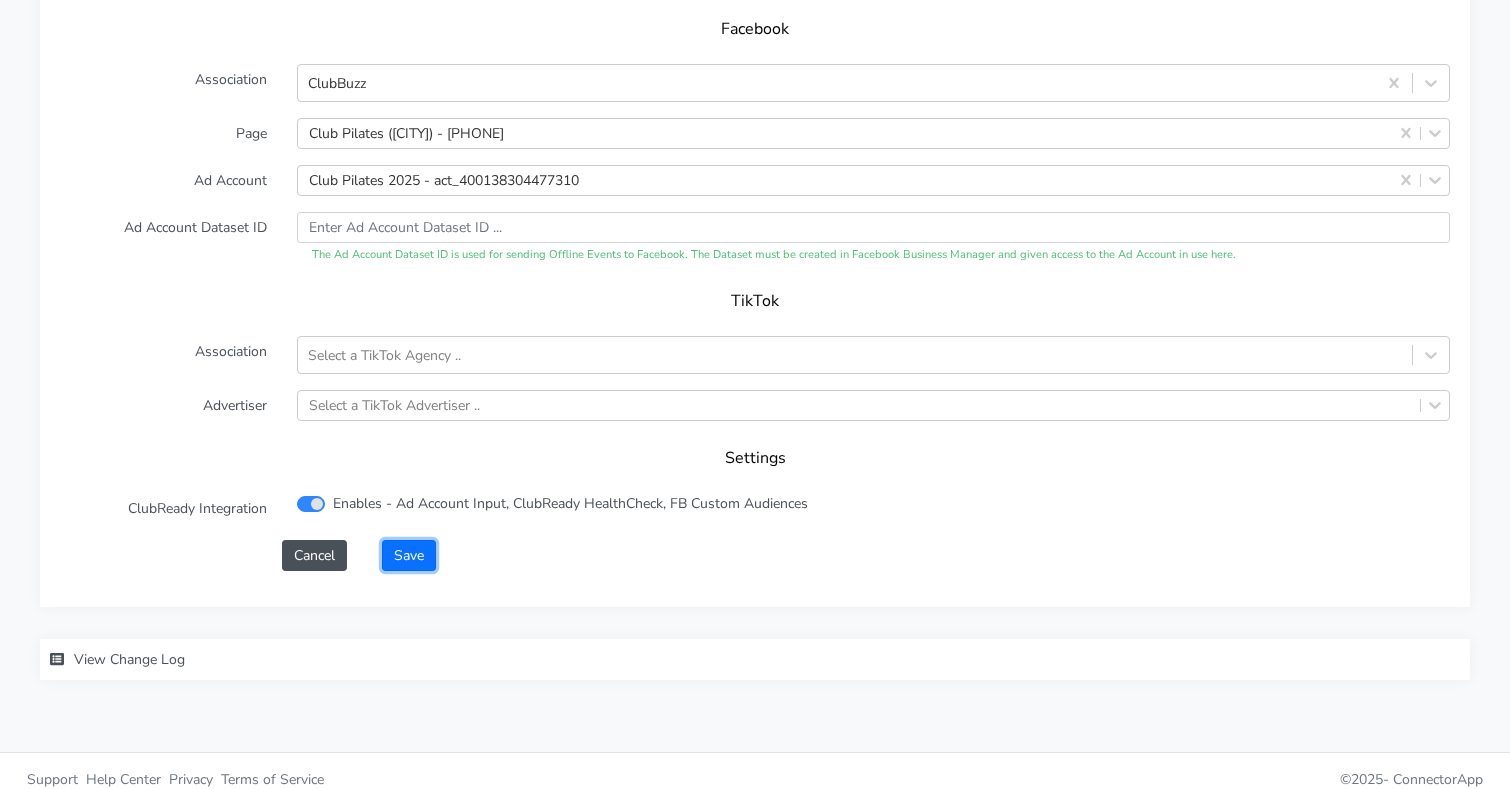 click on "Save" at bounding box center [409, 555] 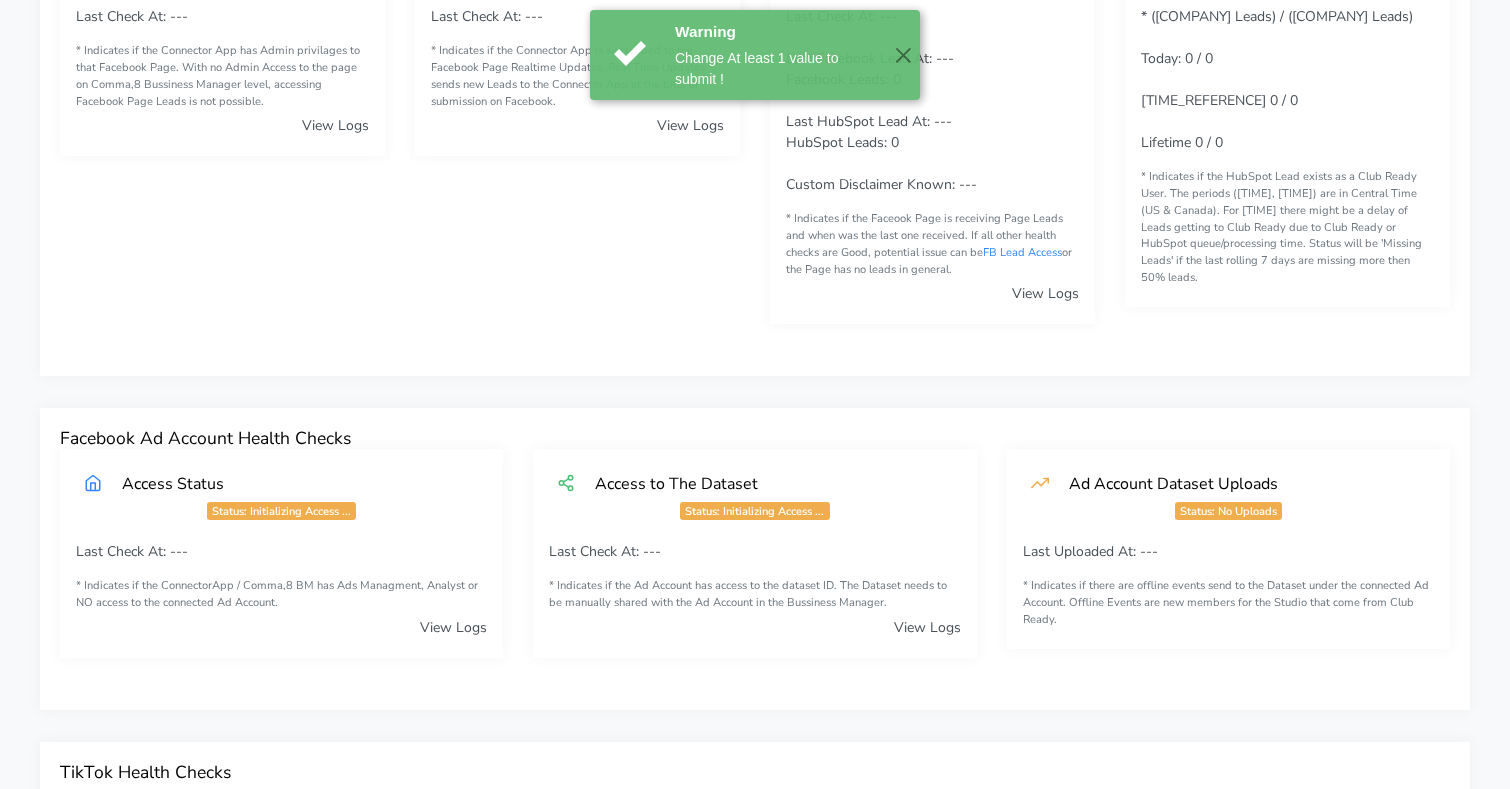 scroll, scrollTop: 0, scrollLeft: 0, axis: both 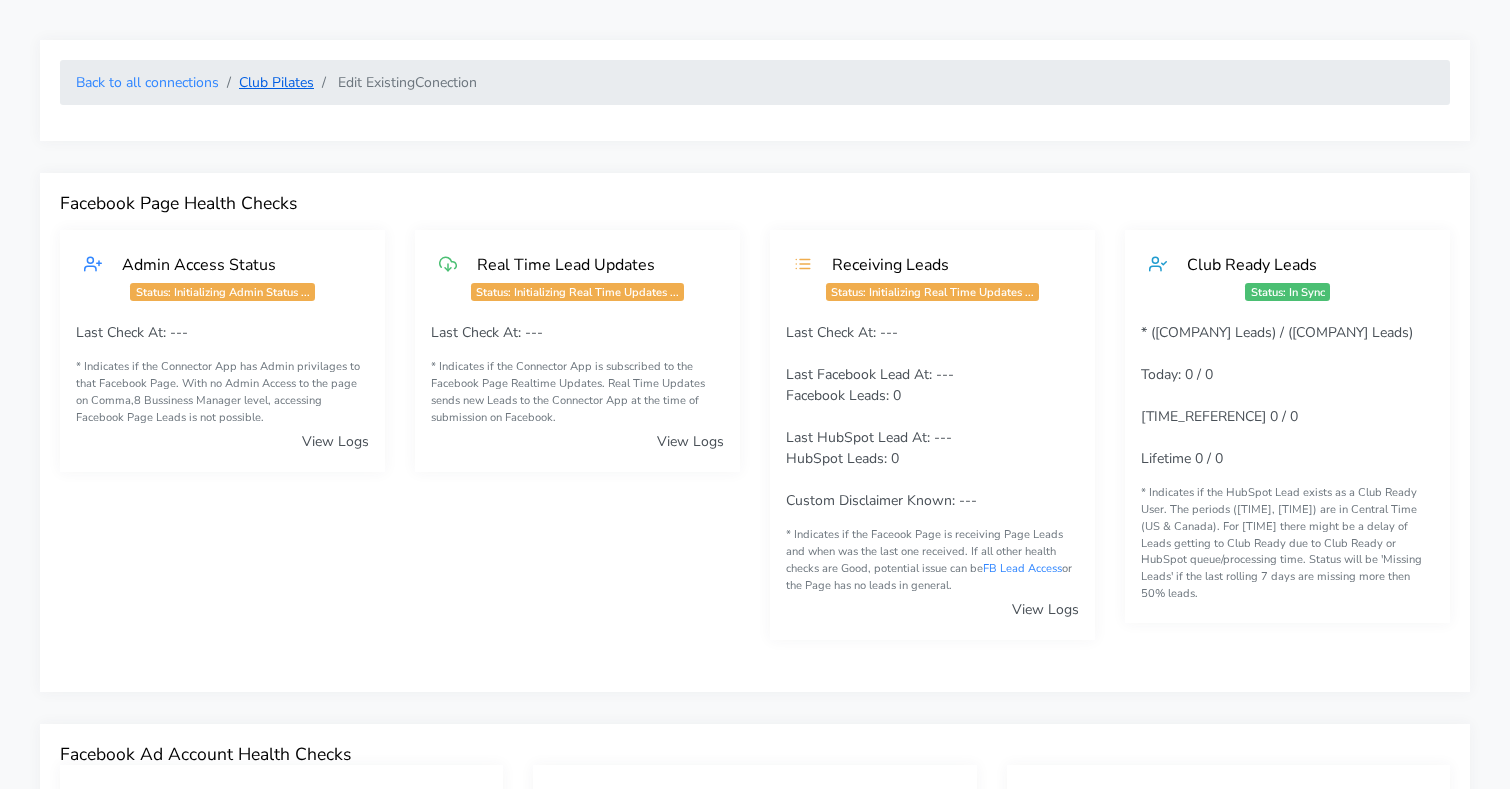 click on "Club Pilates" at bounding box center [276, 82] 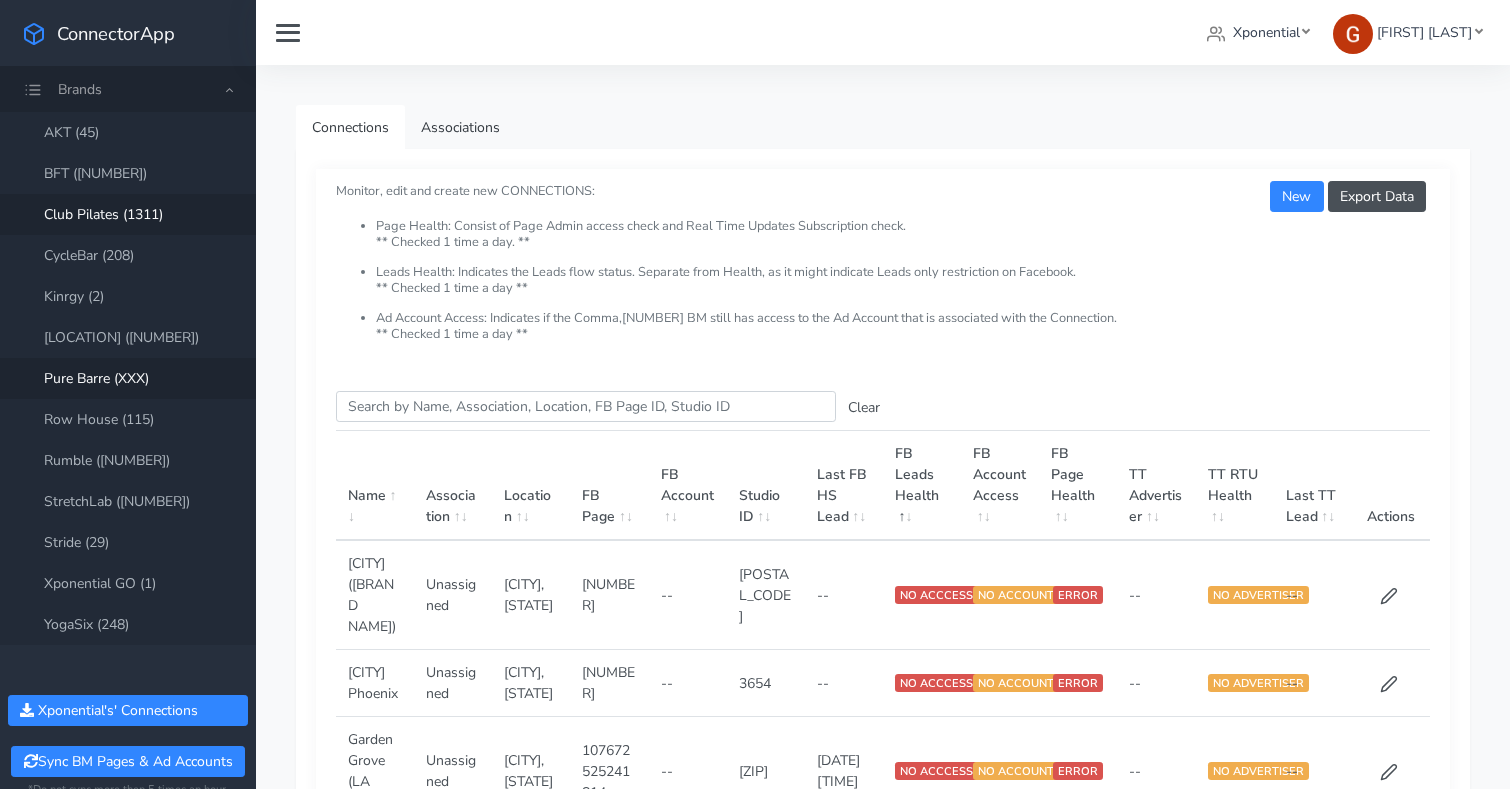 click on "Pure Barre (XXX)" at bounding box center (128, 378) 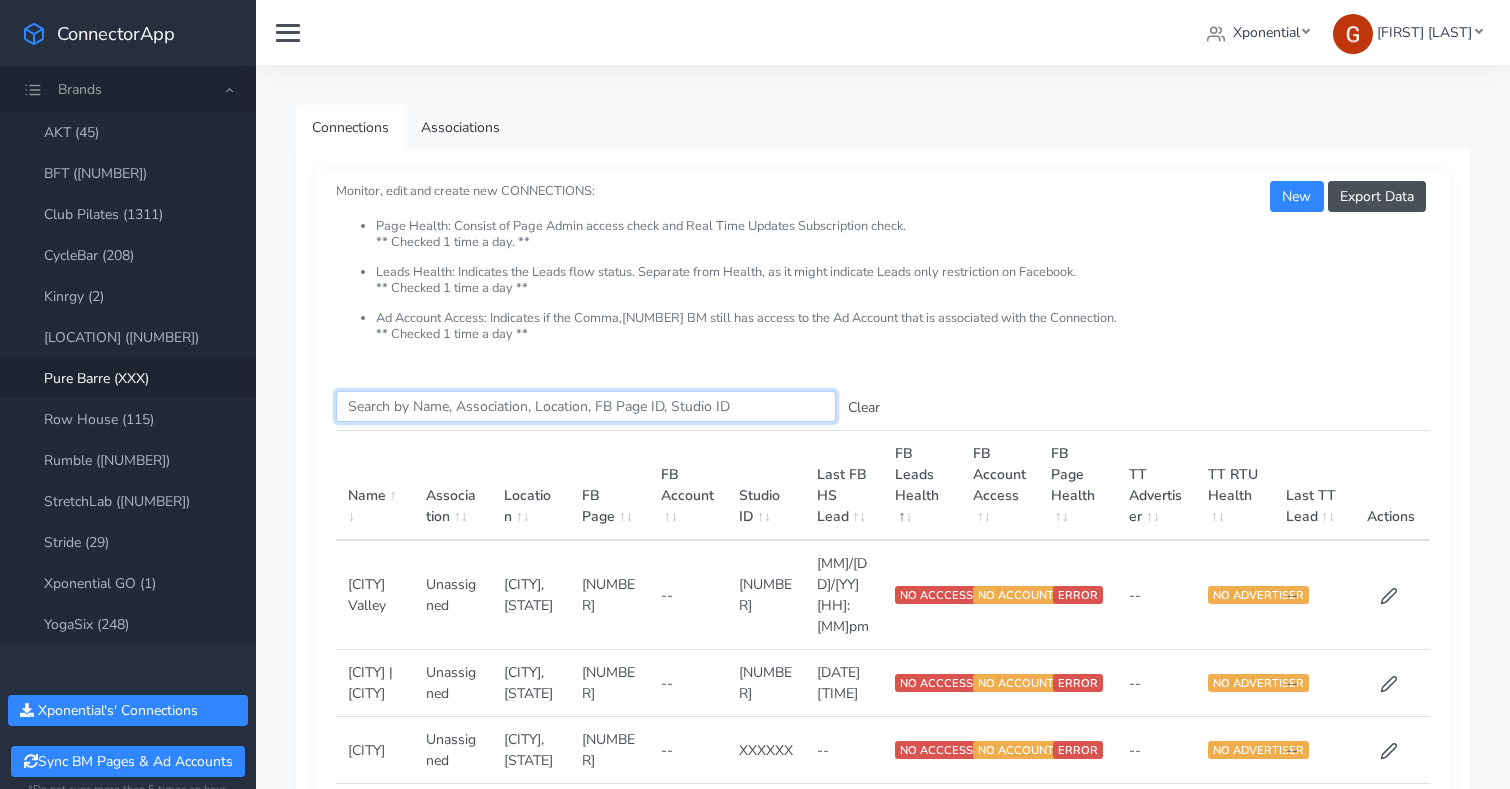 click on "Search this table" at bounding box center (586, 406) 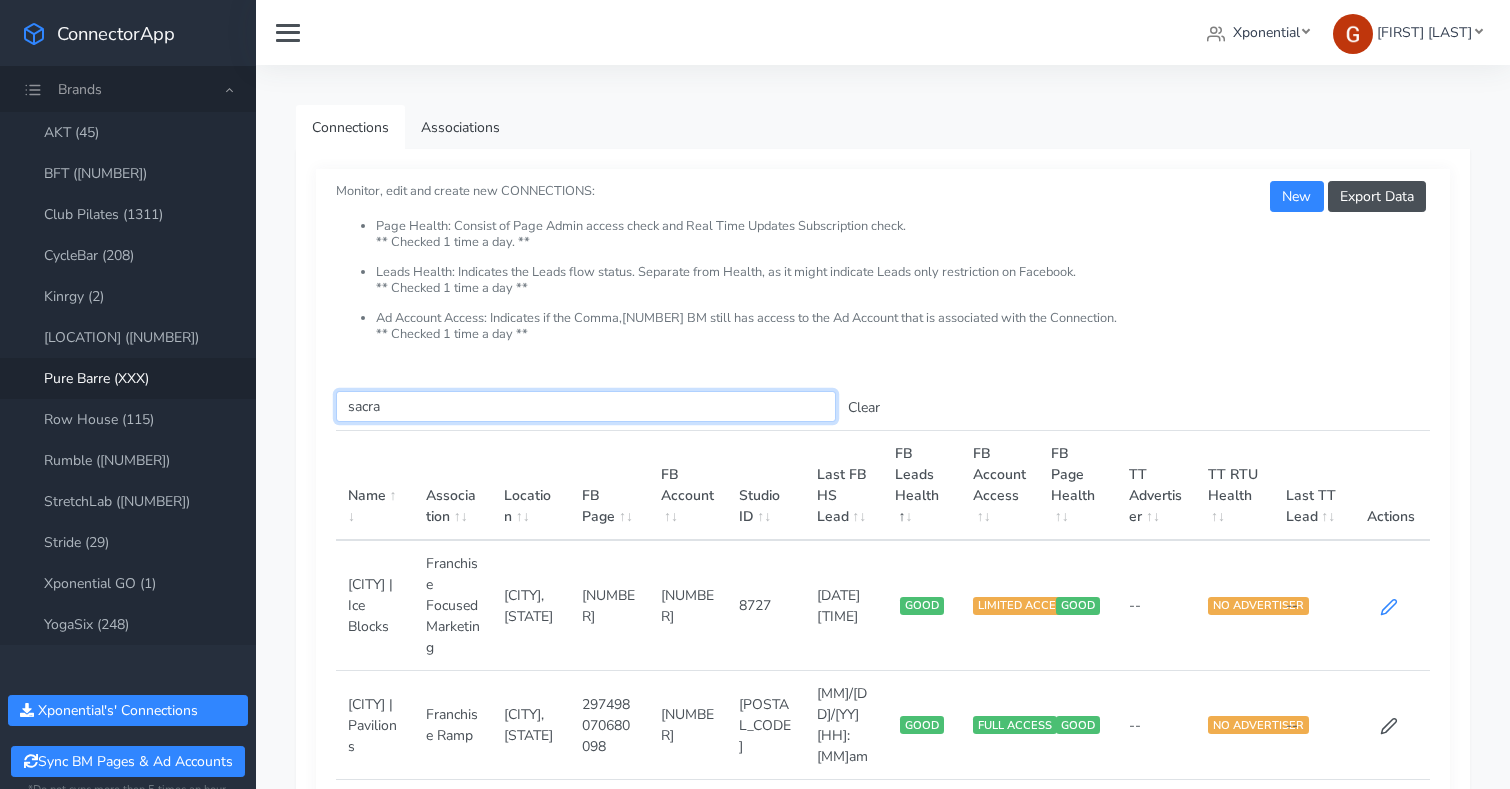 type on "sacra" 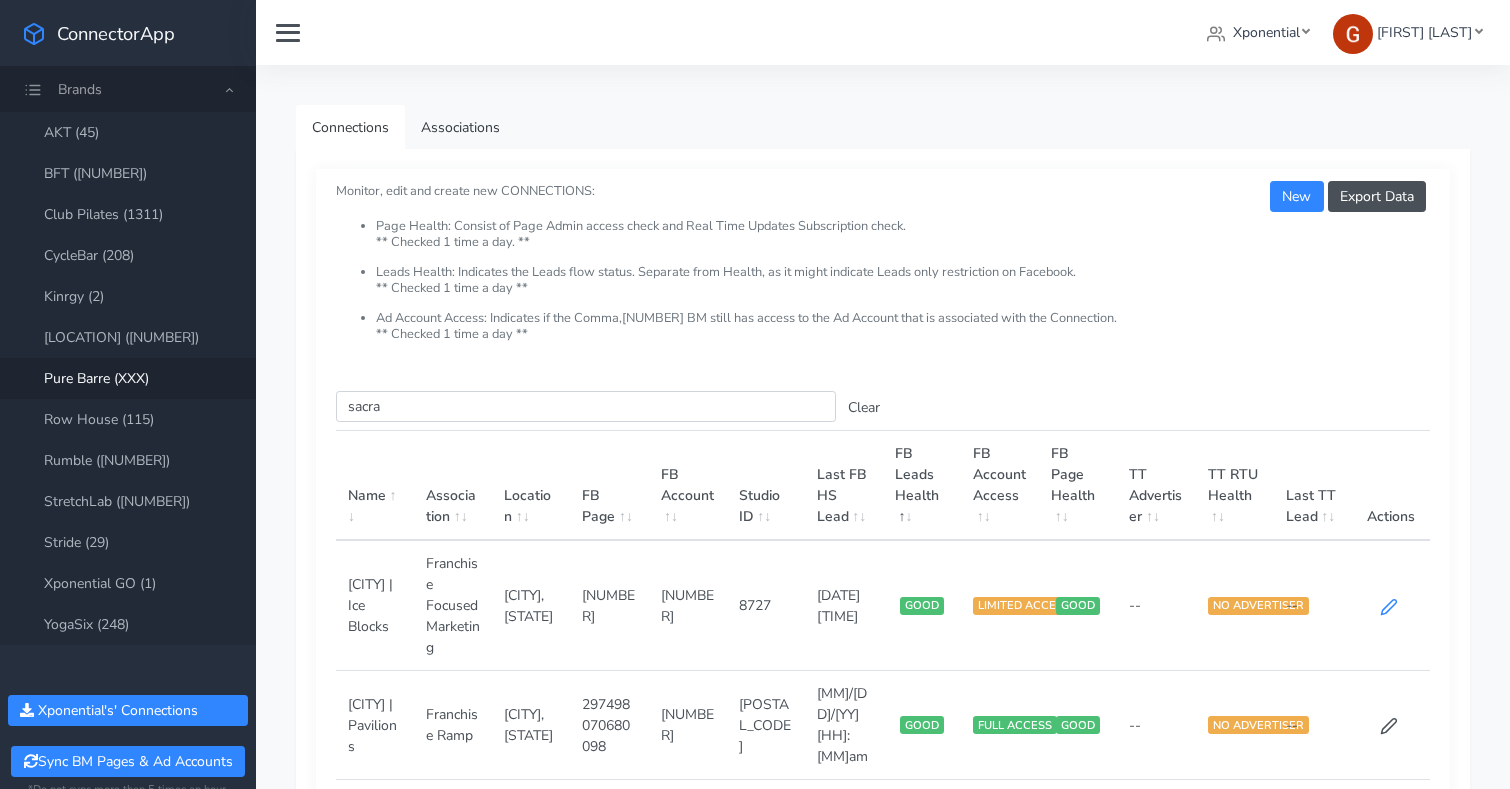 click 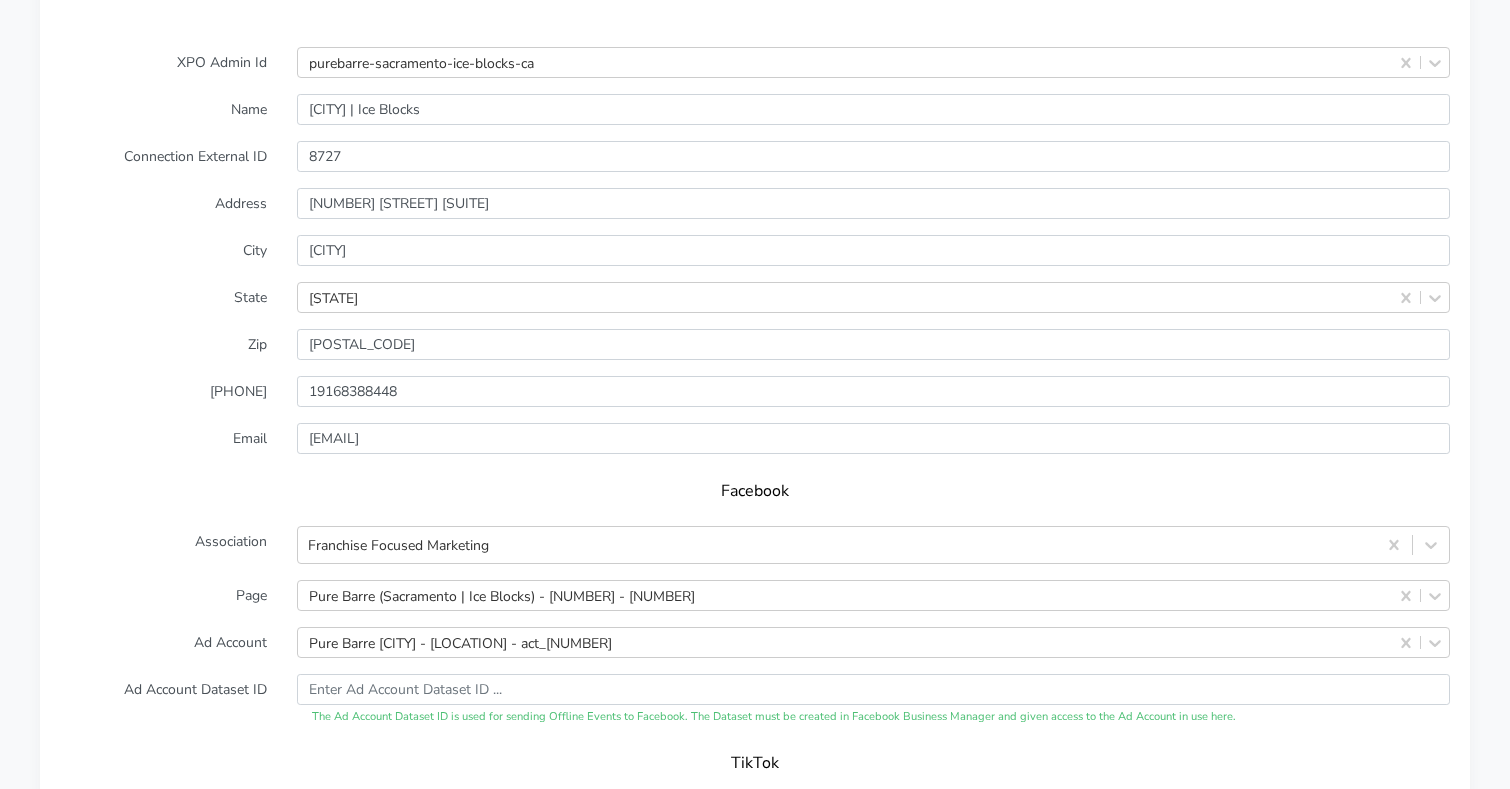 scroll, scrollTop: 1642, scrollLeft: 0, axis: vertical 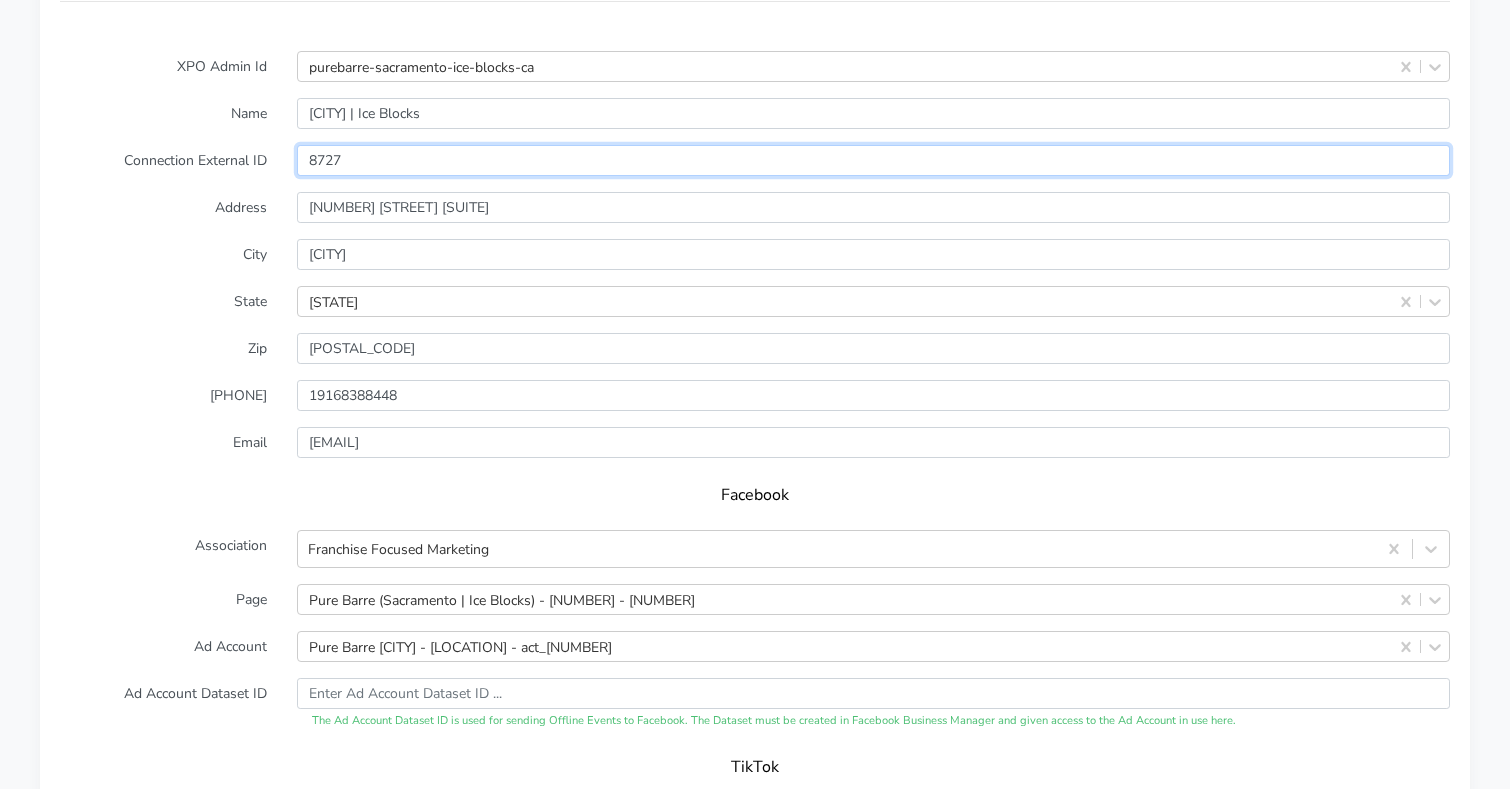click on "8727" at bounding box center [873, 160] 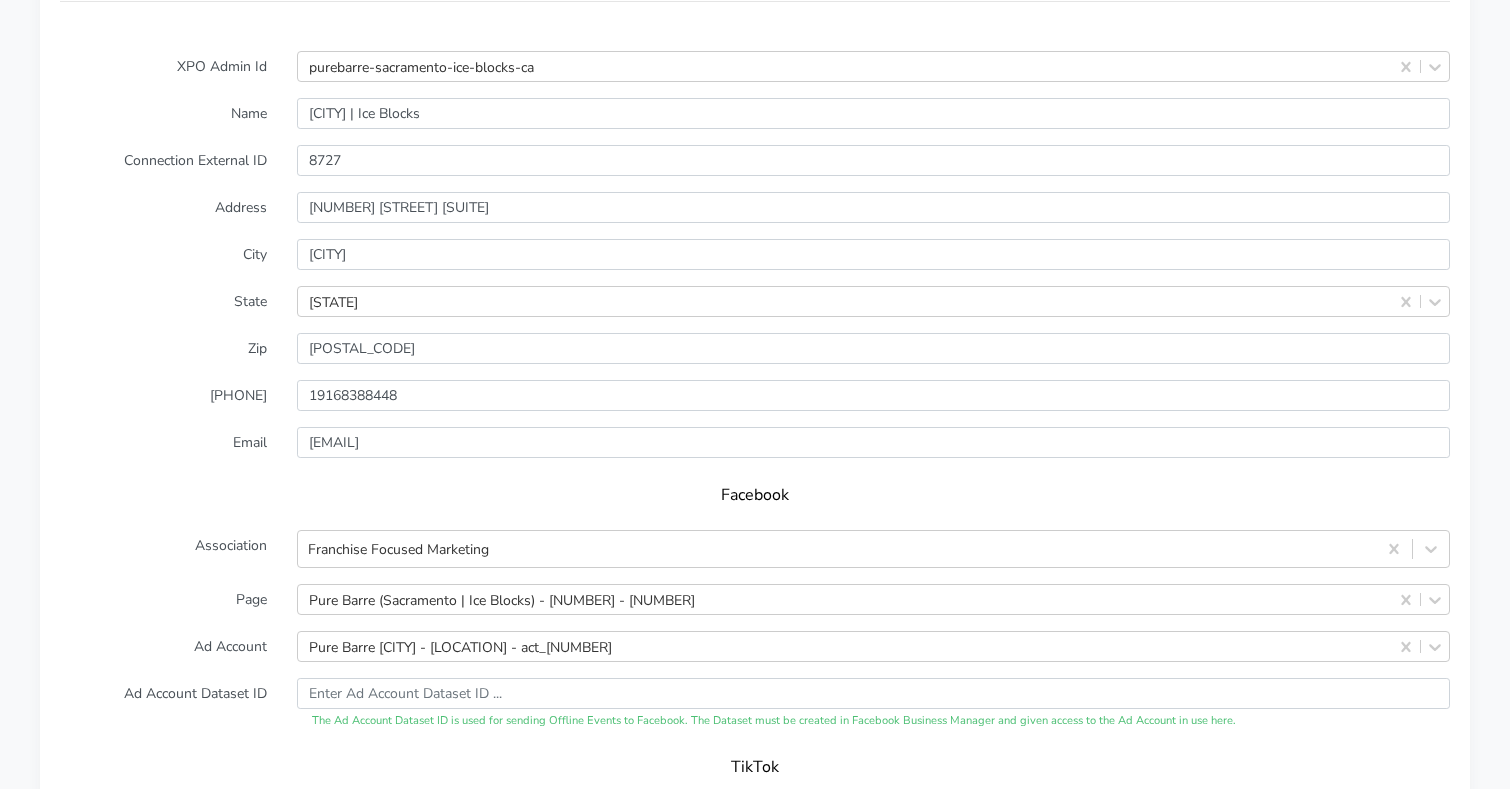 click on "Association" at bounding box center [163, 549] 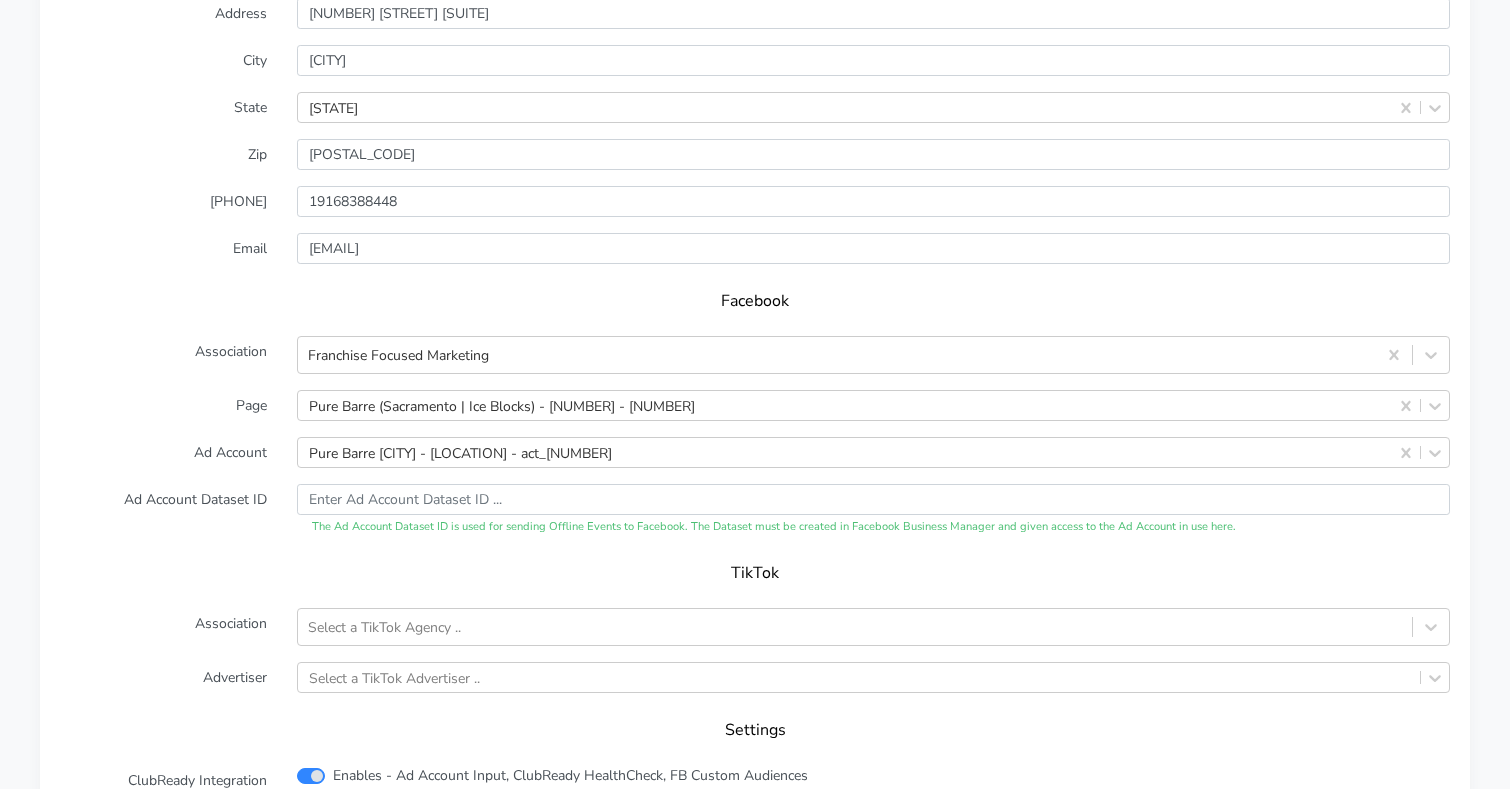 scroll, scrollTop: 2100, scrollLeft: 0, axis: vertical 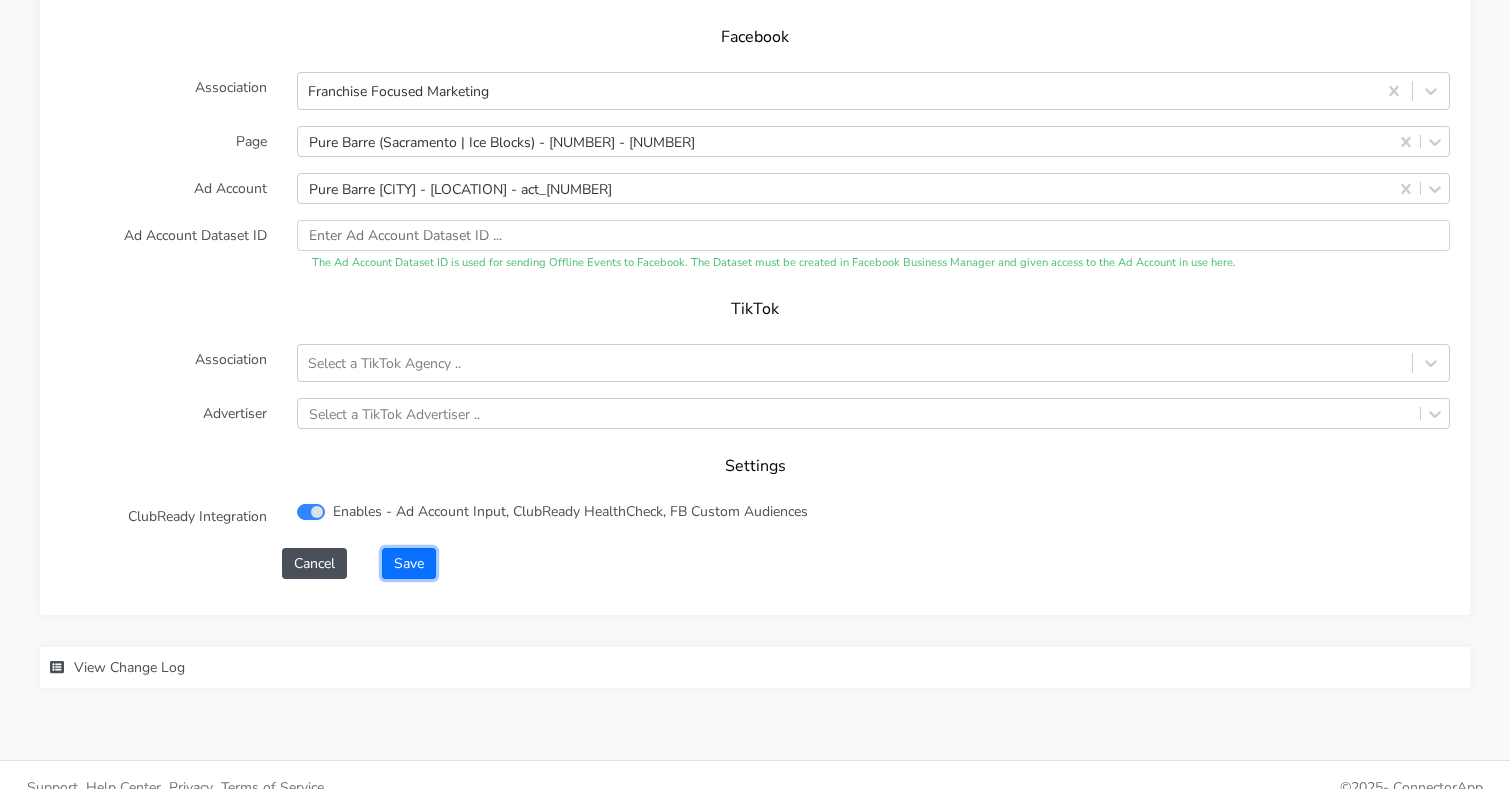 click on "Save" at bounding box center (409, 563) 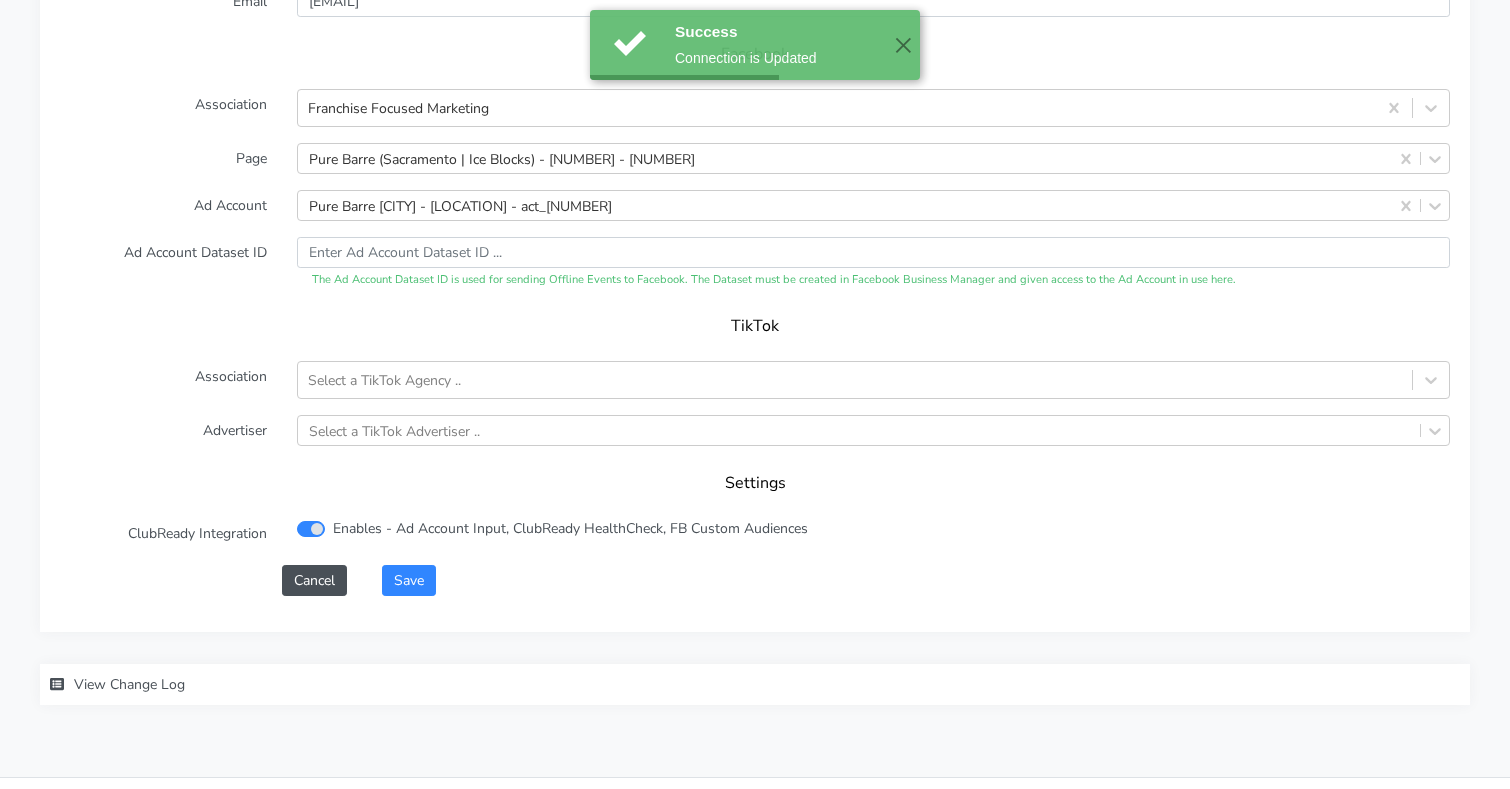 scroll, scrollTop: 2100, scrollLeft: 0, axis: vertical 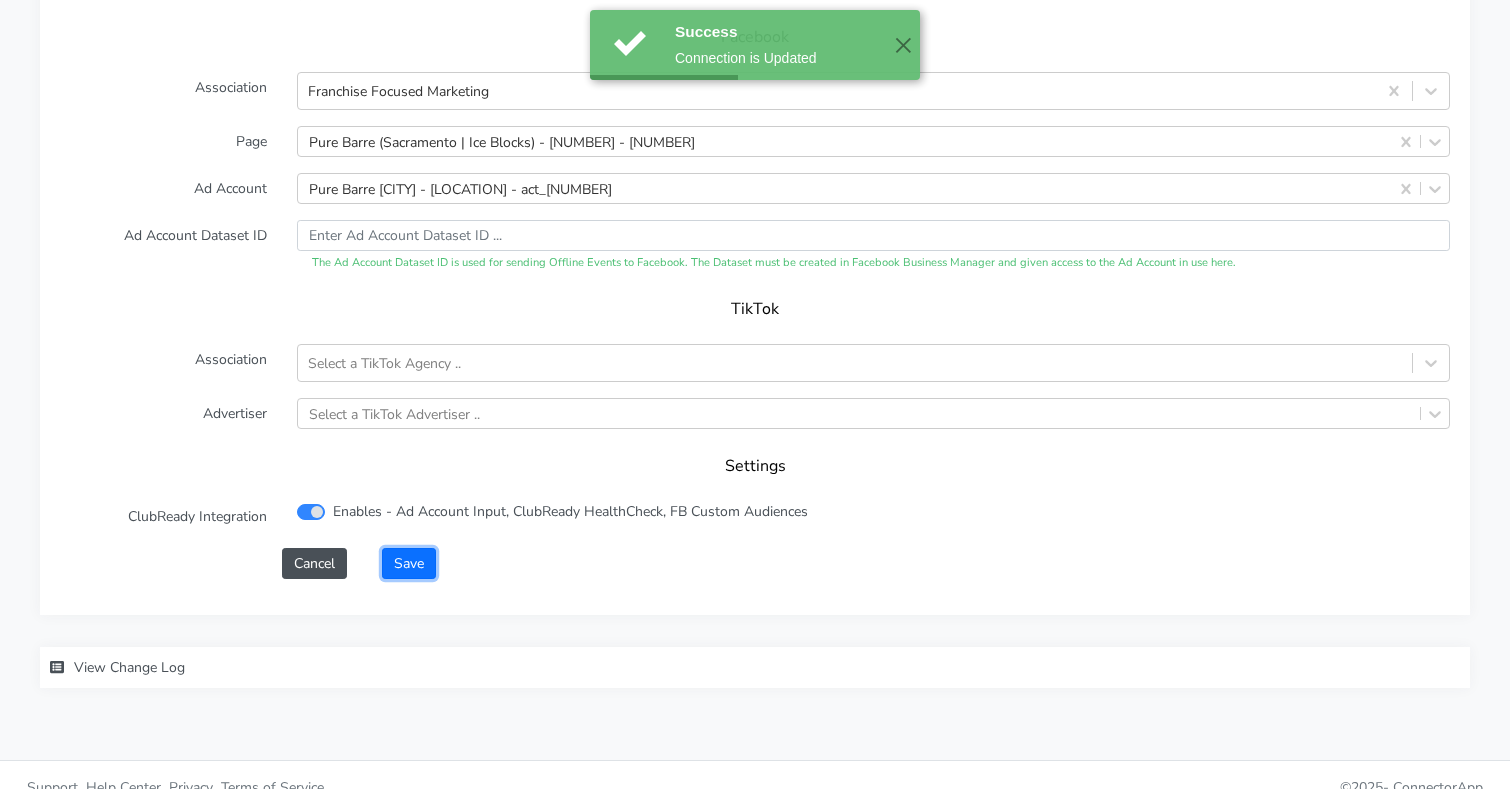 click on "Save" at bounding box center [409, 563] 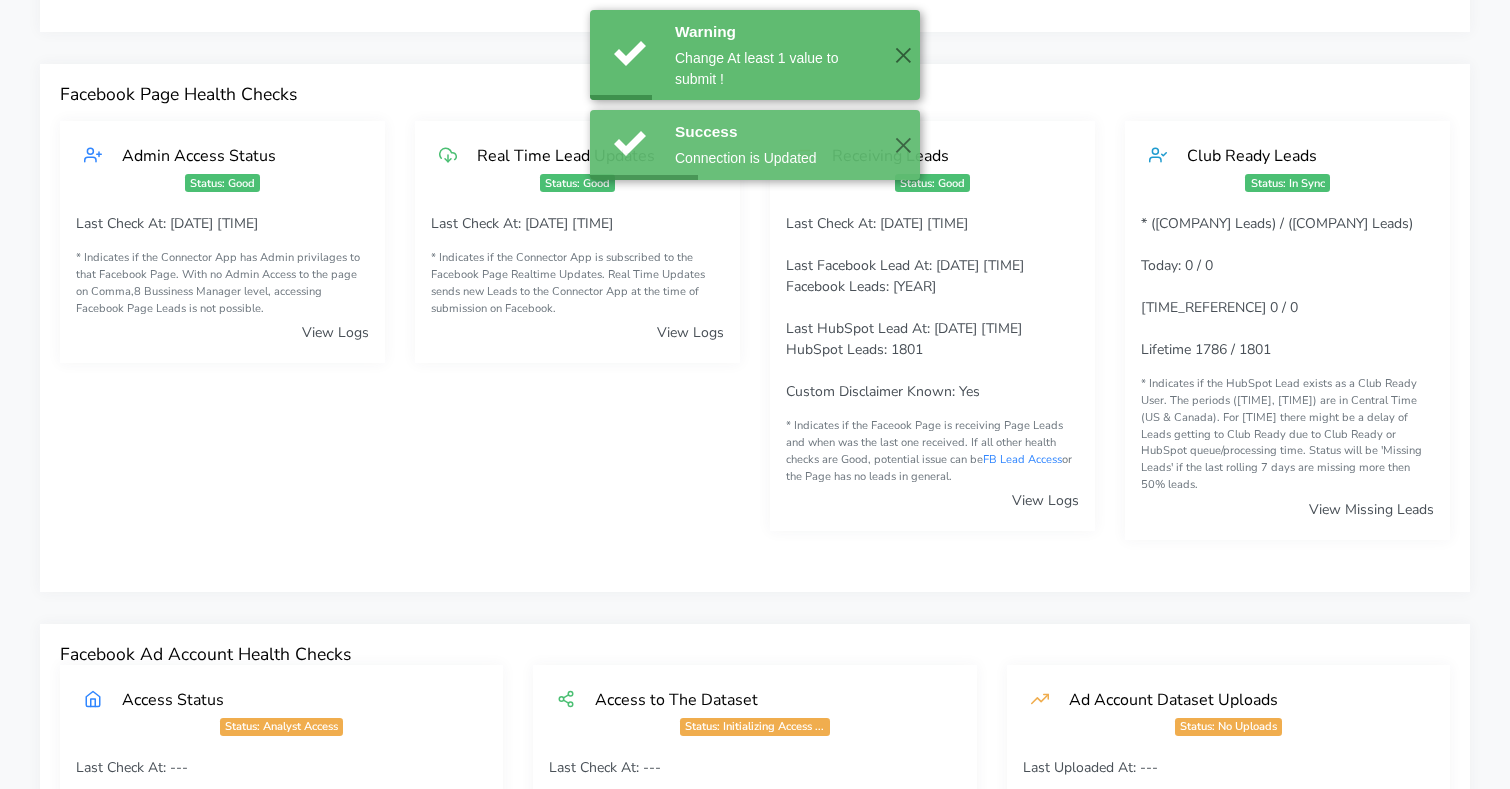 scroll, scrollTop: 0, scrollLeft: 0, axis: both 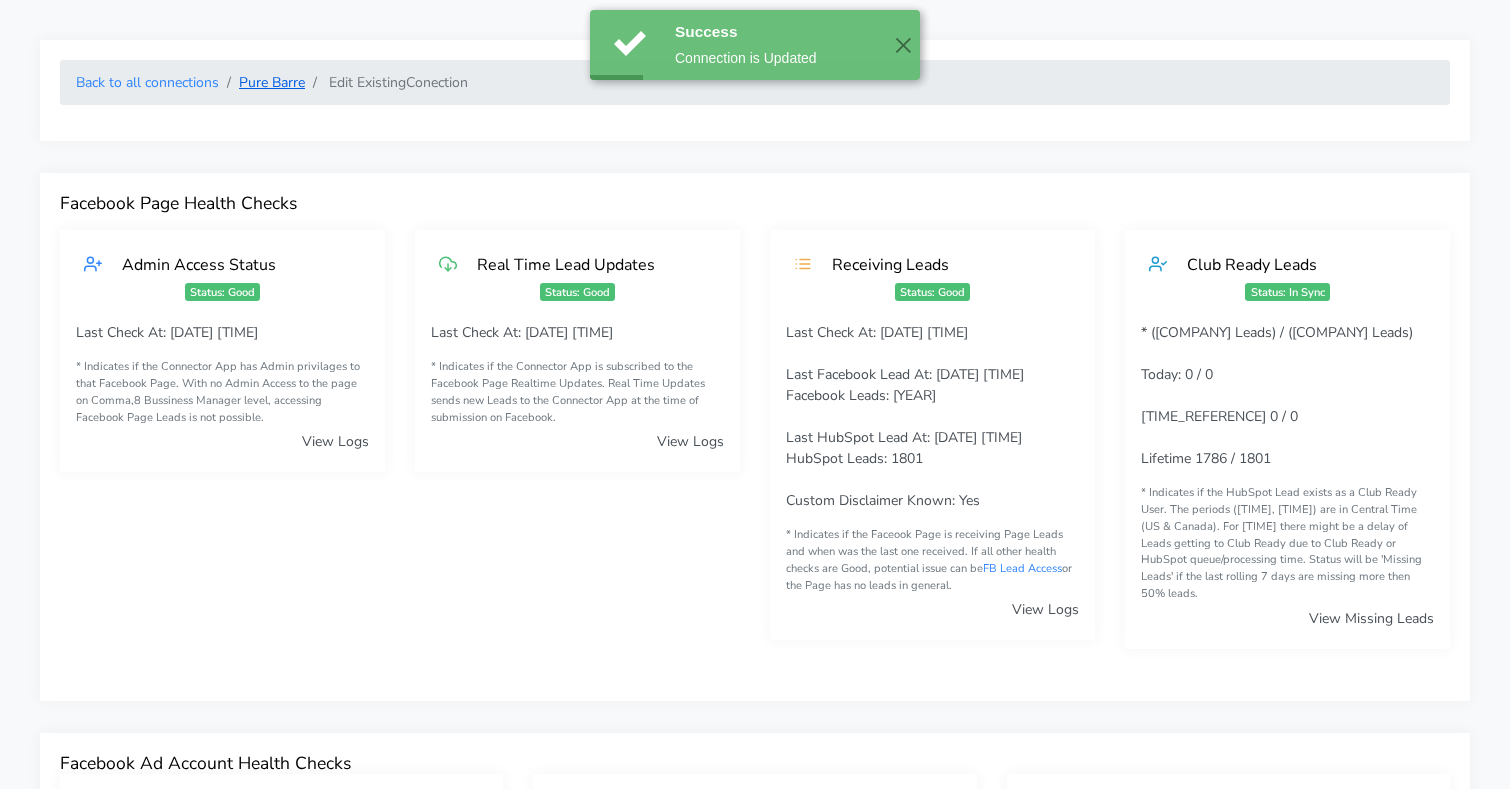 click on "Pure Barre" at bounding box center (272, 82) 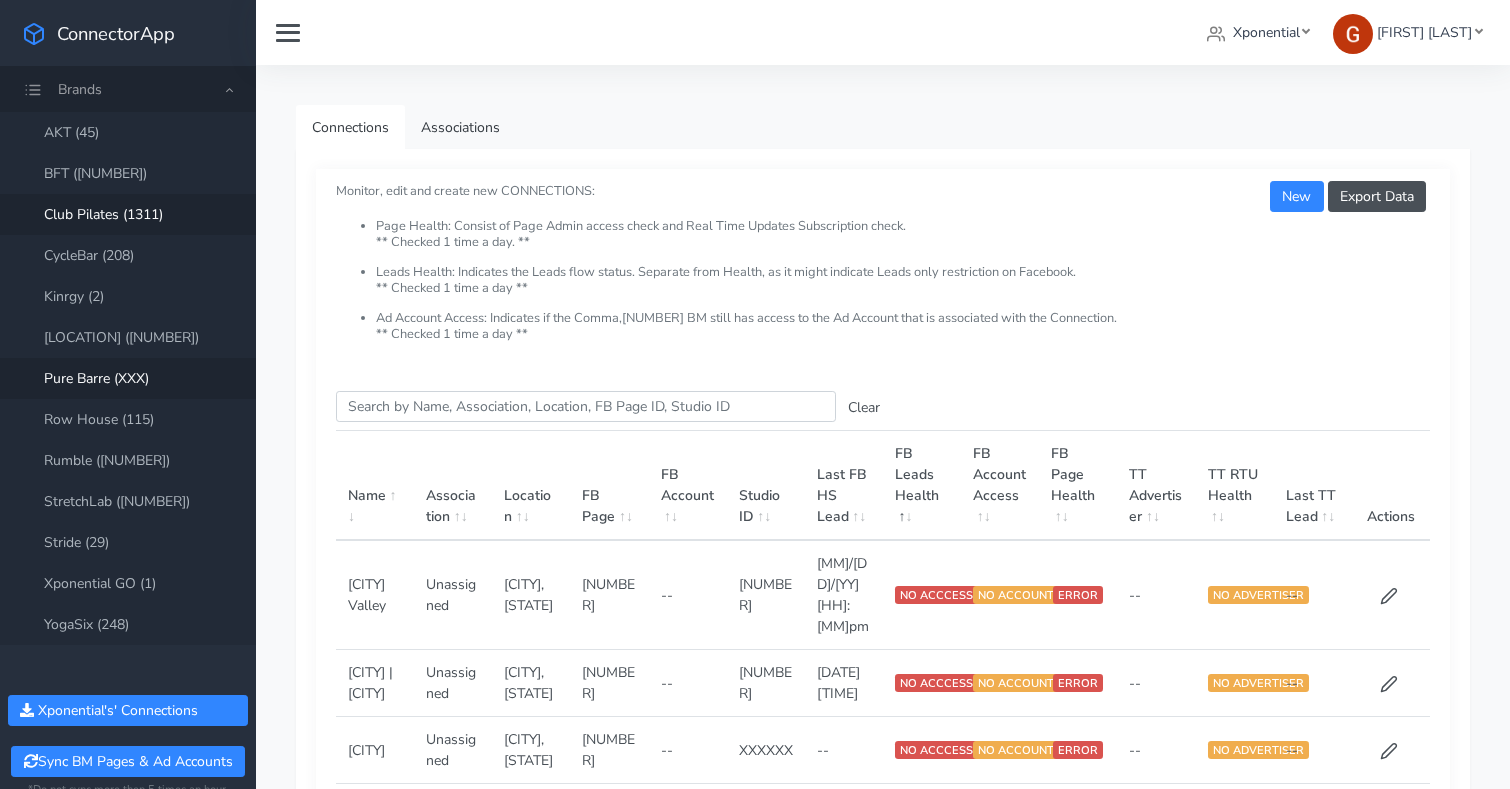 click on "Club Pilates (1311)" at bounding box center [128, 214] 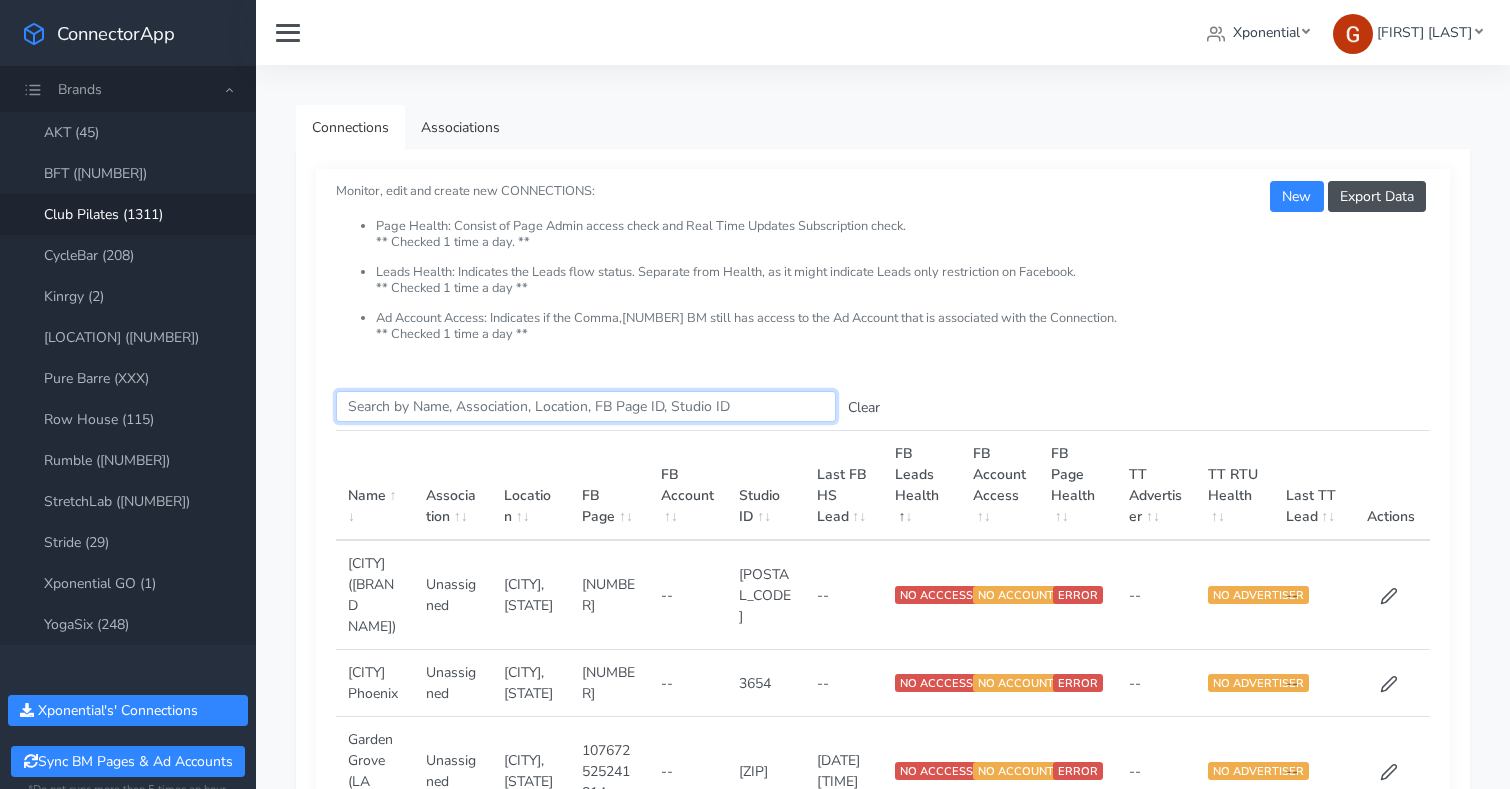 click on "Search this table" at bounding box center [586, 406] 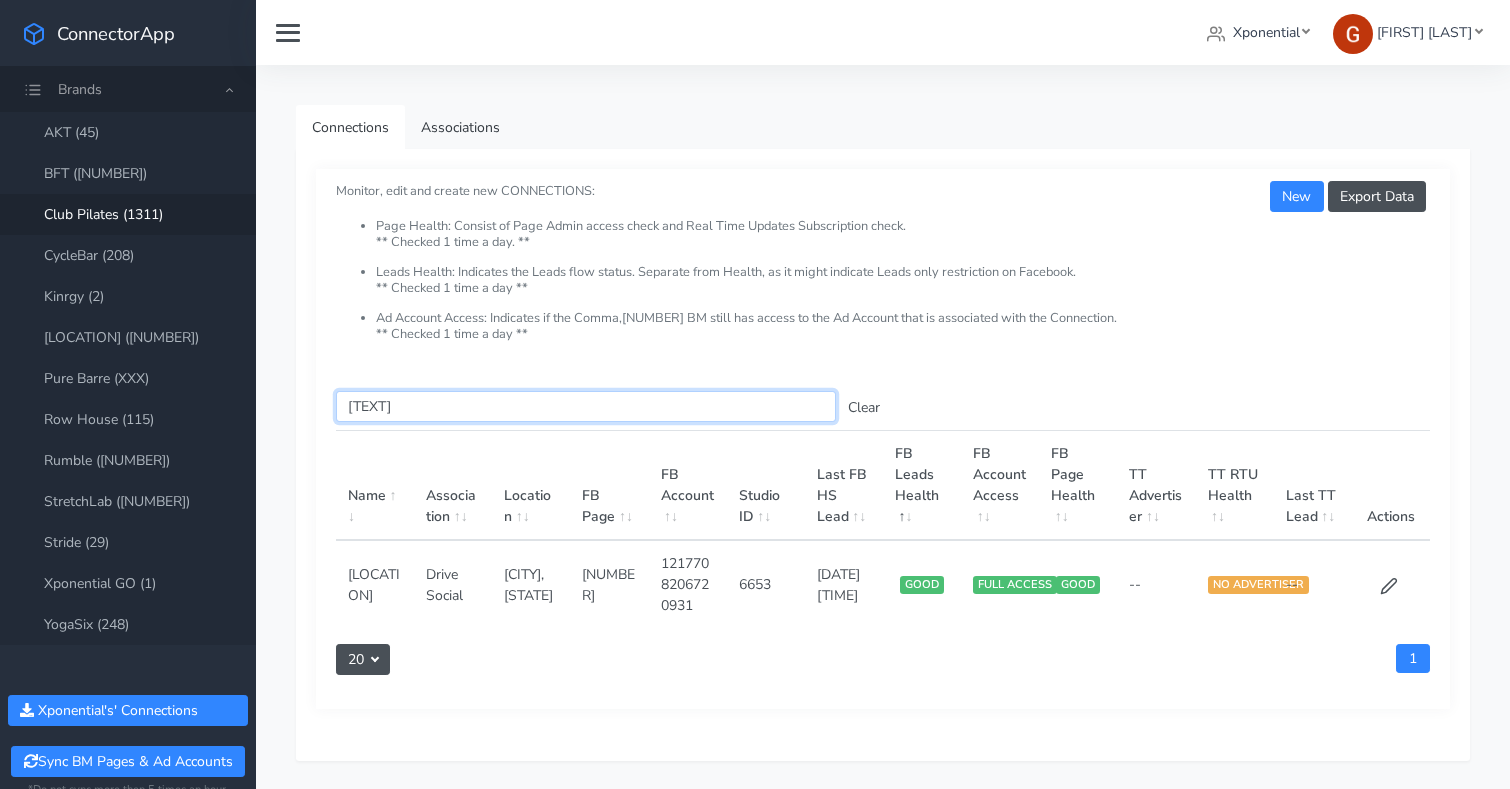 type on "[TEXT]" 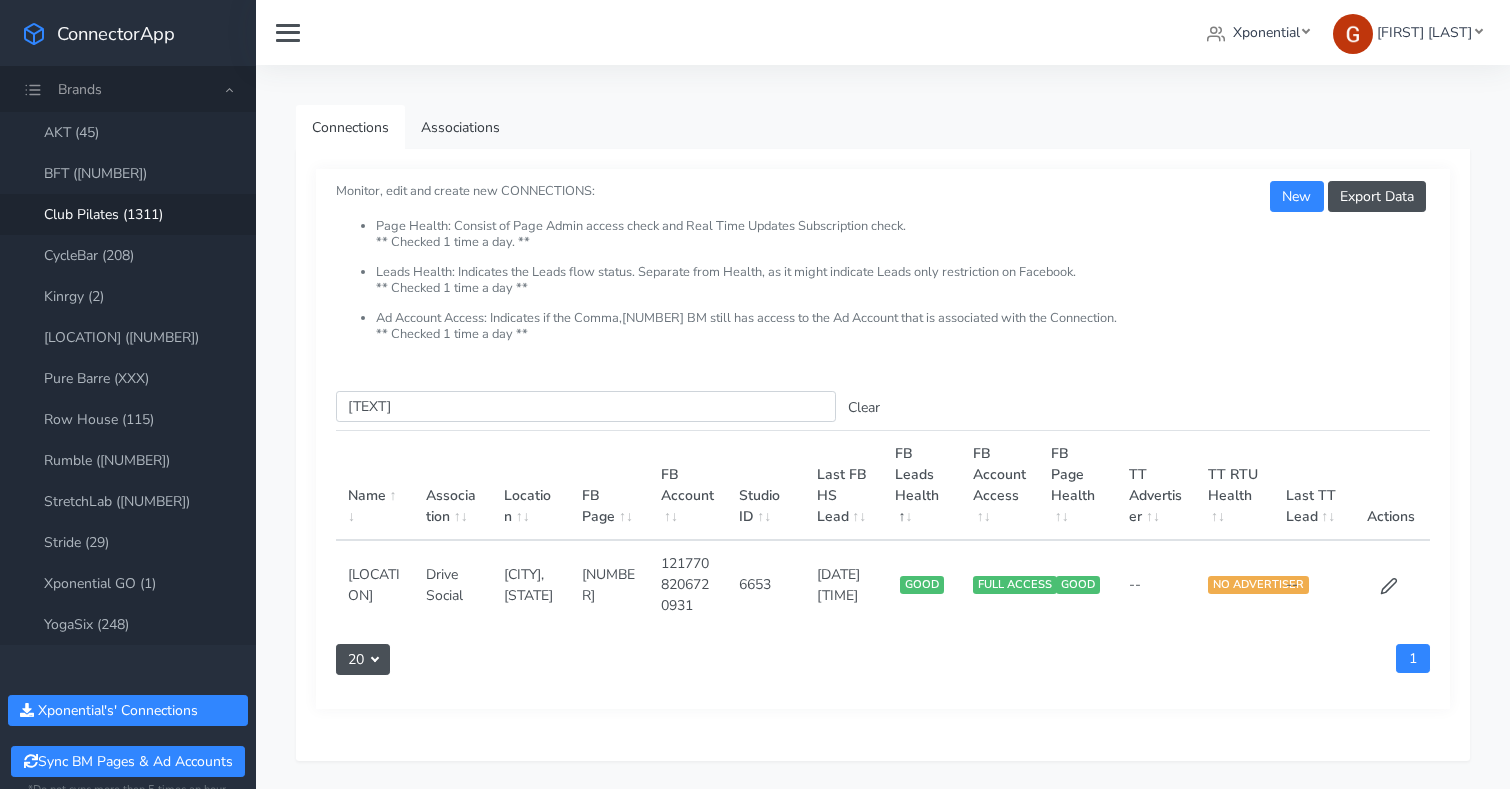 click at bounding box center [1391, 584] 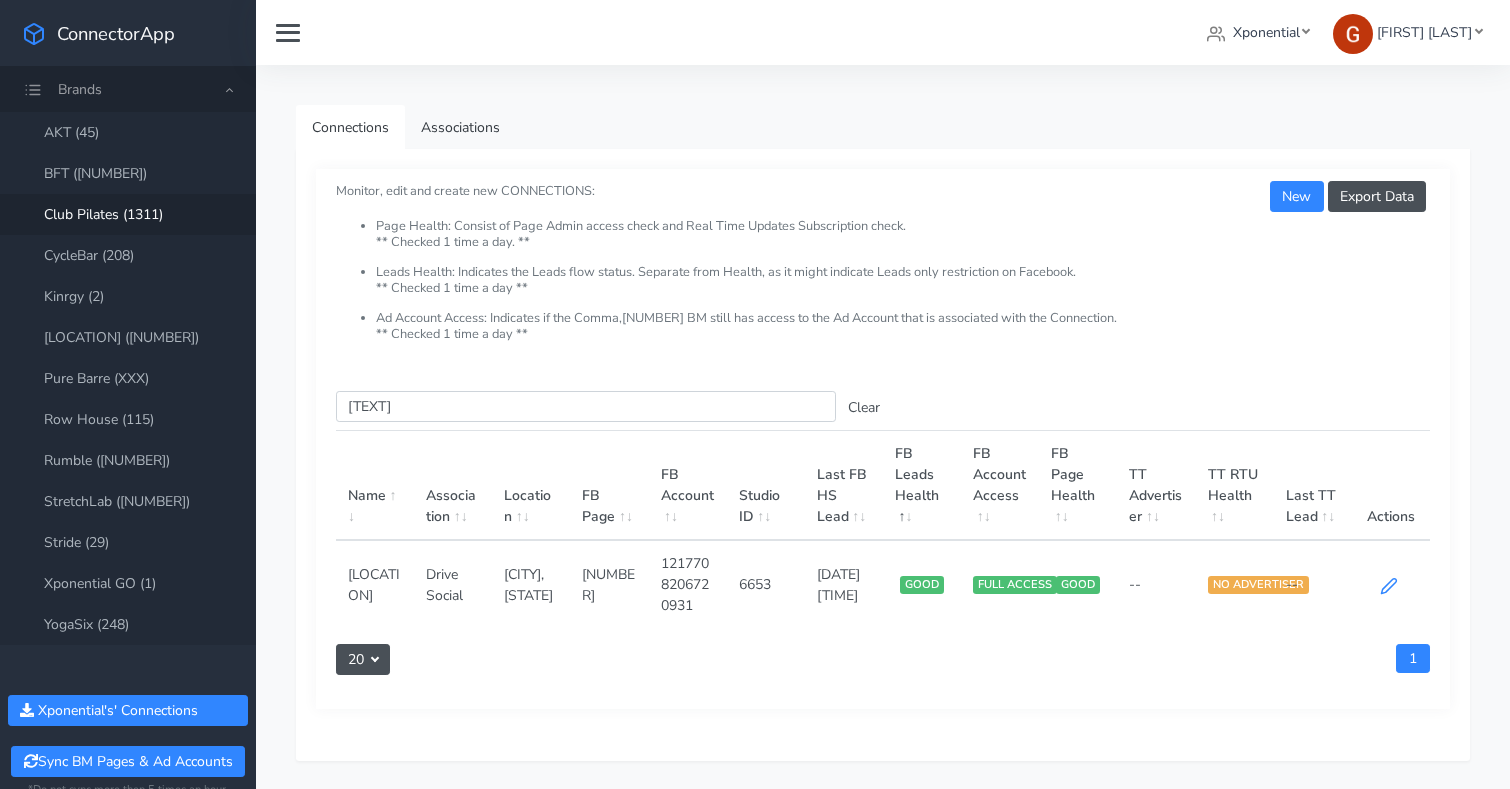 click 